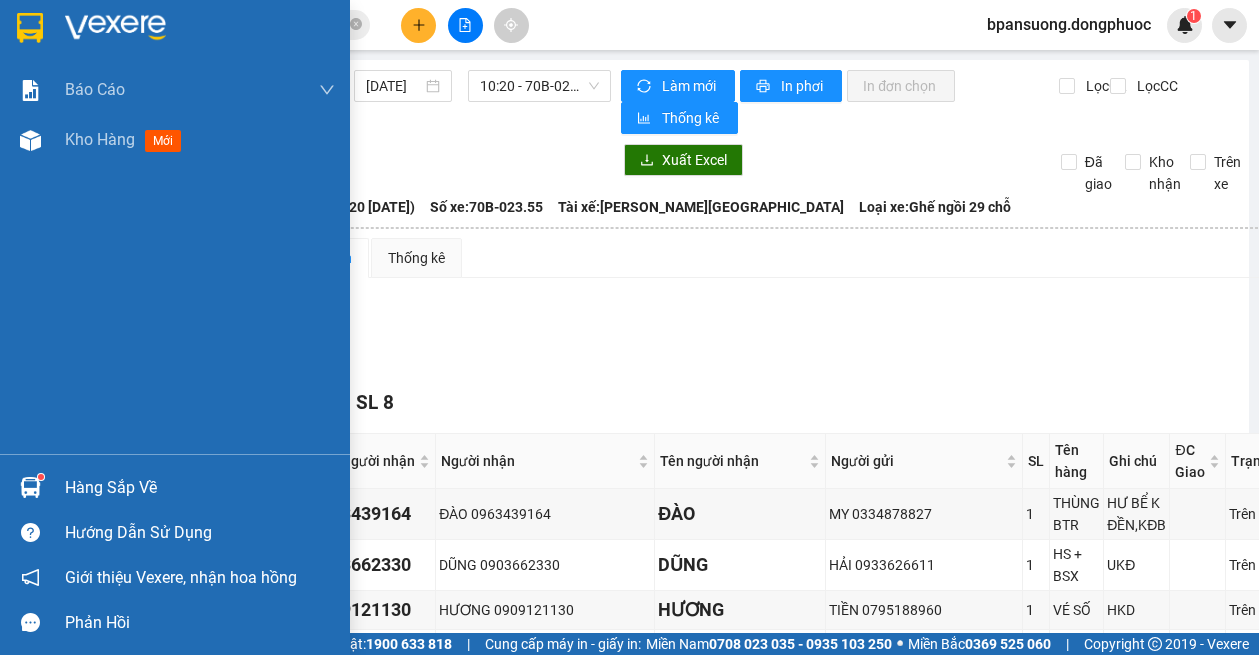 scroll, scrollTop: 0, scrollLeft: 0, axis: both 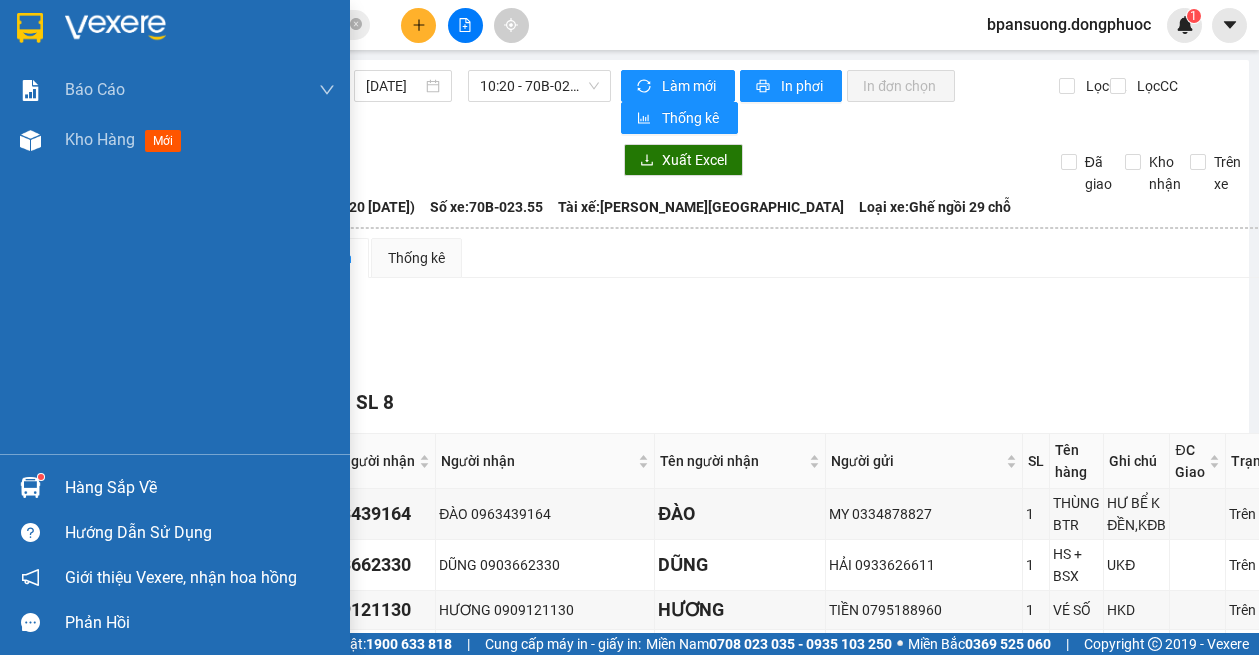 click at bounding box center [30, 487] 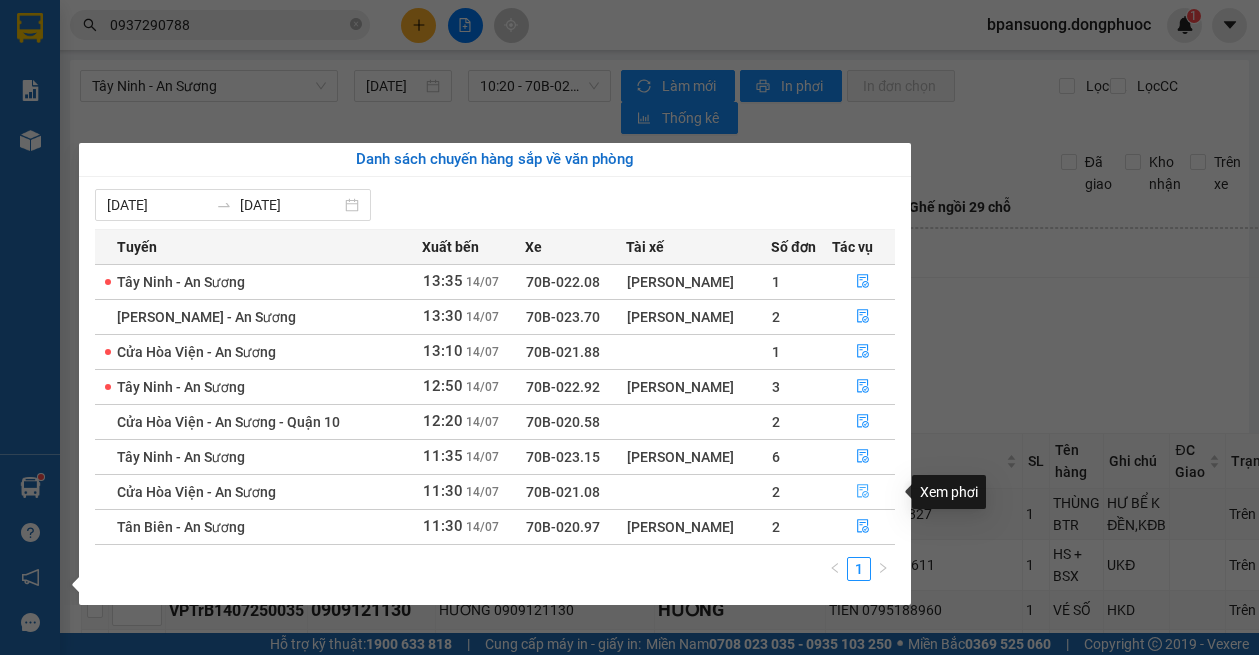 click 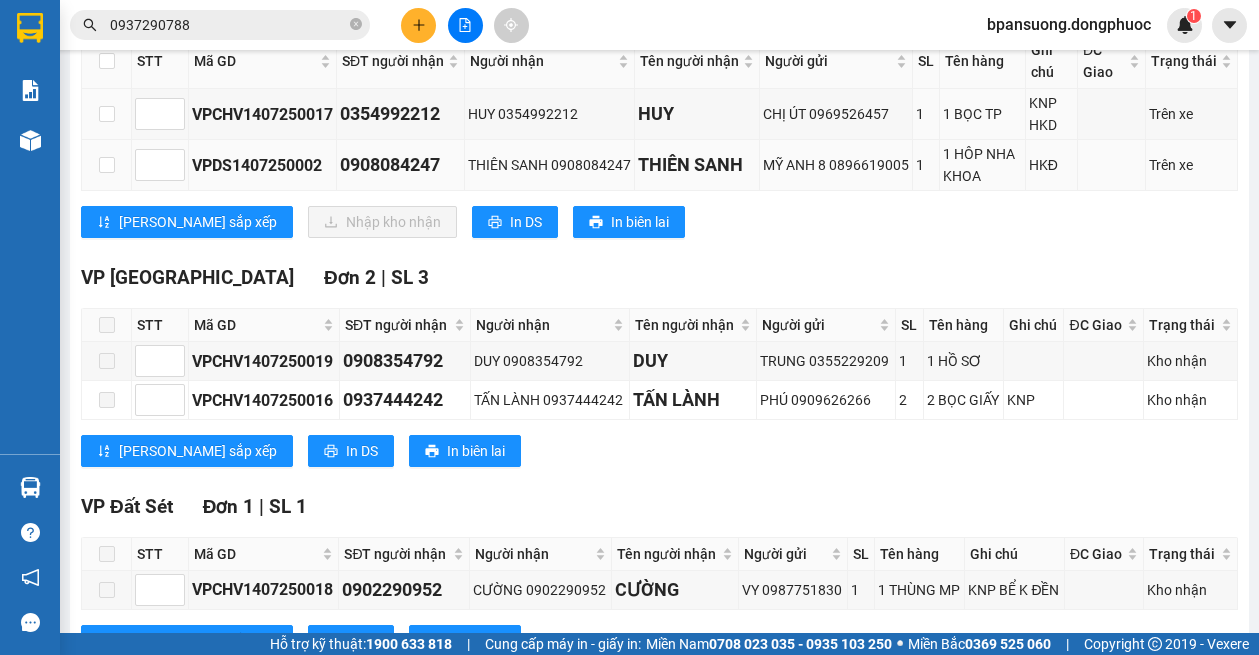 scroll, scrollTop: 200, scrollLeft: 0, axis: vertical 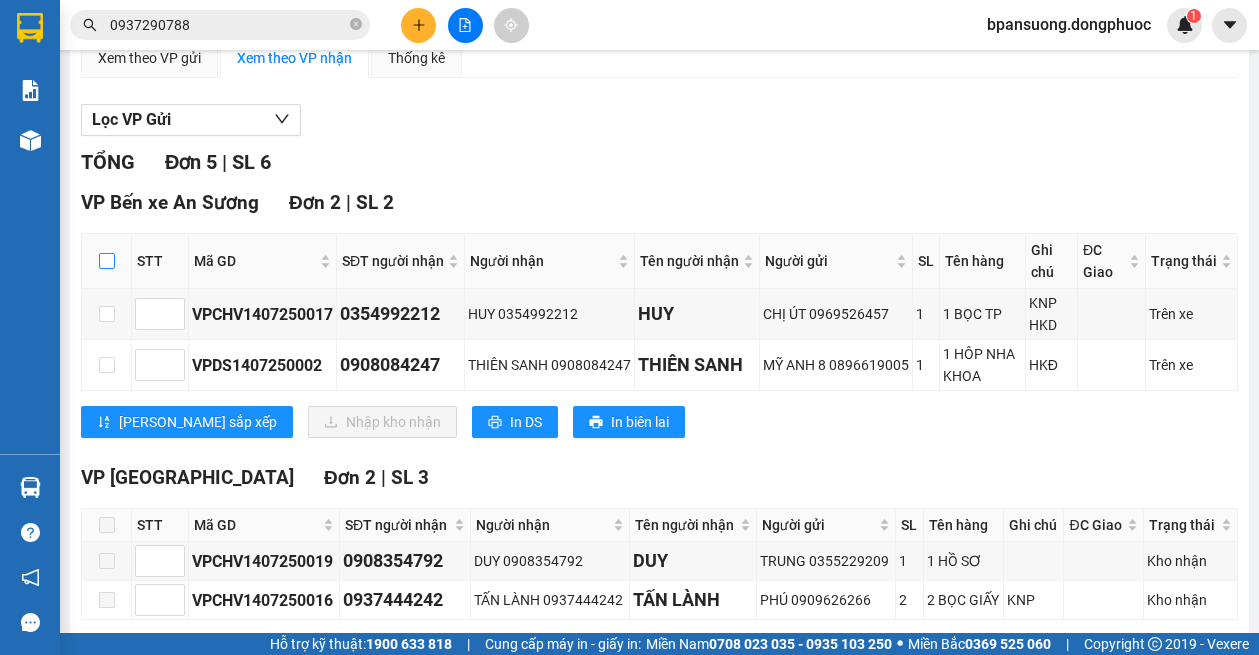 click at bounding box center [107, 261] 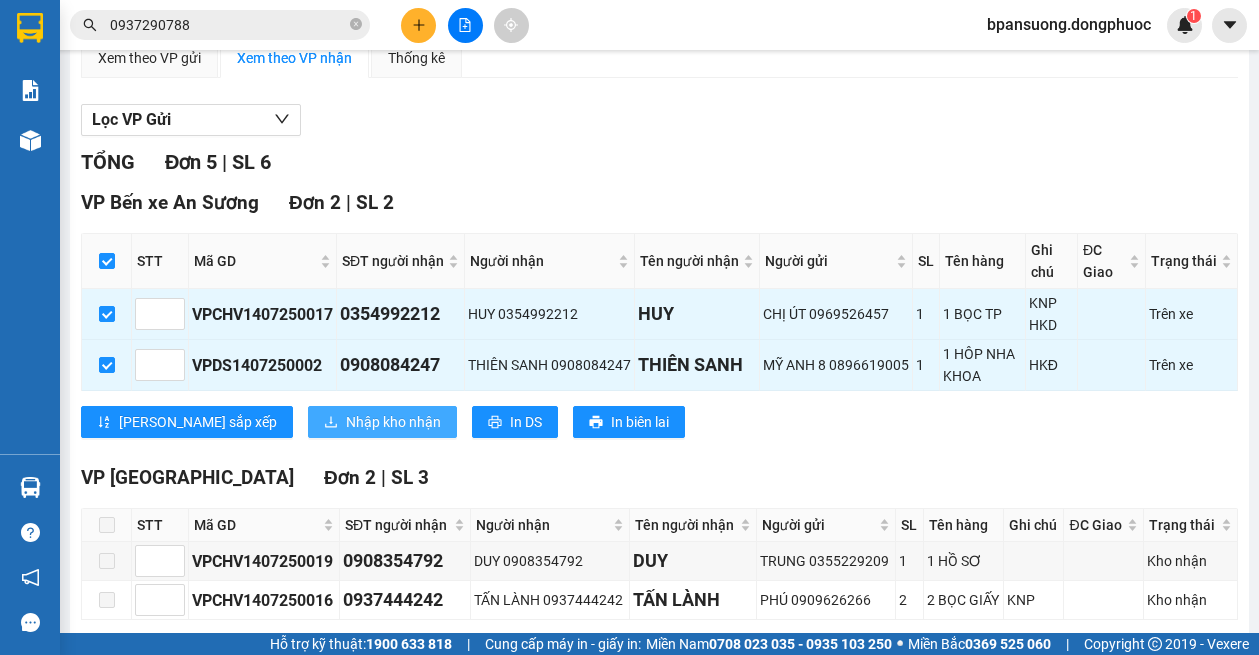 click on "Nhập kho nhận" at bounding box center [393, 422] 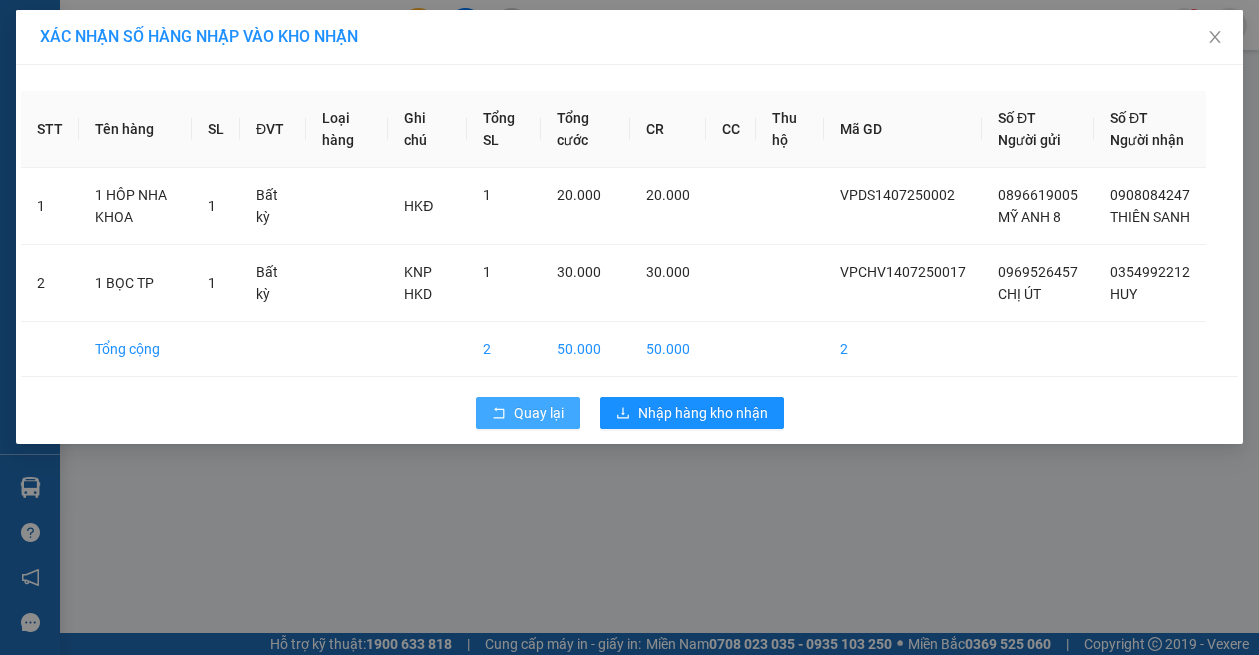 click on "Quay lại" at bounding box center [539, 413] 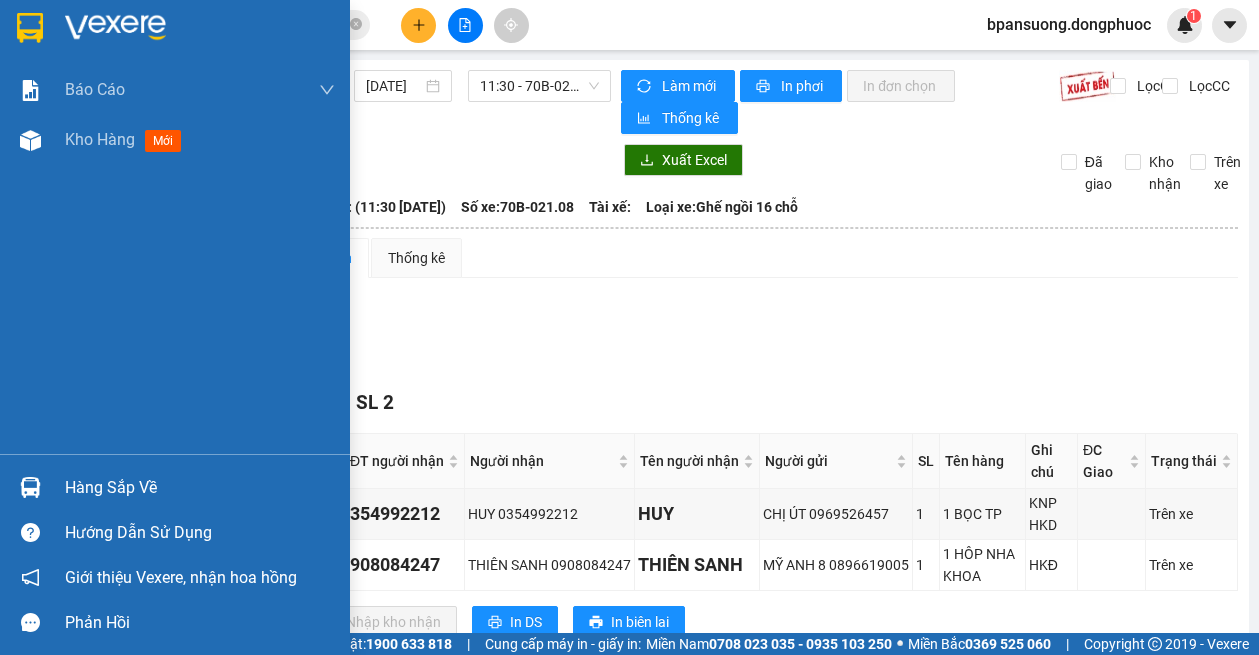 click at bounding box center (30, 487) 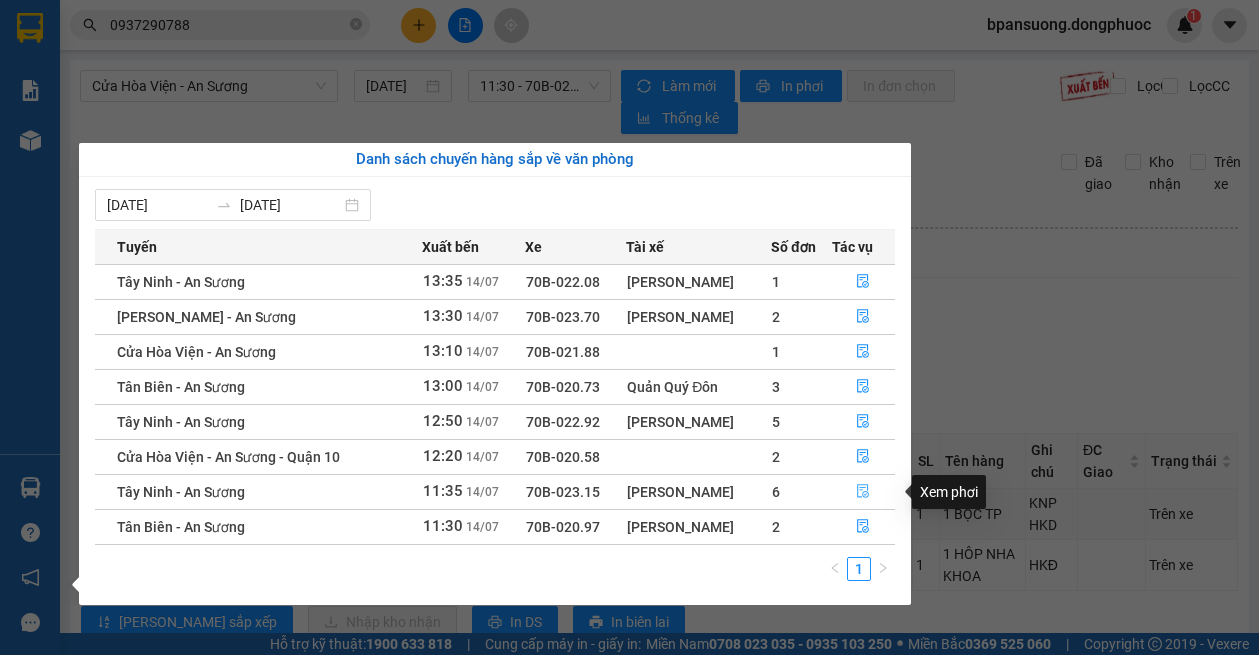 click at bounding box center (864, 492) 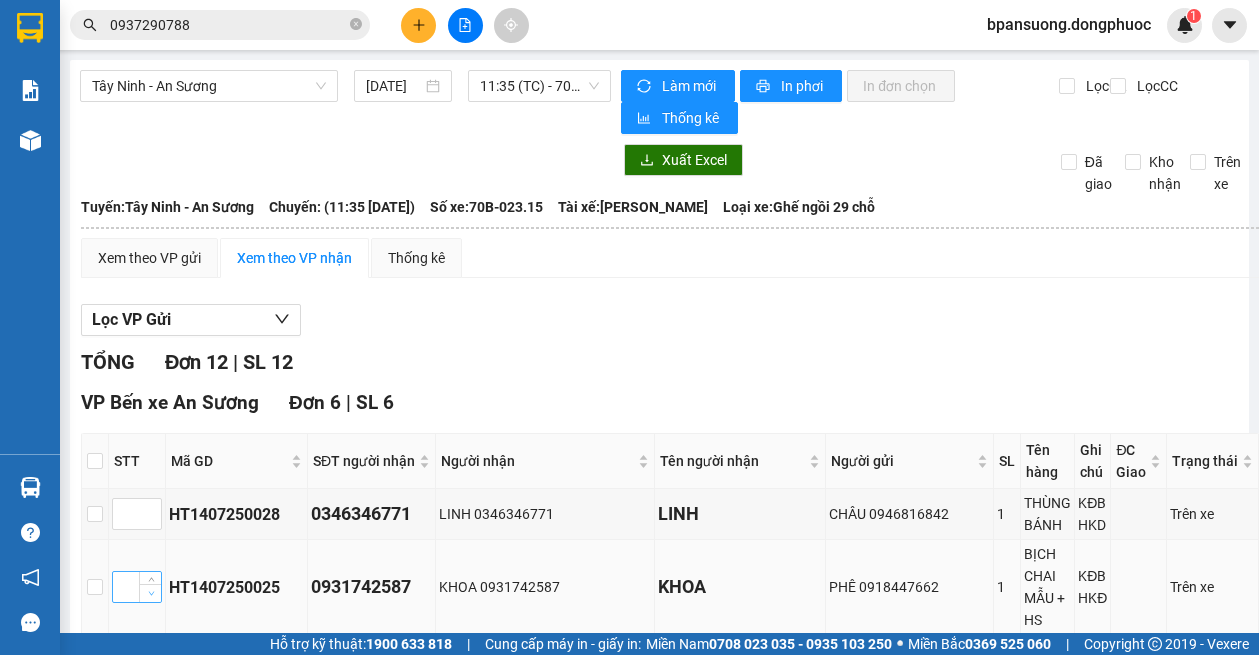 scroll, scrollTop: 400, scrollLeft: 0, axis: vertical 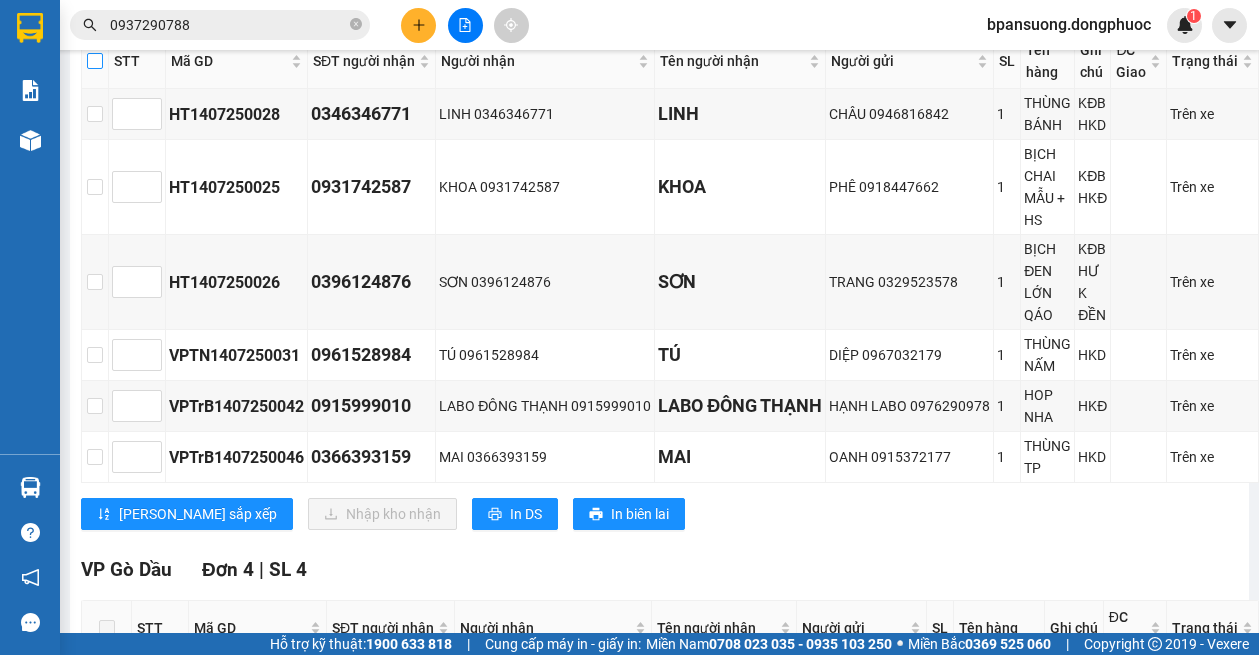 click at bounding box center (95, 61) 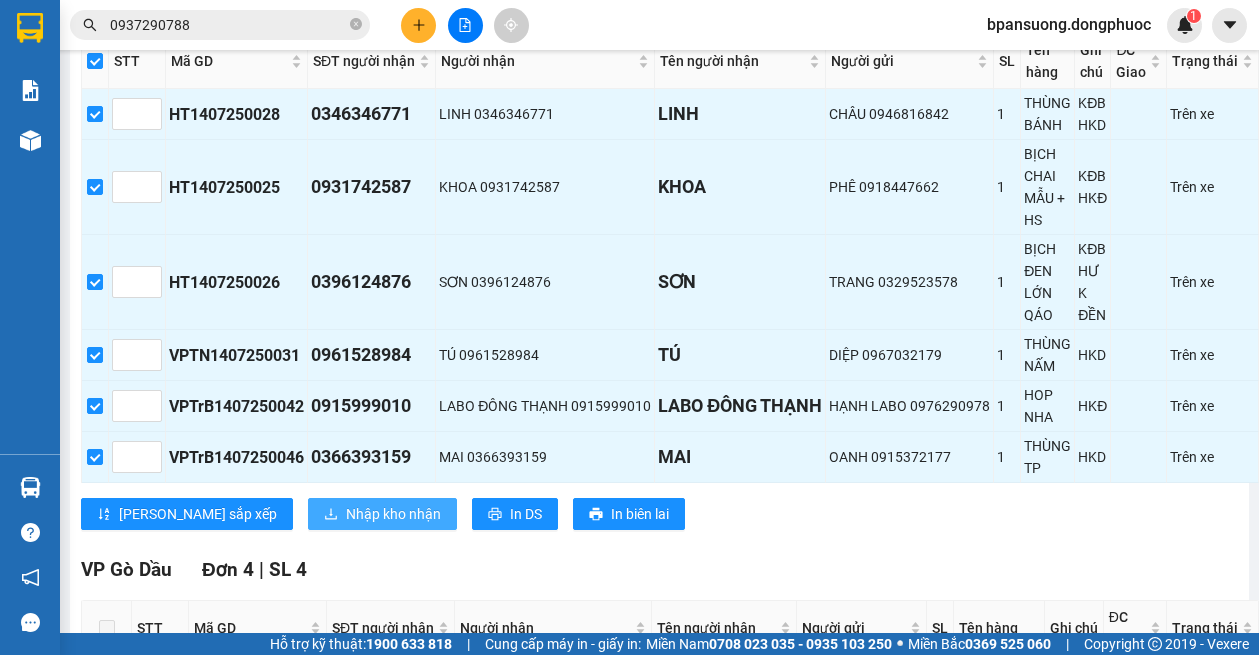click on "Nhập kho nhận" at bounding box center [393, 514] 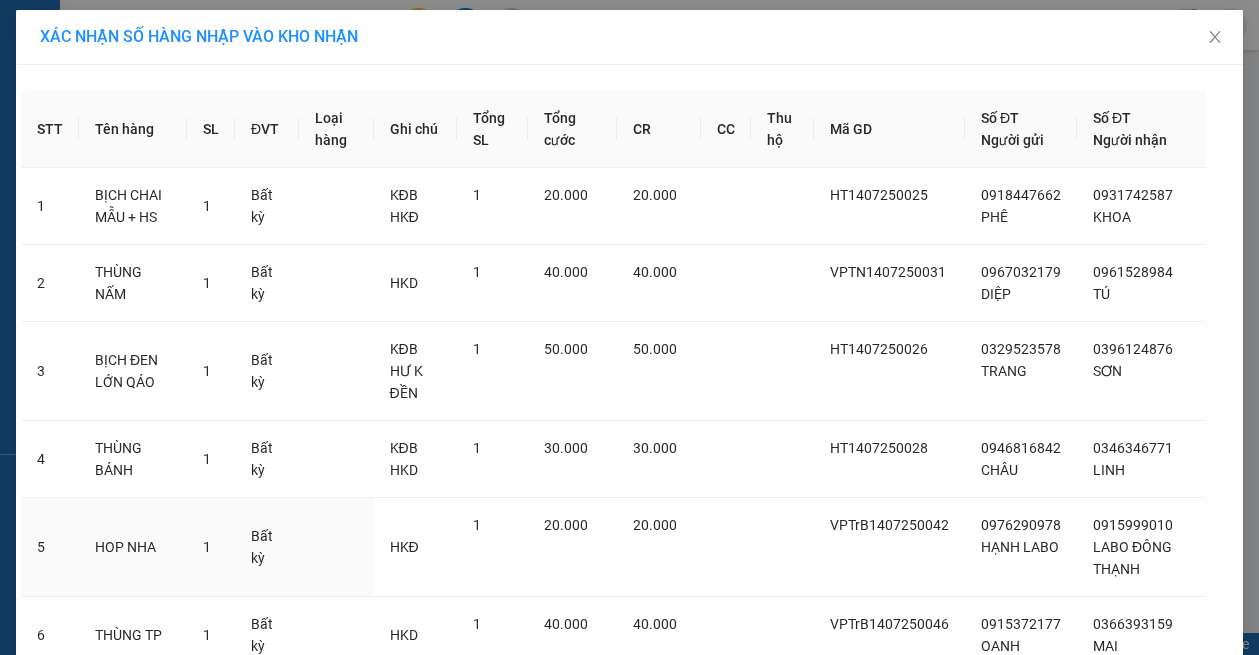 scroll, scrollTop: 0, scrollLeft: 0, axis: both 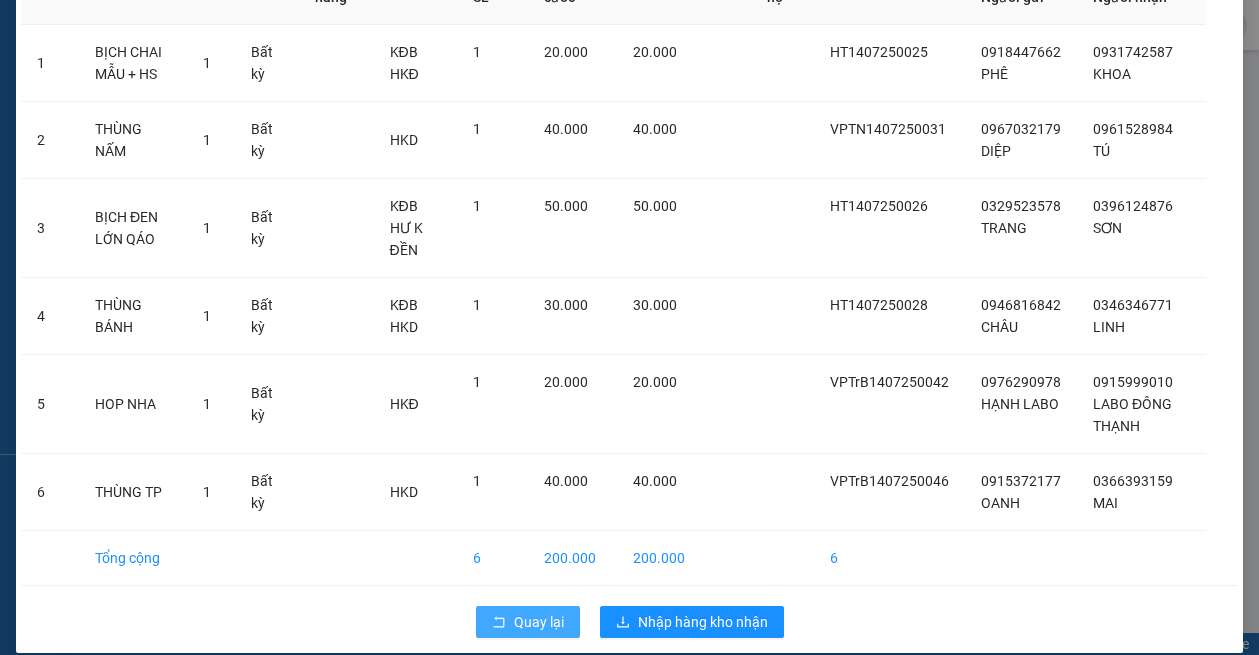 click on "Quay lại" at bounding box center (528, 622) 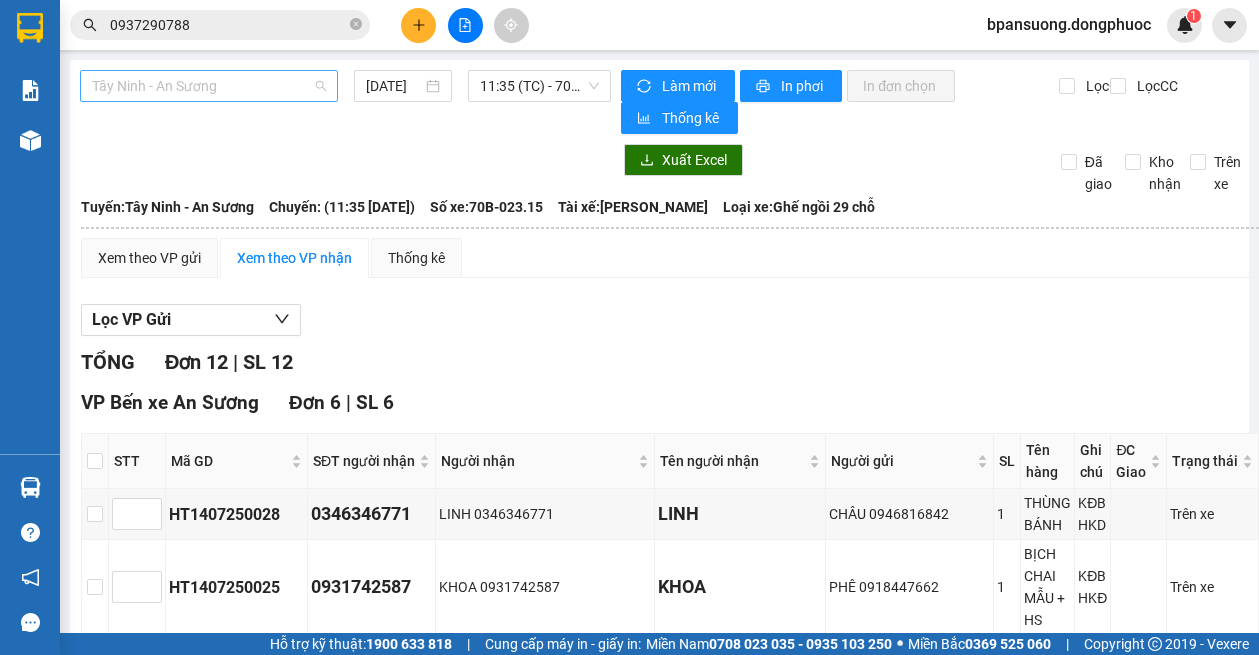 click on "Tây Ninh - An Sương" at bounding box center [209, 86] 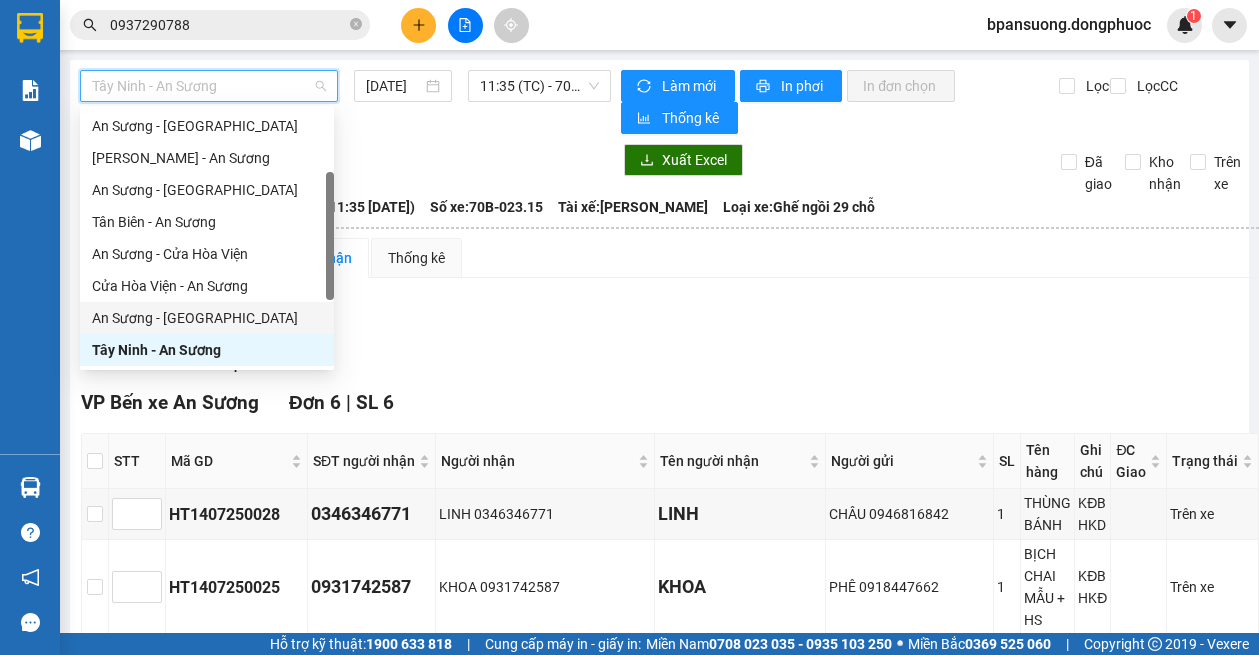 click on "An Sương - Tây Ninh" at bounding box center [207, 318] 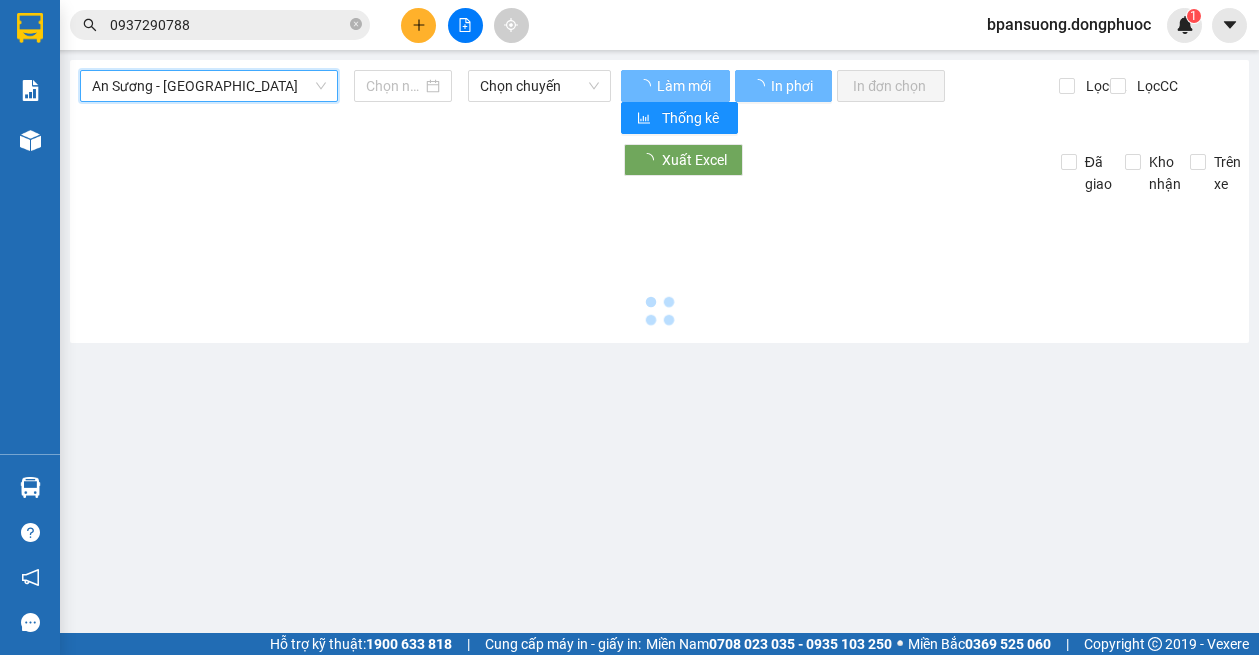 type on "[DATE]" 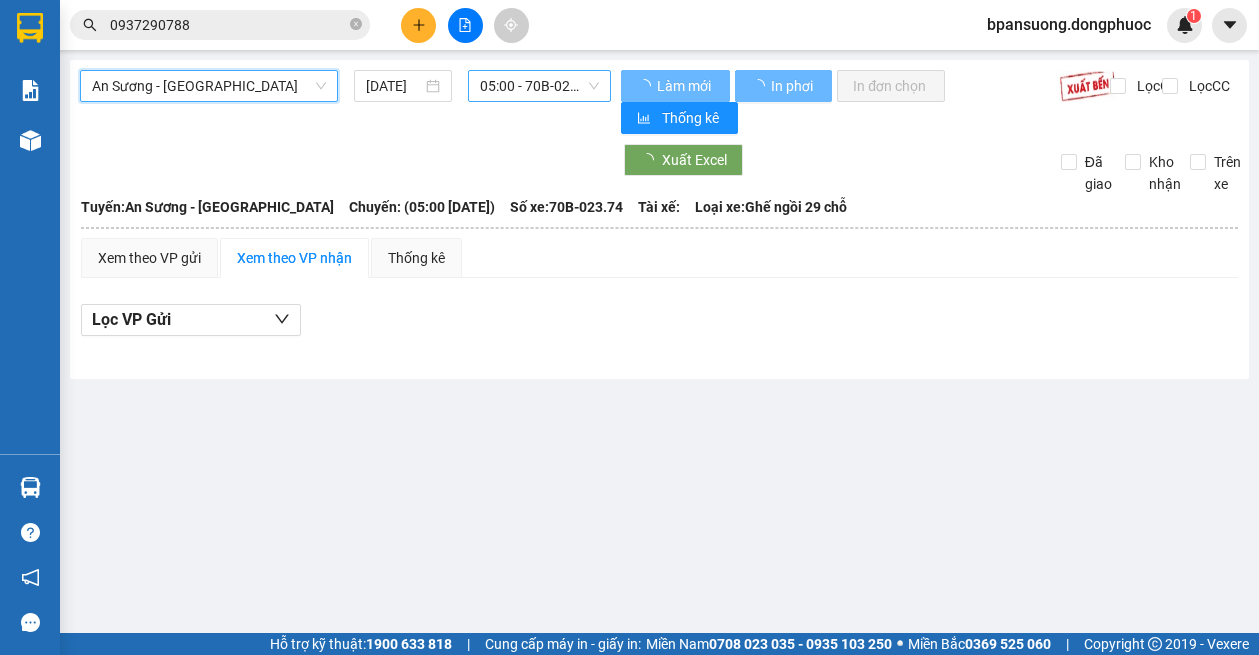 click on "05:00     - 70B-023.74" at bounding box center (540, 86) 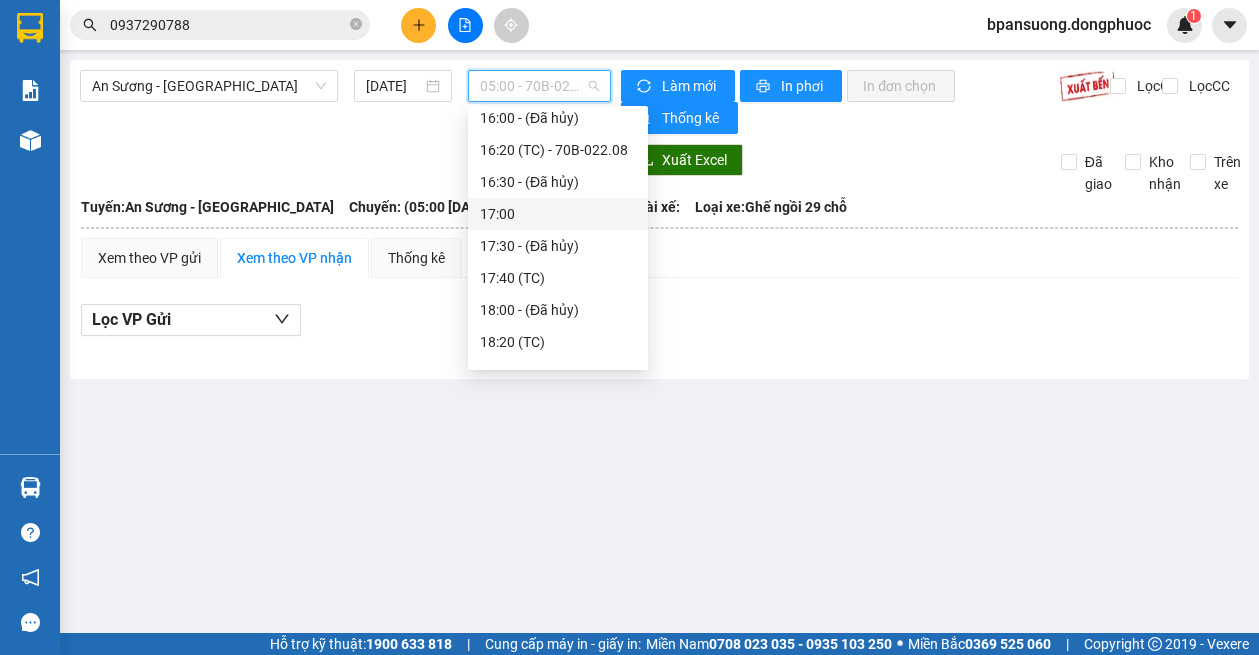 scroll, scrollTop: 800, scrollLeft: 0, axis: vertical 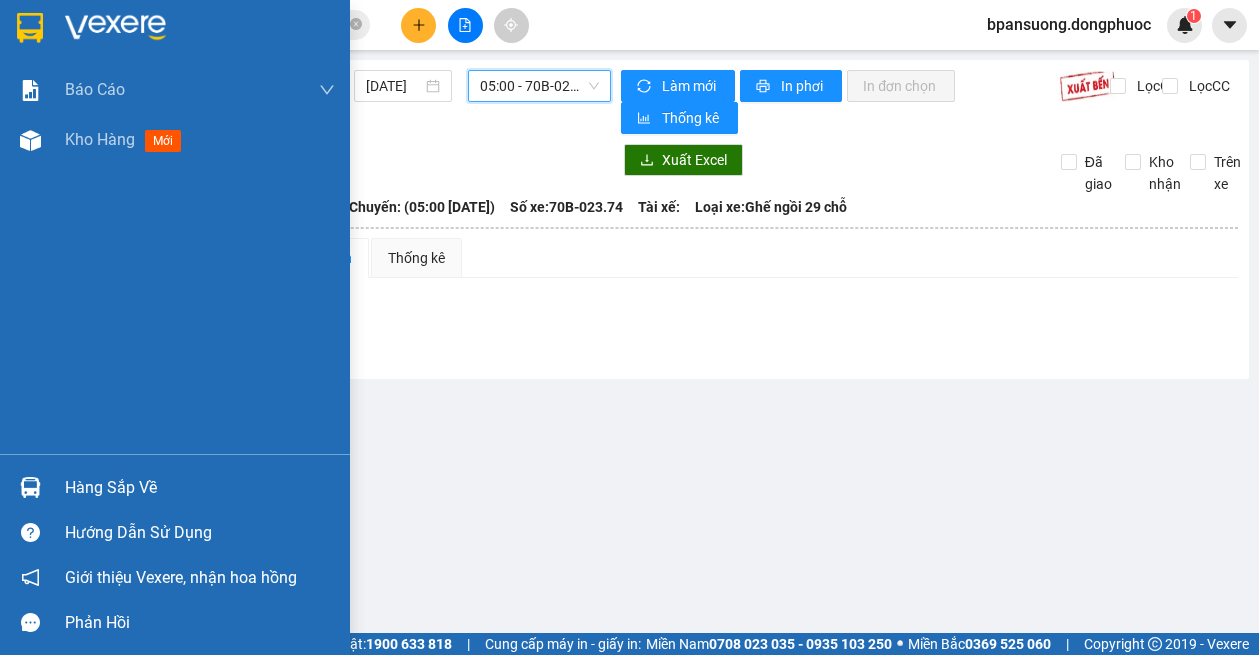 click at bounding box center (30, 487) 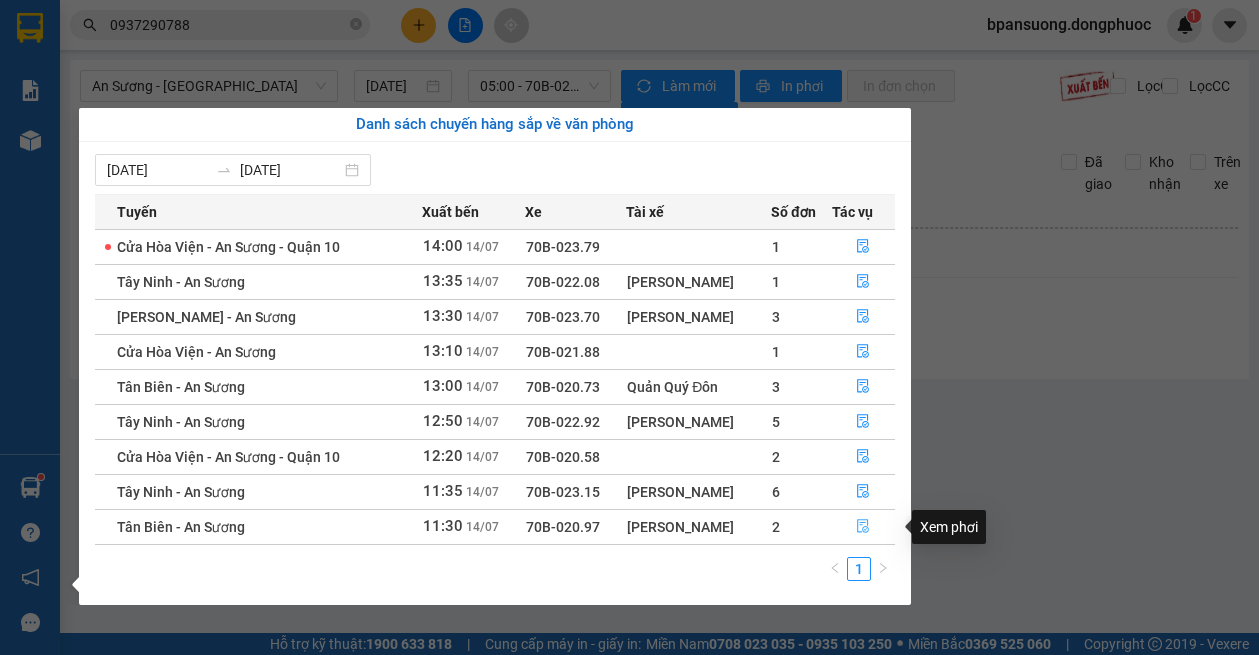 click at bounding box center (864, 527) 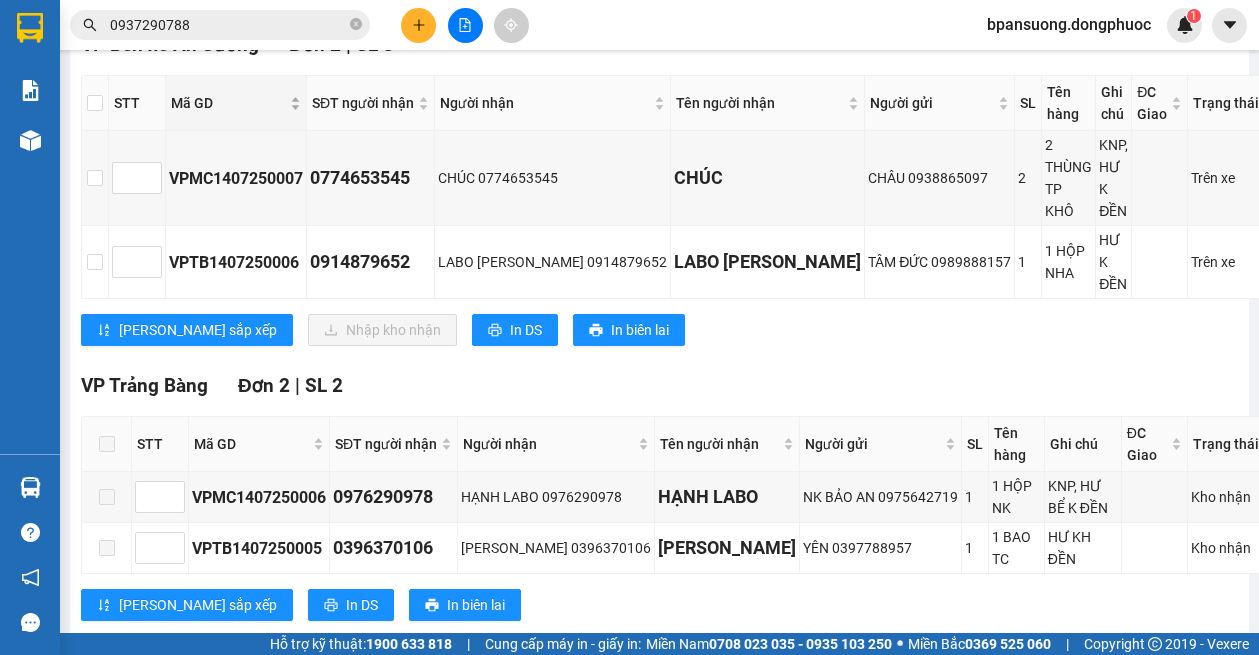 scroll, scrollTop: 158, scrollLeft: 0, axis: vertical 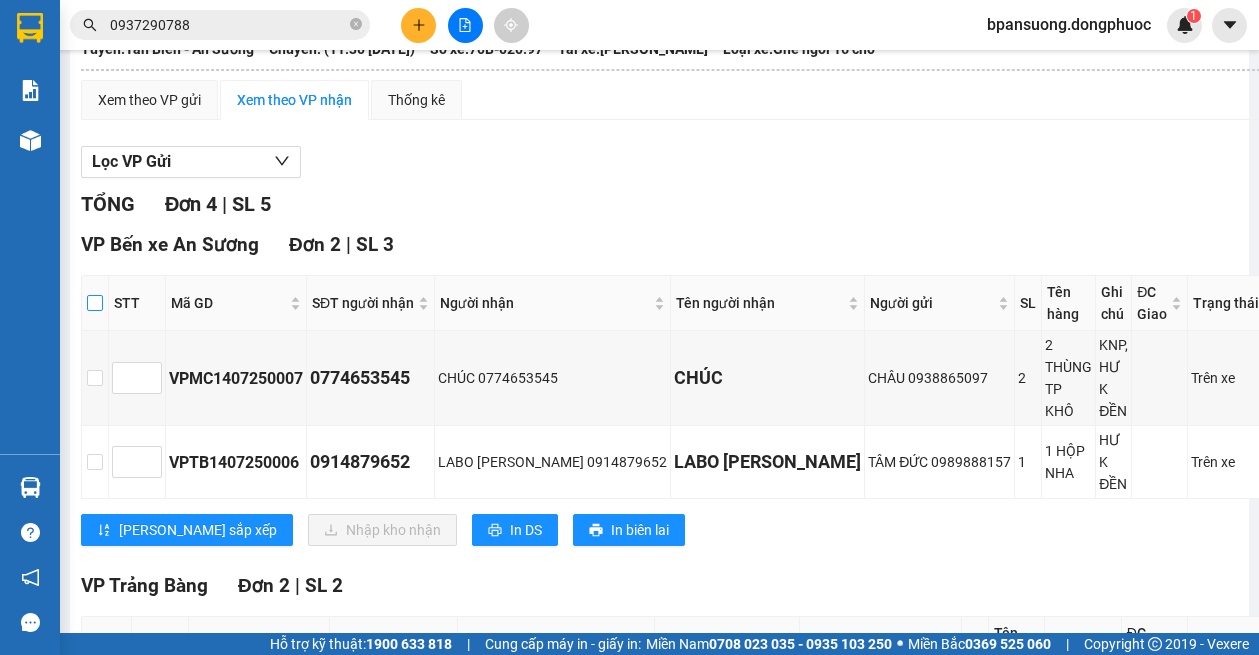 click at bounding box center [95, 303] 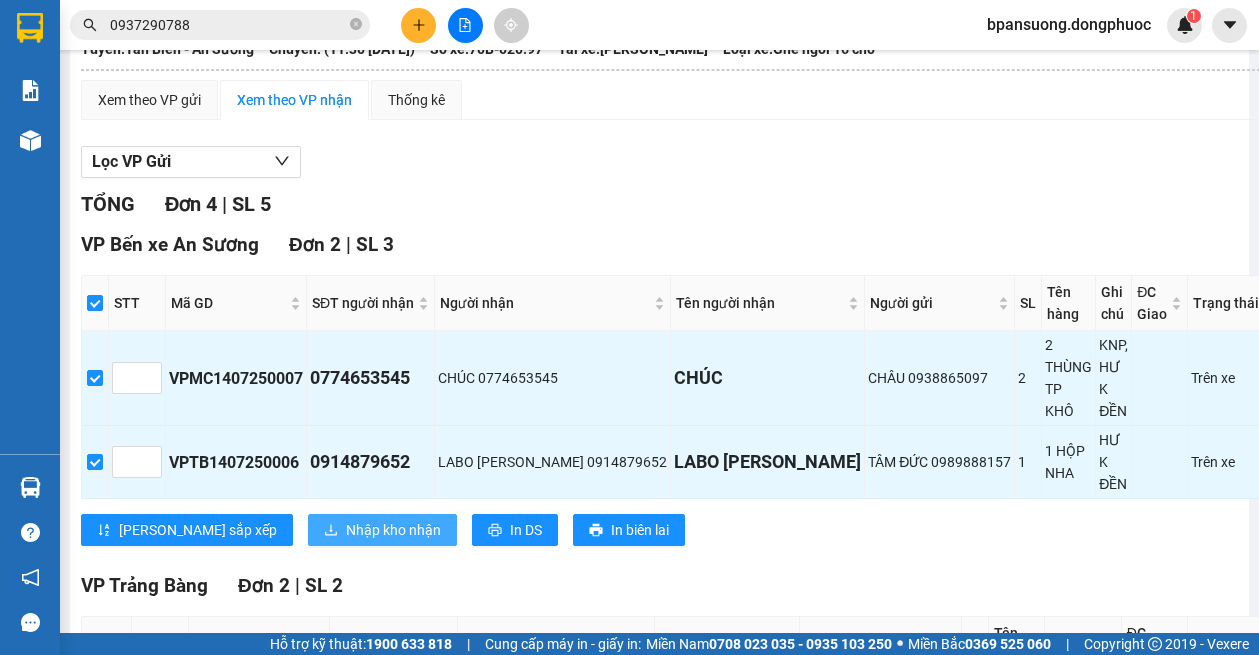 click on "Nhập kho nhận" at bounding box center (382, 530) 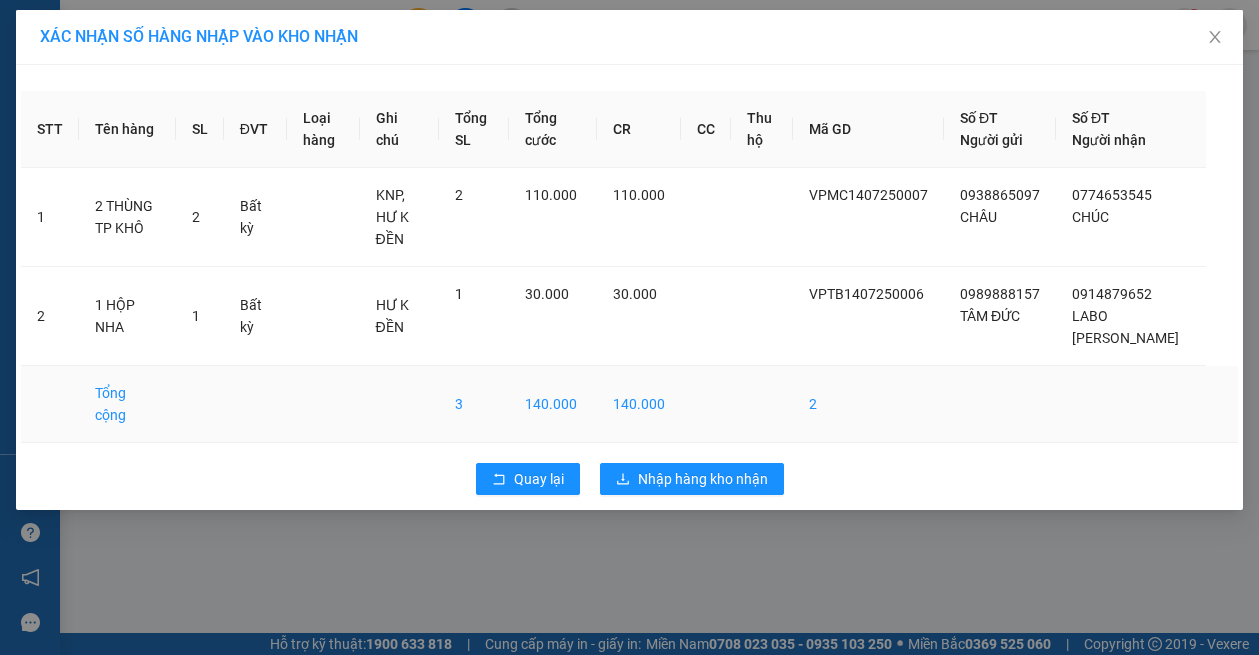 scroll, scrollTop: 0, scrollLeft: 0, axis: both 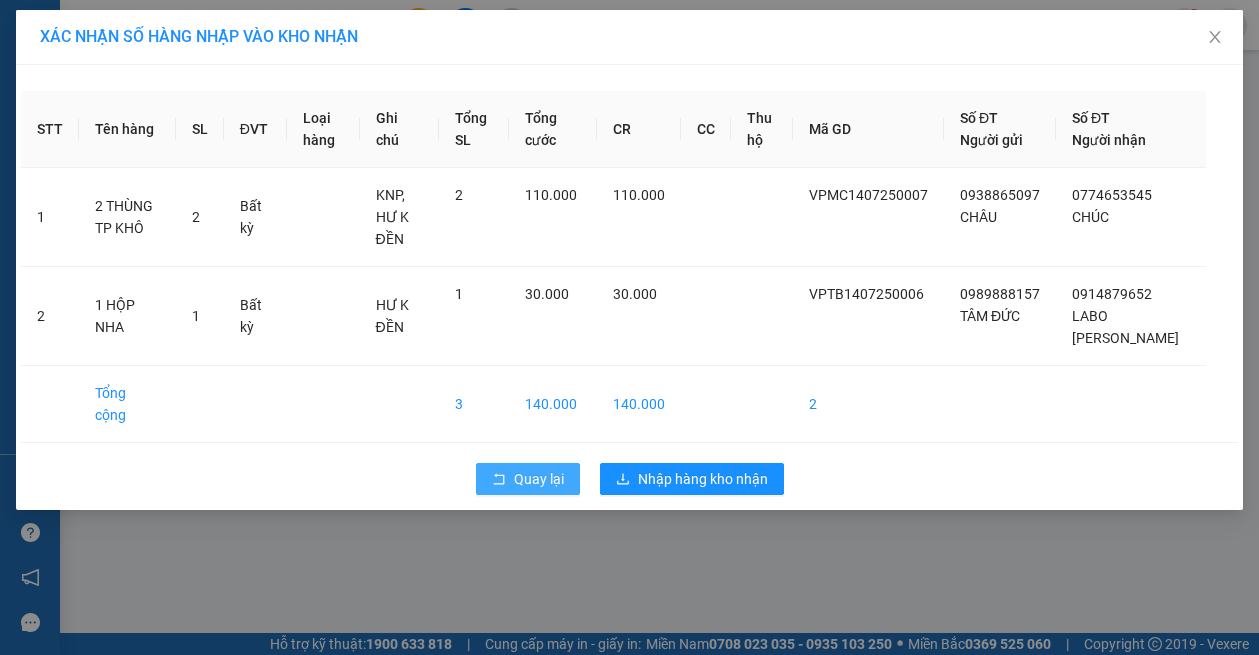 click on "Quay lại" at bounding box center (528, 479) 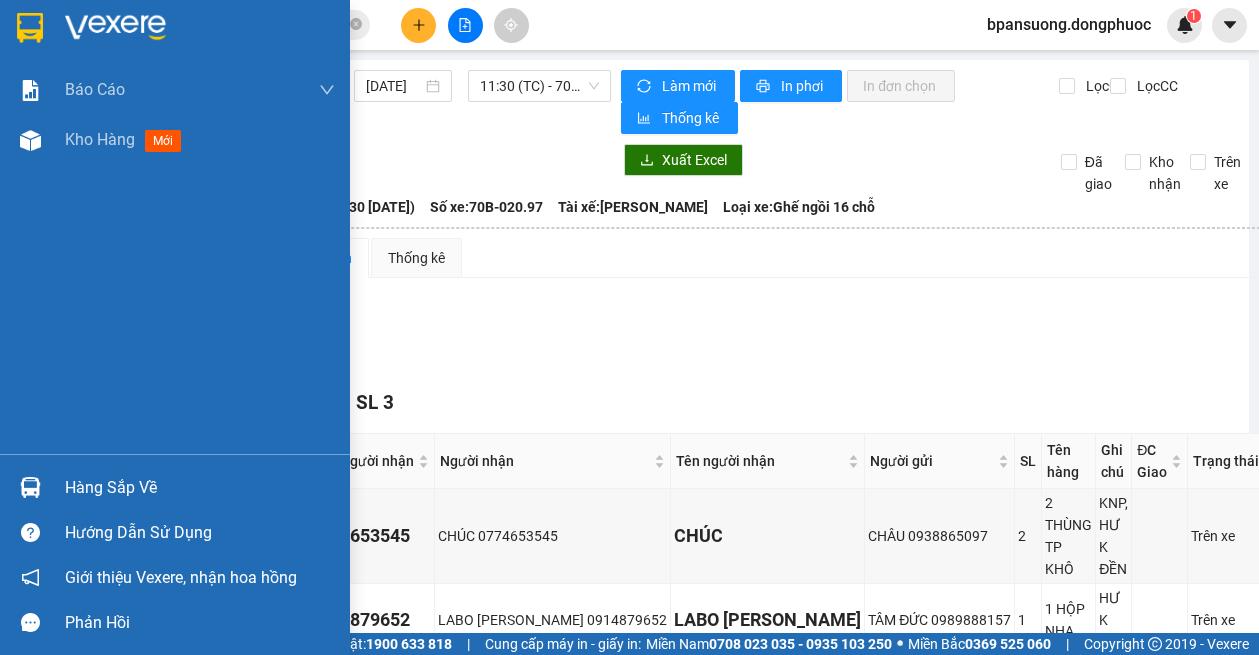 click at bounding box center [30, 487] 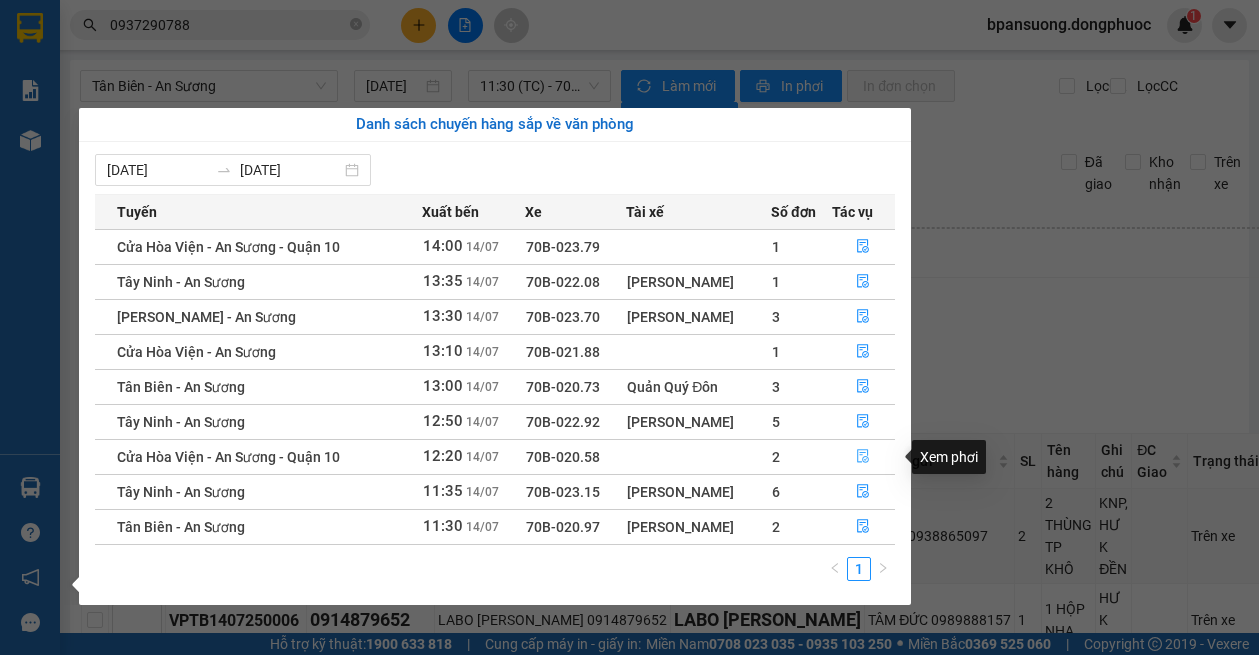 click 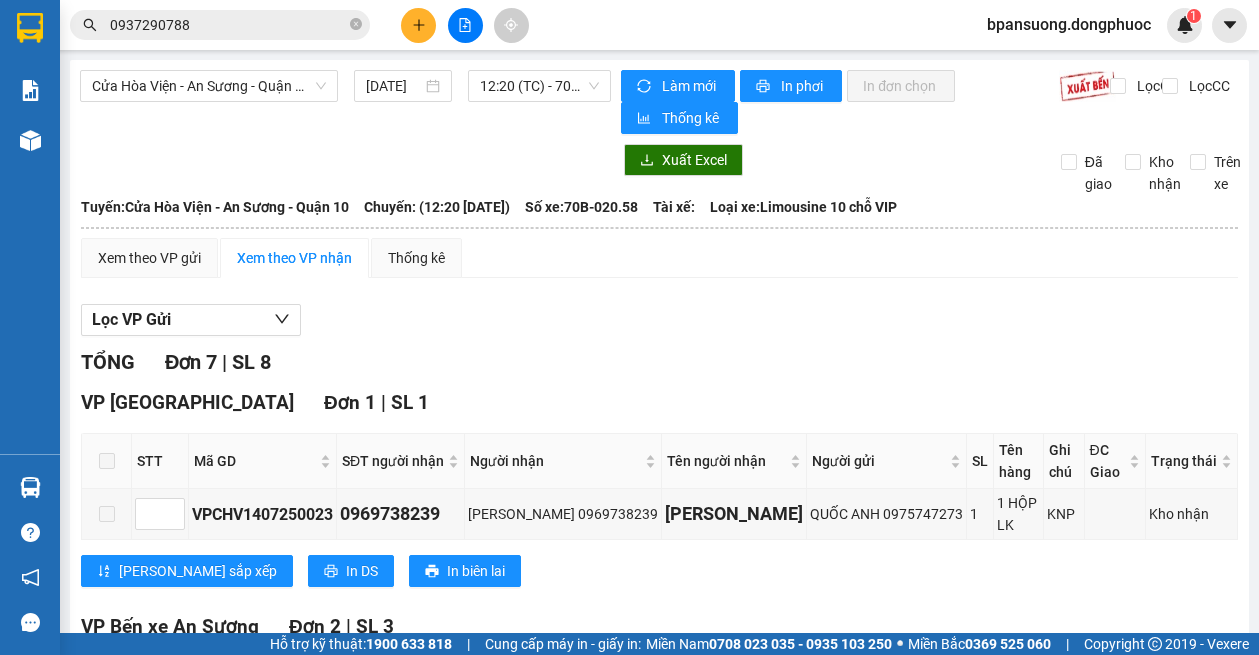 scroll, scrollTop: 400, scrollLeft: 0, axis: vertical 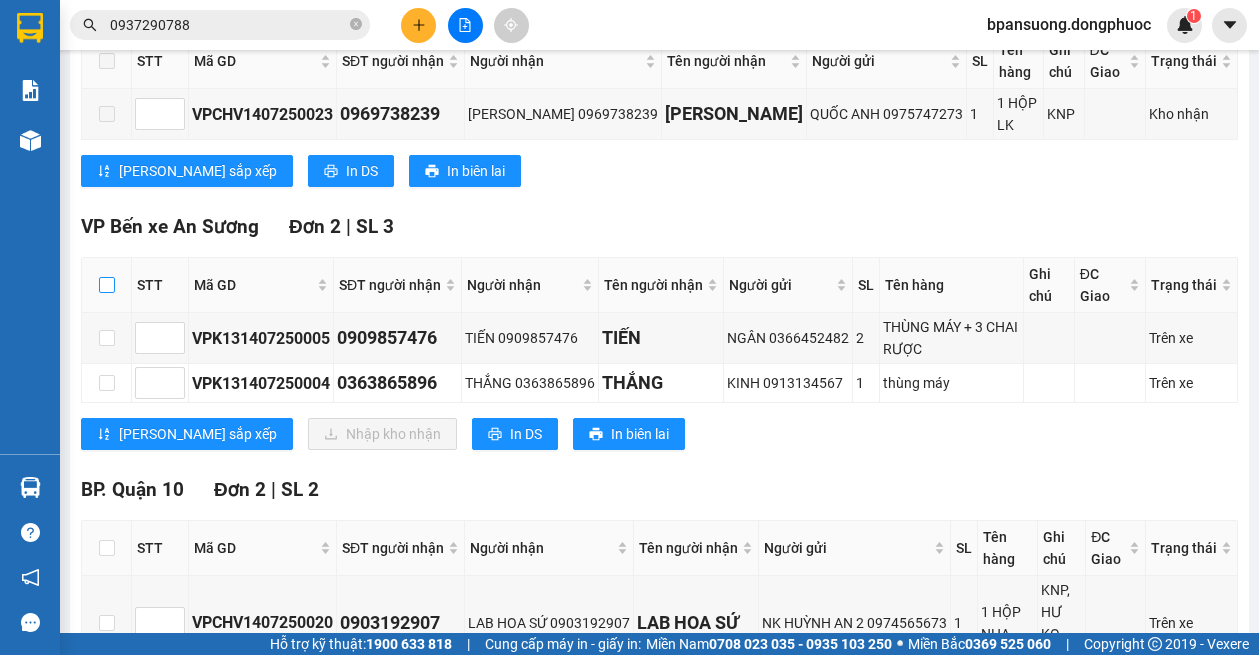 click at bounding box center (107, 285) 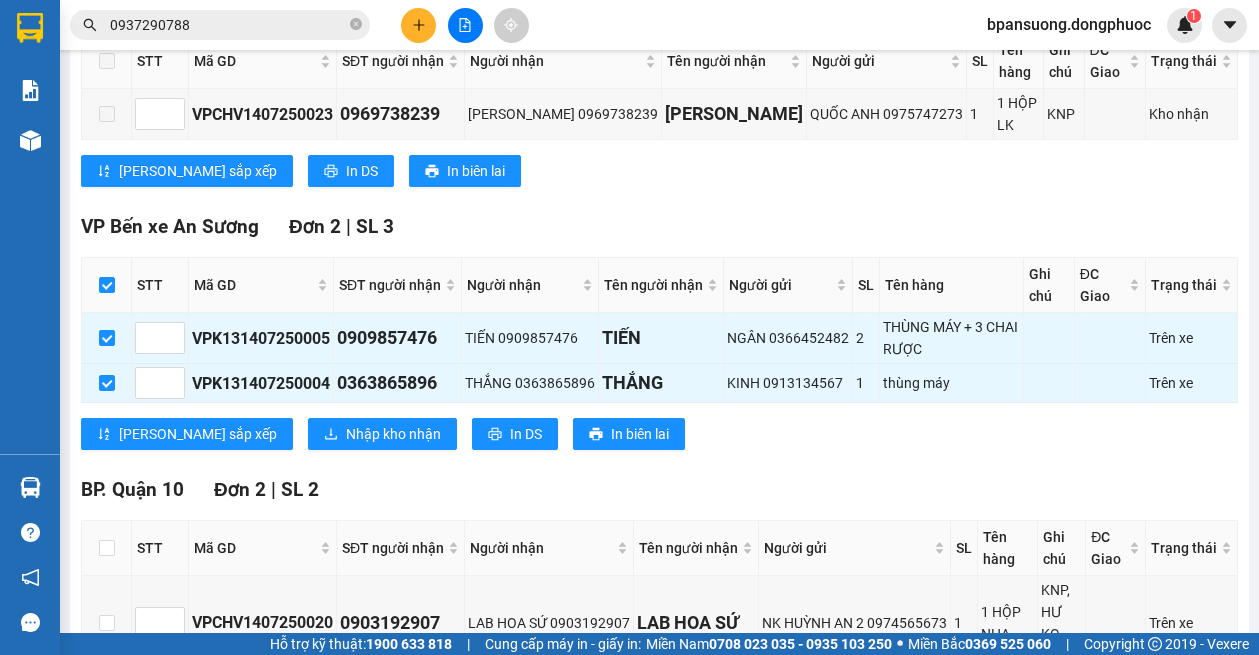click on "VP Bến xe An Sương Đơn   2 | SL   3 STT Mã GD SĐT người nhận Người nhận Tên người nhận Người gửi SL Tên hàng Ghi chú ĐC Giao Trạng thái Ký nhận                           VPK131407250005 0909857476 TIẾN  0909857476 TIẾN  NGÂN  0366452482 2 THÙNG MÁY + 3 CHAI RƯỢC Trên xe VPK131407250004 0363865896 THẮNG  0363865896 THẮNG  KINH 0913134567 1 thùng máy  Trên xe Lưu sắp xếp Nhập kho nhận In DS In biên lai Đồng Phước   19001152   Bến xe Tây Ninh, 01 Võ Văn Truyện, KP 1, Phường 2 VP Bến xe An Sương  -  14:09 - 14/07/2025 Tuyến:  Cửa Hòa Viện - An Sương - Quận 10 Chuyến:   (12:20 - 14/07/2025) Số xe:  70B-020.58   Loại xe:  Limousine 10 chỗ VIP STT Mã GD SĐT người nhận Người nhận Tên người nhận Người gửi SL Tên hàng Ghi chú ĐC Giao Trạng thái Ký nhận VP Bến xe An Sương Đơn   2 | SL   3 1 VPK131407250005 0909857476 TIẾN  0909857476 TIẾN  NGÂN  0366452482 2 2" at bounding box center (659, 338) 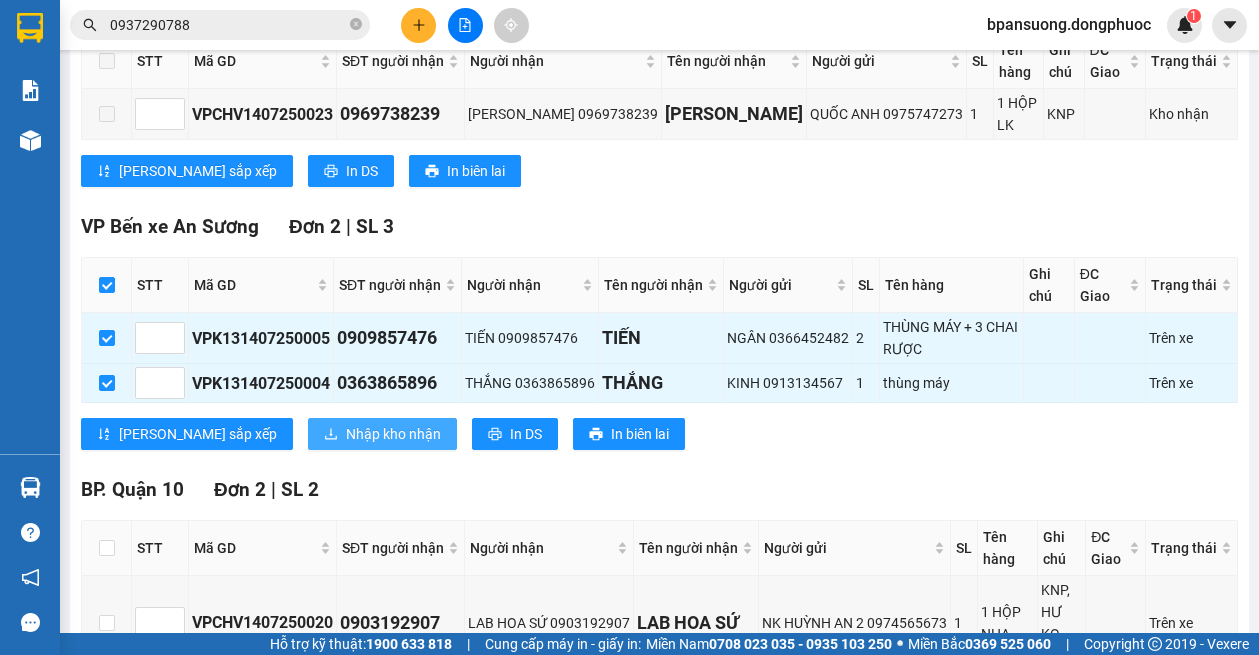 click on "Nhập kho nhận" at bounding box center [382, 434] 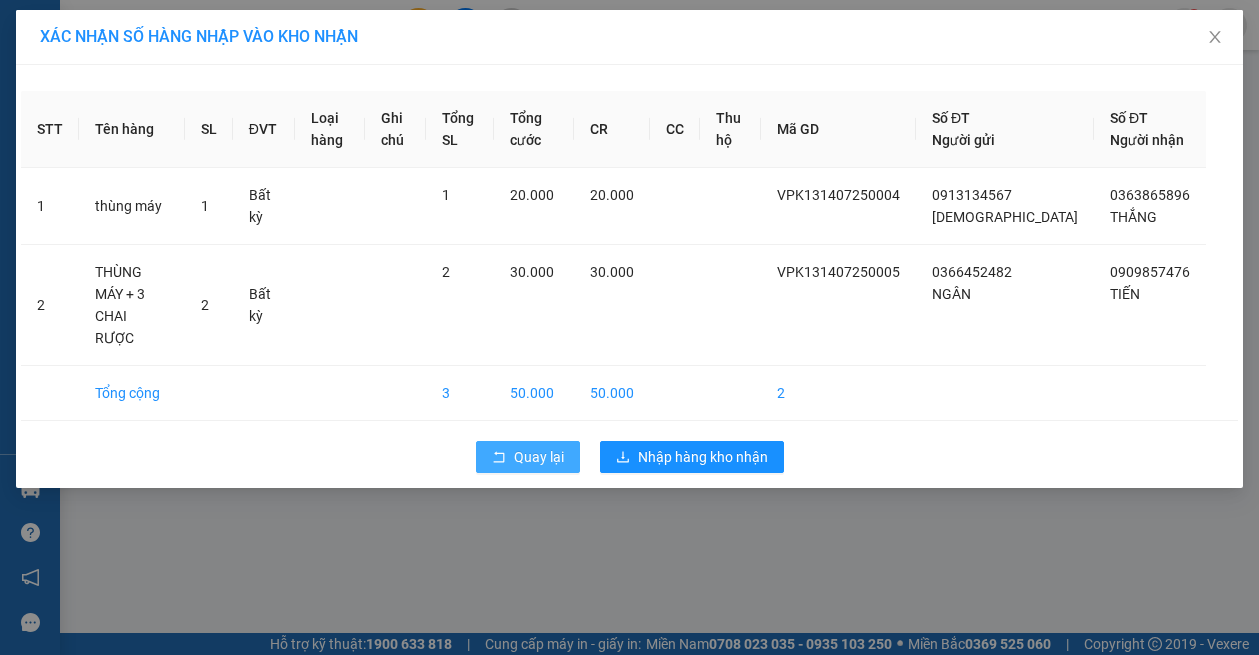click on "Quay lại" at bounding box center [528, 457] 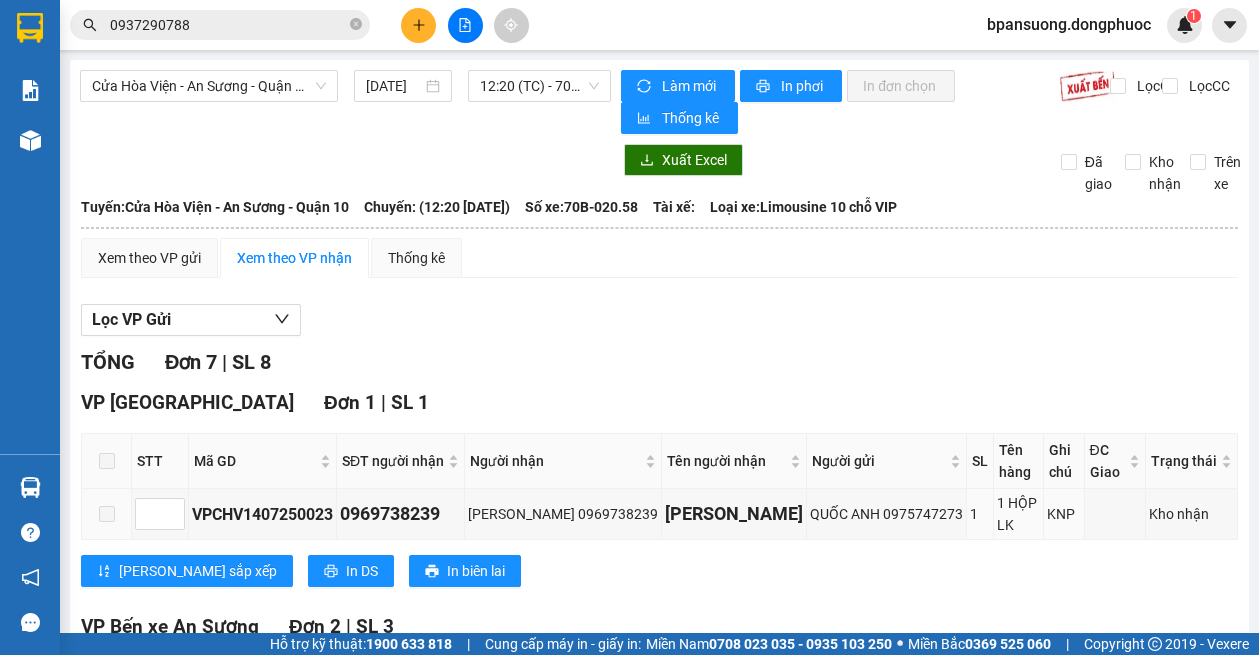 scroll, scrollTop: 200, scrollLeft: 0, axis: vertical 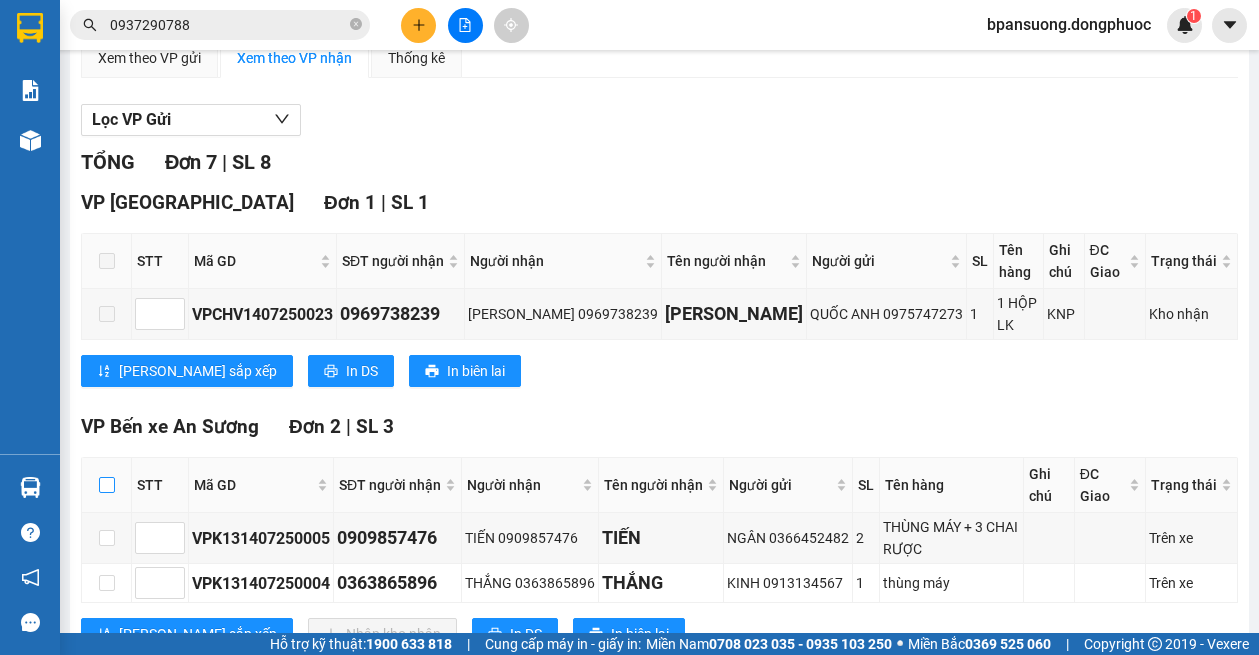 drag, startPoint x: 105, startPoint y: 478, endPoint x: 130, endPoint y: 470, distance: 26.24881 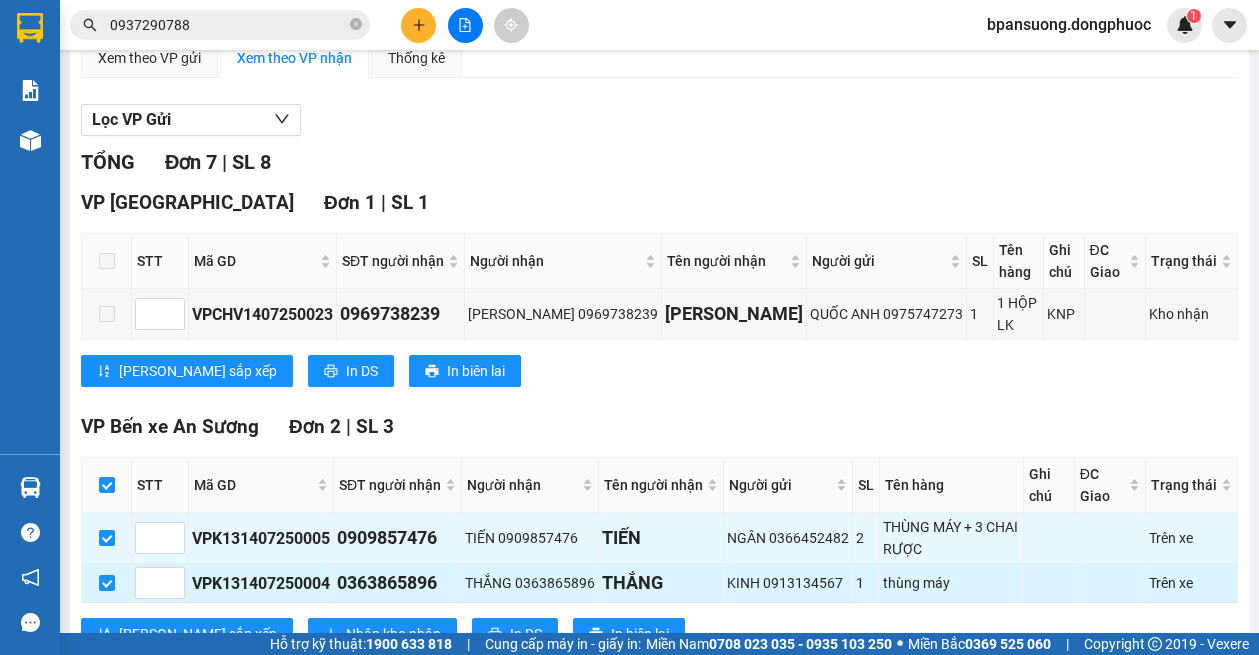 scroll, scrollTop: 600, scrollLeft: 0, axis: vertical 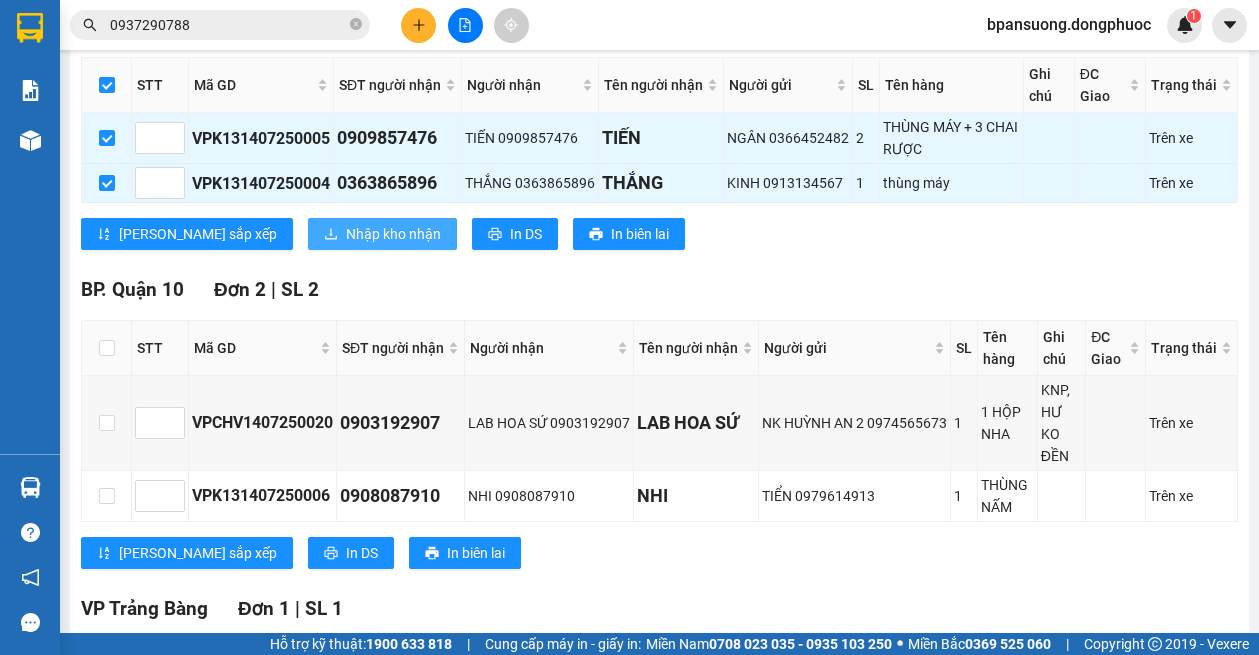 click on "Nhập kho nhận" at bounding box center (393, 234) 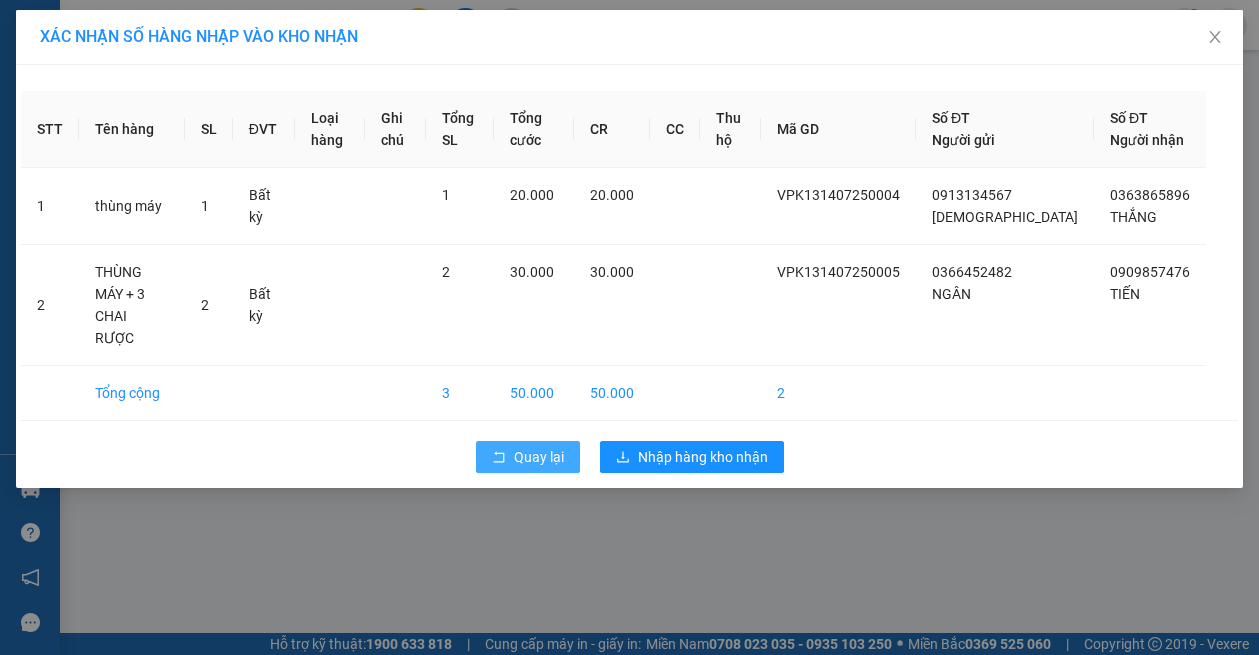 click on "Quay lại" at bounding box center (539, 457) 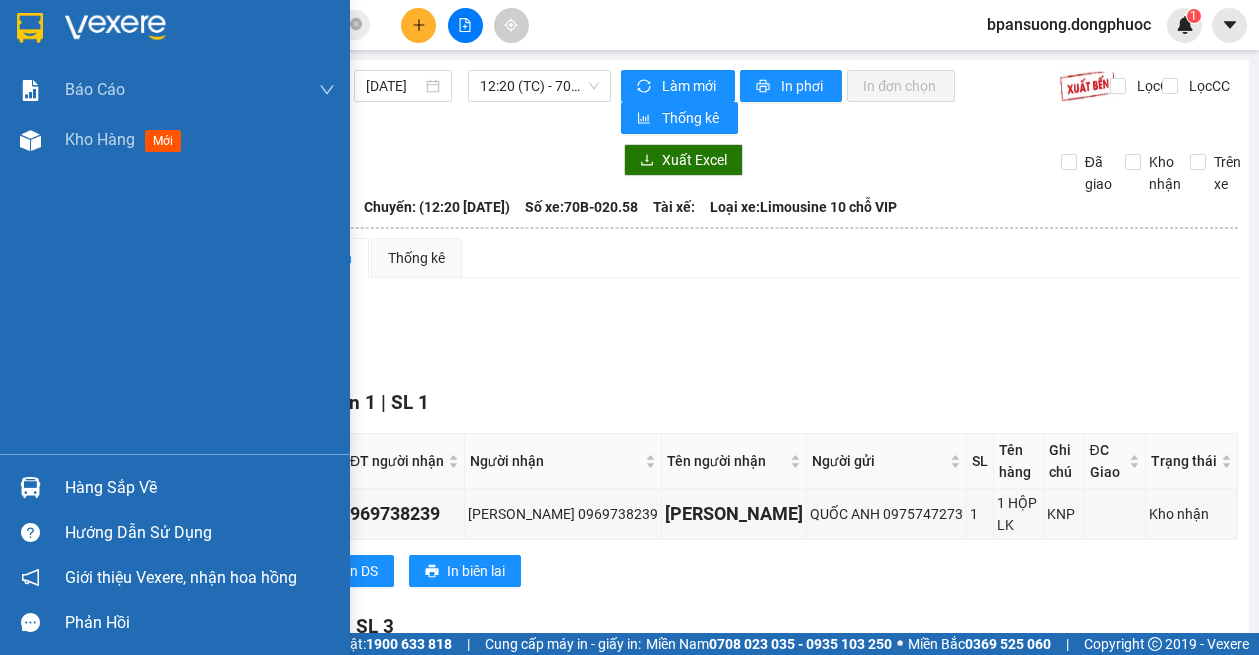 click on "Hàng sắp về" at bounding box center [175, 487] 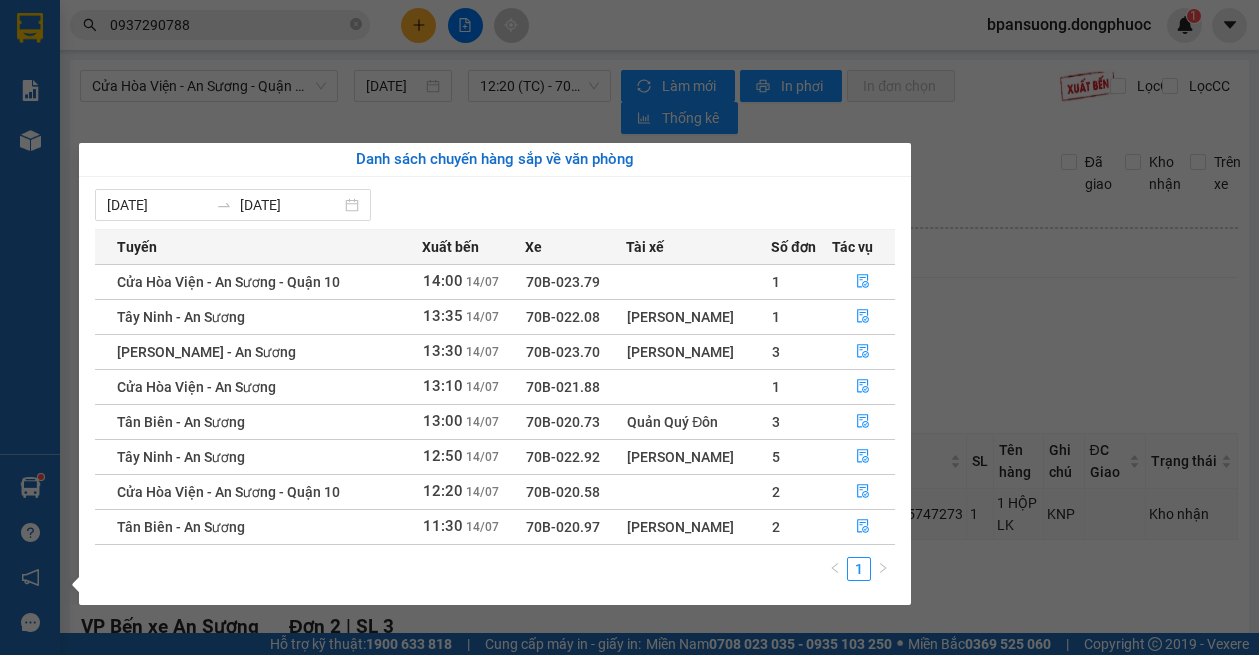 click on "Kết quả tìm kiếm ( 4 )  Bộ lọc  Mã ĐH Trạng thái Món hàng Tổng cước Chưa cước Nhãn Người gửi VP Gửi Người nhận VP Nhận HT1307250045 12:57 - 13/07 VP Nhận   70B-023.15 15:56 - 13/07 THÙNG HS SL:  1 30.000 0947209293 TRÍ Hòa Thành 0937290788 LẠC VP Bến xe An Sương VPAS2403240110 13:55 - 24/03 Đã giao   06:39 - 25/03 BỌC GT SL:  1 20.000 0937290788 LAC VP Bến xe An Sương 0946455888 LỘC VP CHV VPAS3001240294 19:18 - 30/01 Đã giao   16:55 - 31/01 GT SL:  1 20.000 0937290788 LAC VP Bến xe An Sương 0946455888 LỘC VP CHV VPAS2001240155 13:26 - 20/01 Đã giao   16:50 - 20/01 HS SL:  1 30.000 0937290788 LAC VP Bến xe An Sương 0982833788 BAO VP Tây Ninh 1 0937290788 bpansuong.dongphuoc 1     Báo cáo Mẫu 1: Báo cáo dòng tiền theo nhân viên Mẫu 1: Báo cáo dòng tiền theo nhân viên (VP) Mẫu 2: Doanh số tạo đơn theo Văn phòng, nhân viên - Trạm     Kho hàng mới Hàng sắp về Hướng dẫn sử dụng 12:20" at bounding box center [629, 327] 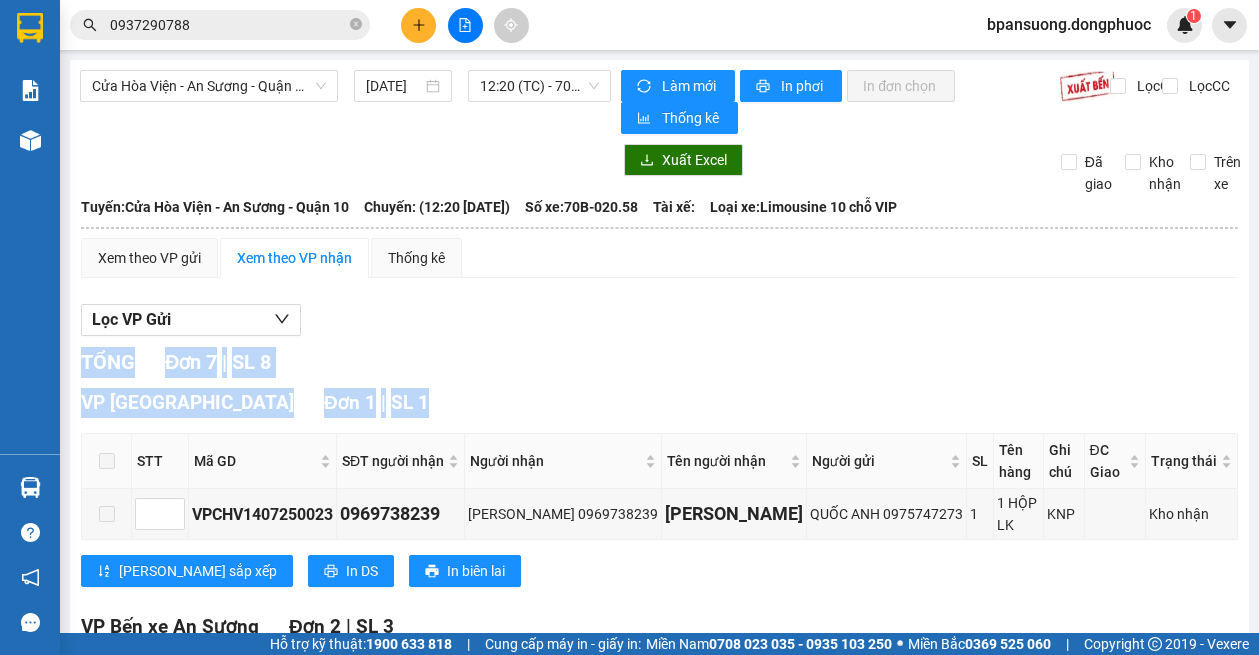 drag, startPoint x: 630, startPoint y: 351, endPoint x: 597, endPoint y: 281, distance: 77.388626 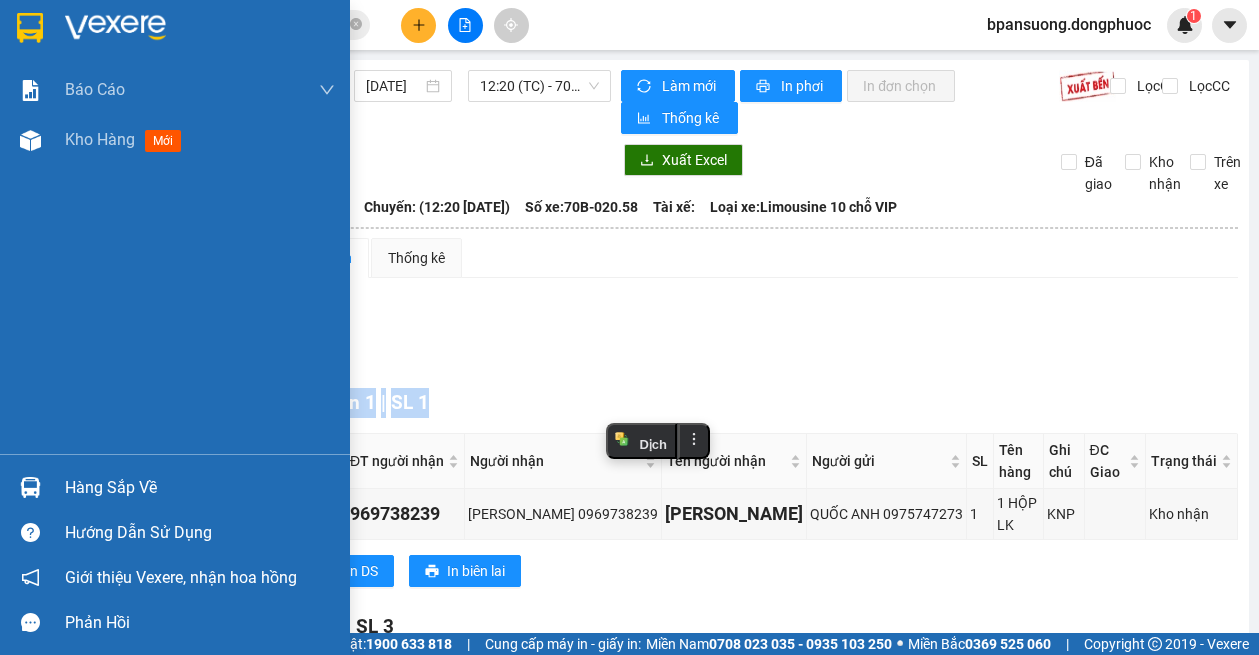 click at bounding box center (30, 487) 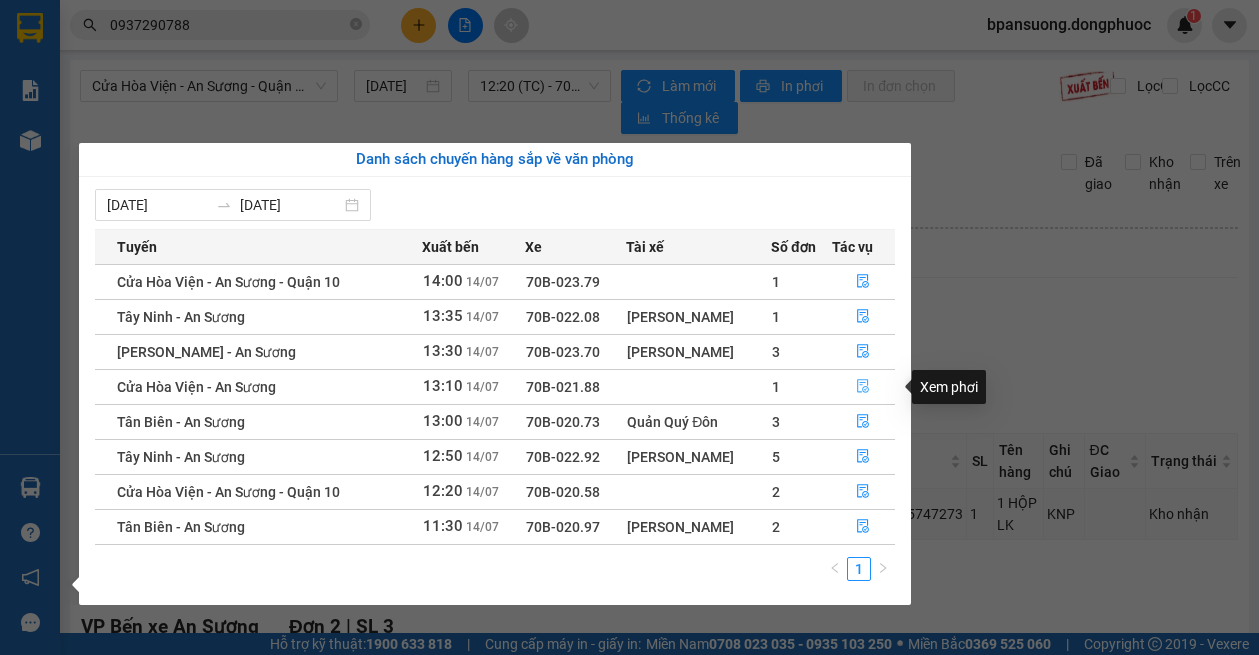 click 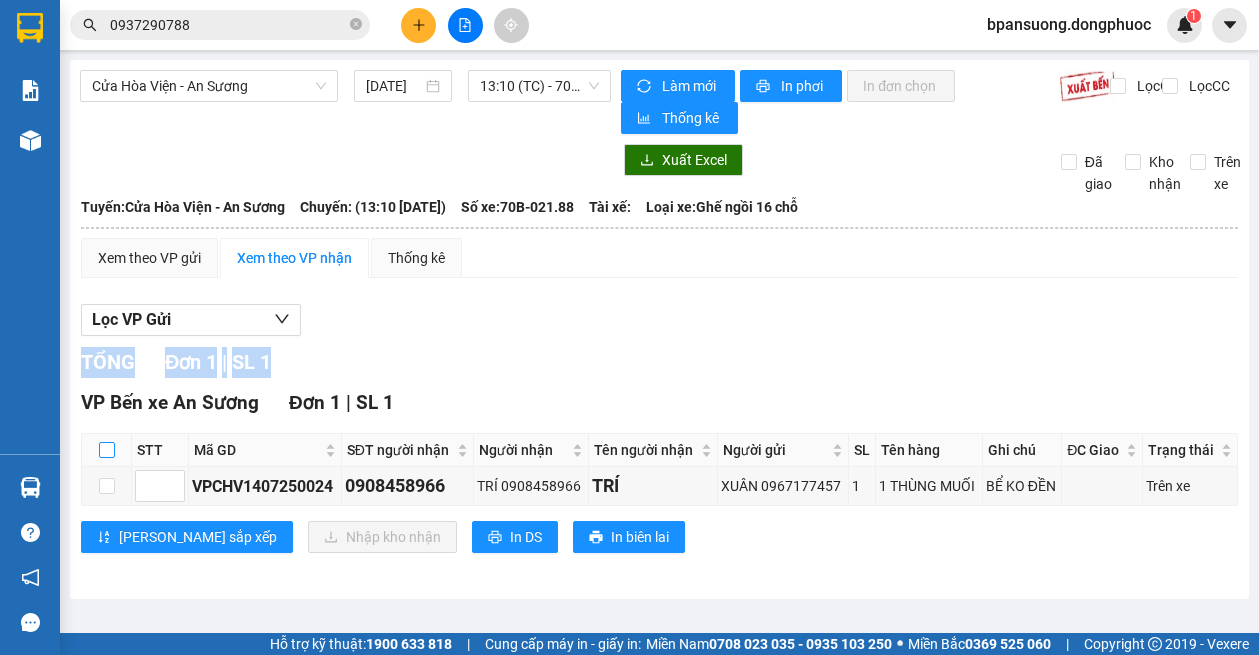 click at bounding box center (107, 450) 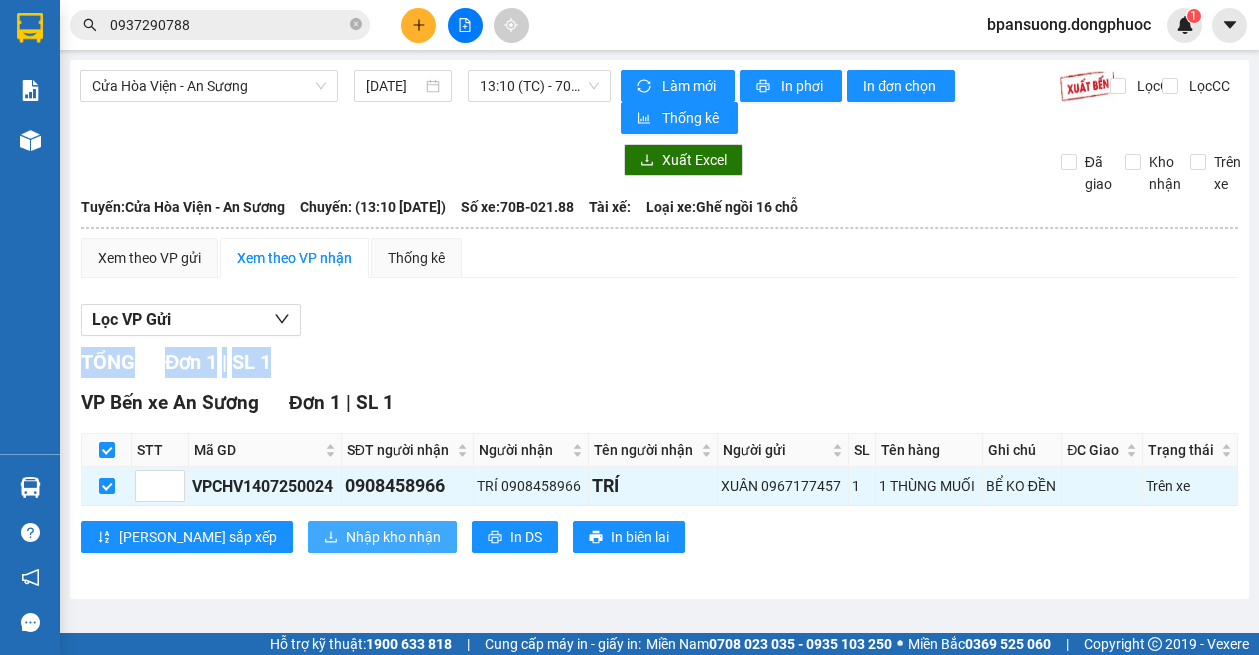 click on "Nhập kho nhận" at bounding box center [393, 537] 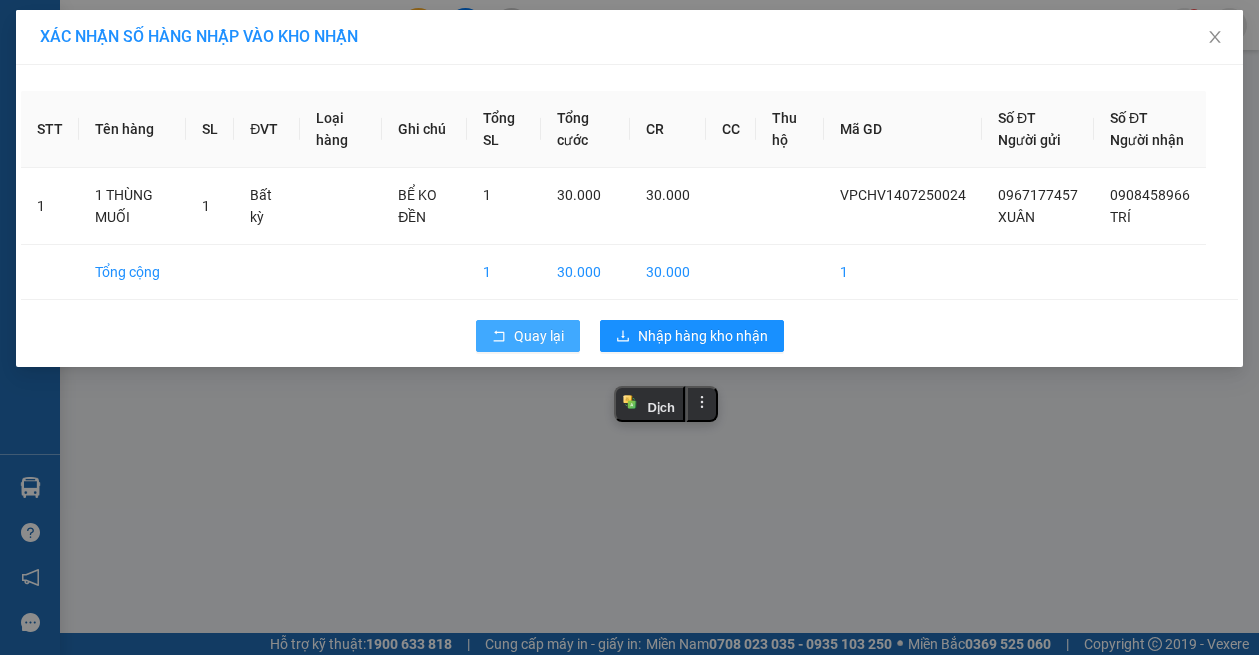 click on "Quay lại" at bounding box center (539, 336) 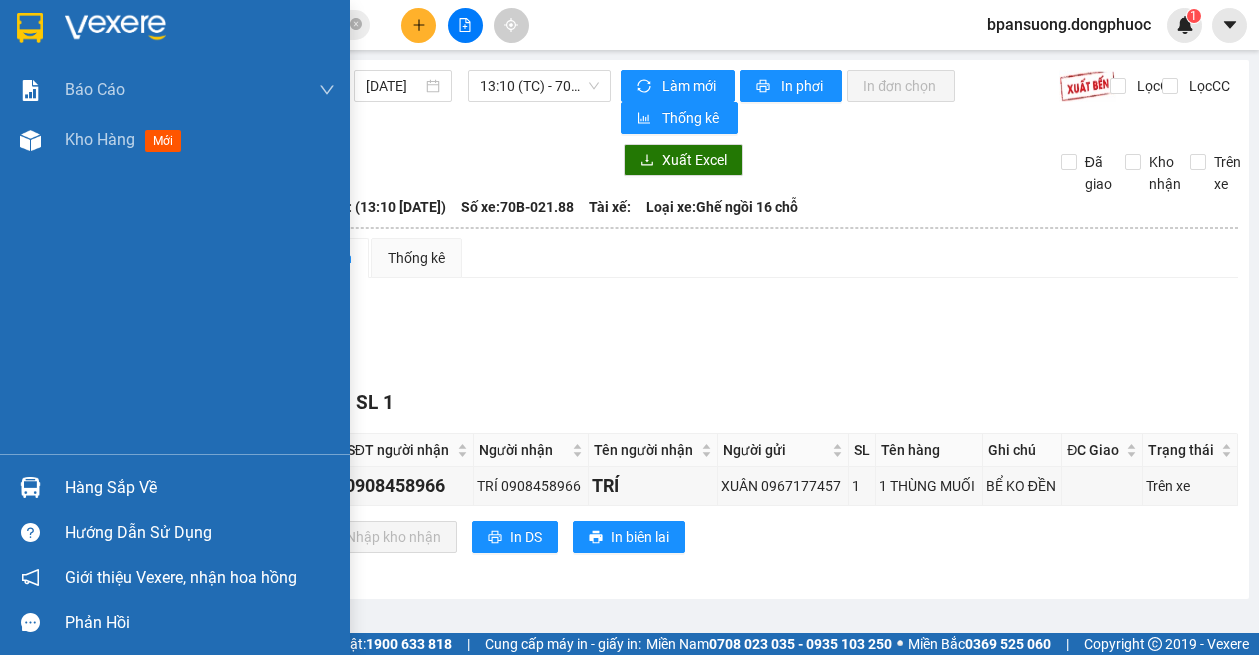 click at bounding box center [30, 487] 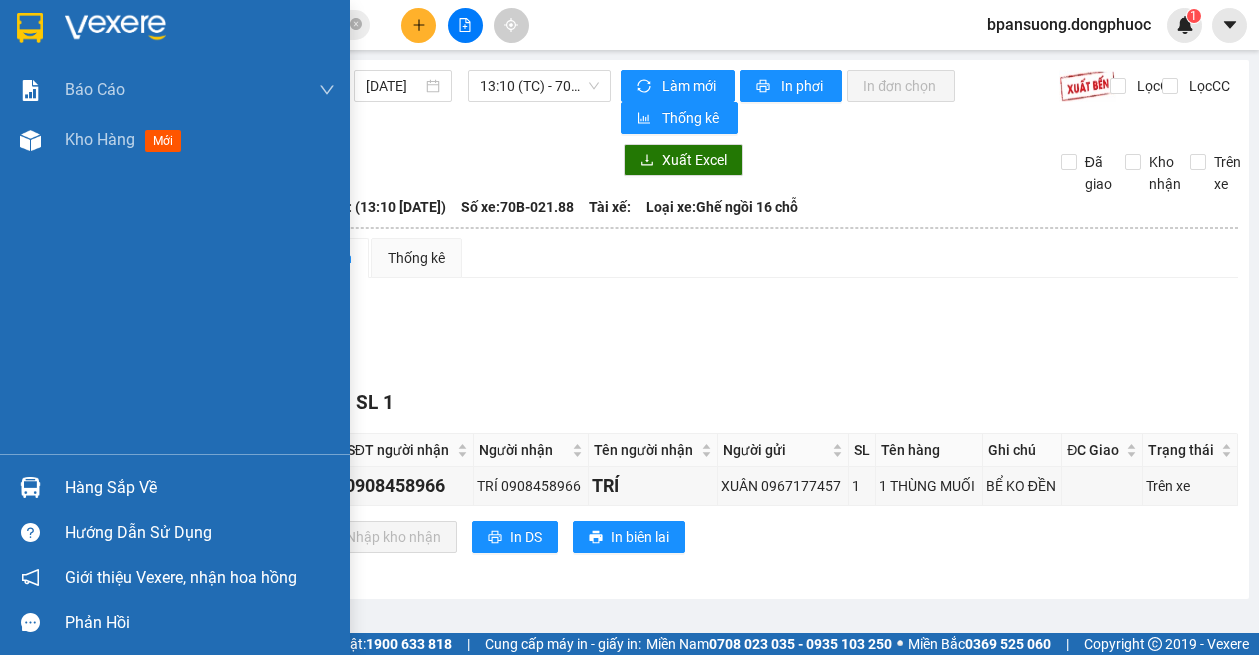 click on "Báo cáo Mẫu 1: Báo cáo dòng tiền theo nhân viên Mẫu 1: Báo cáo dòng tiền theo nhân viên (VP) Mẫu 2: Doanh số tạo đơn theo Văn phòng, nhân viên - Trạm     Kho hàng mới Hàng sắp về Hướng dẫn sử dụng Giới thiệu Vexere, nhận hoa hồng Phản hồi Phần mềm hỗ trợ bạn tốt chứ?" at bounding box center (175, 327) 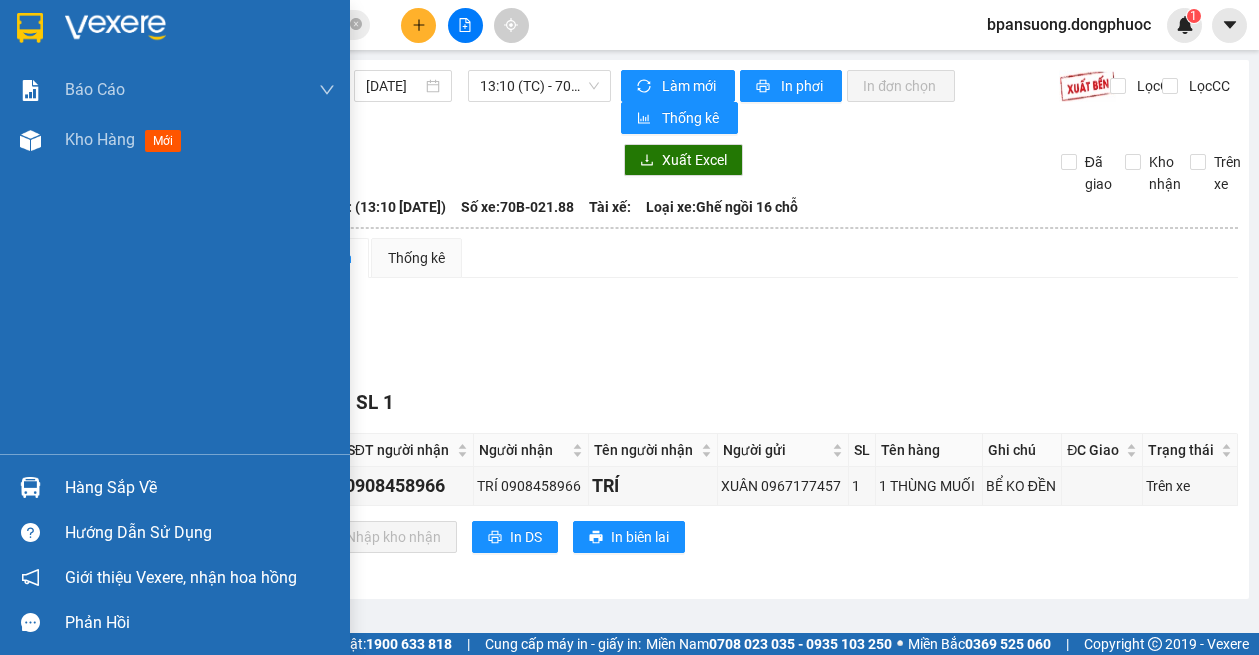 click at bounding box center (30, 487) 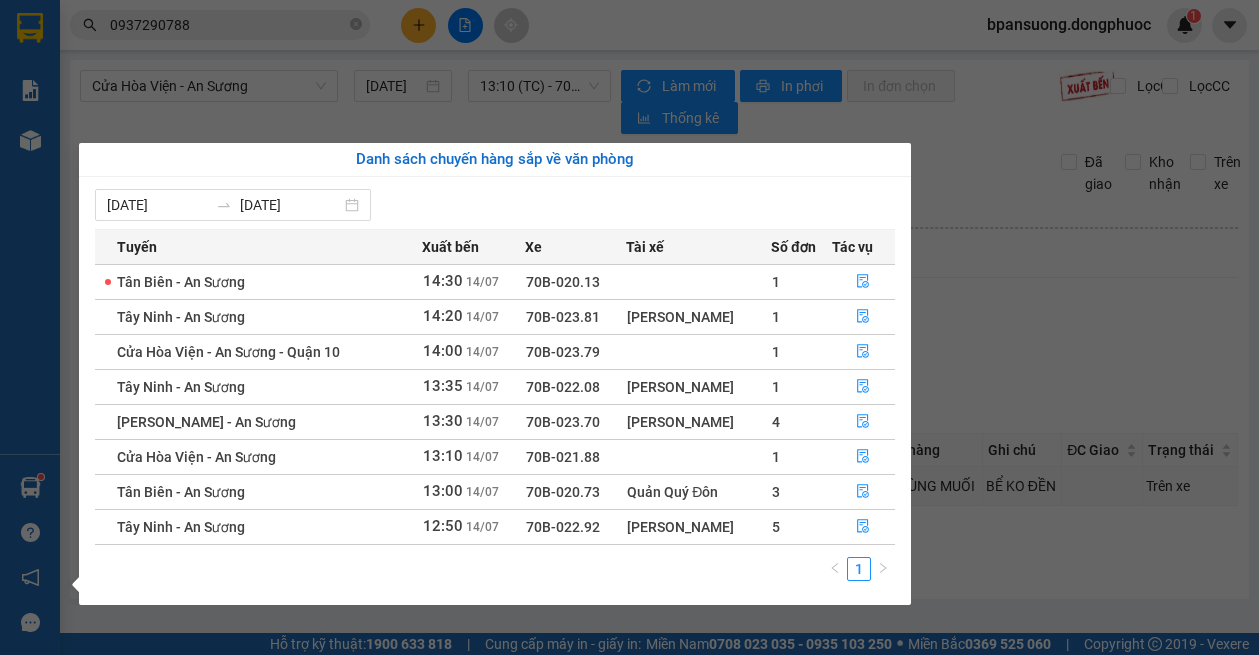 click on "Báo cáo Mẫu 1: Báo cáo dòng tiền theo nhân viên Mẫu 1: Báo cáo dòng tiền theo nhân viên (VP) Mẫu 2: Doanh số tạo đơn theo Văn phòng, nhân viên - Trạm     Kho hàng mới Hàng sắp về Hướng dẫn sử dụng Giới thiệu Vexere, nhận hoa hồng Phản hồi Phần mềm hỗ trợ bạn tốt chứ?" at bounding box center (30, 327) 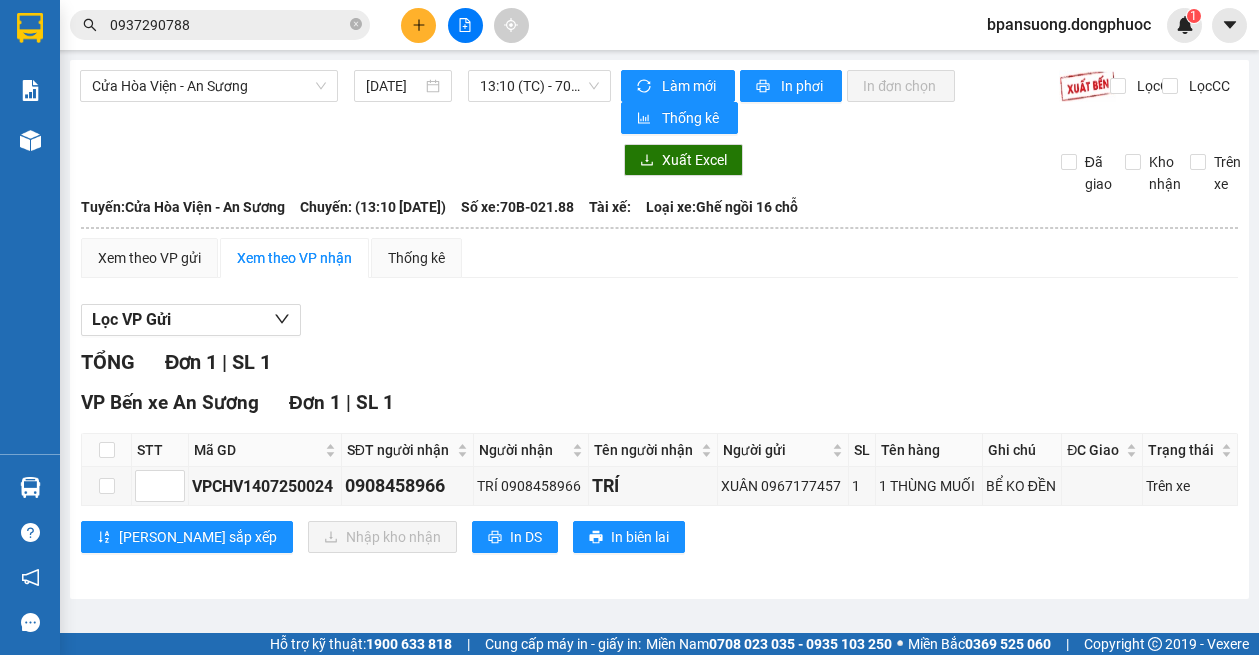 click on "0937290788" at bounding box center [220, 25] 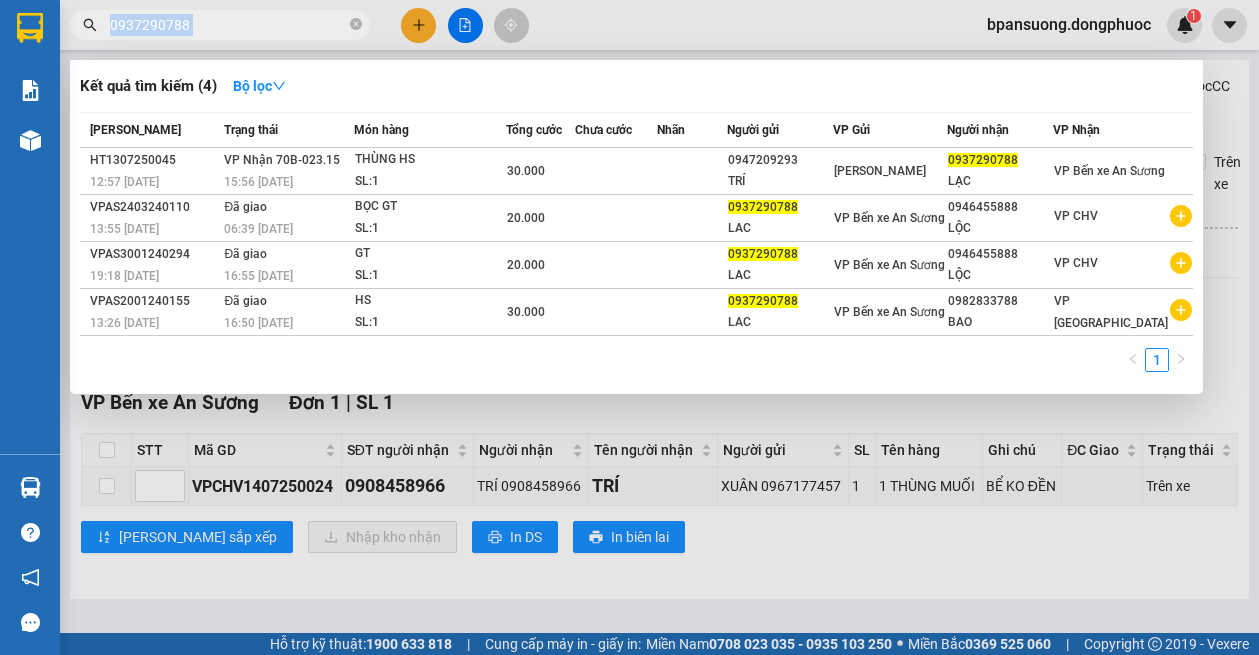 click on "0937290788" at bounding box center [220, 25] 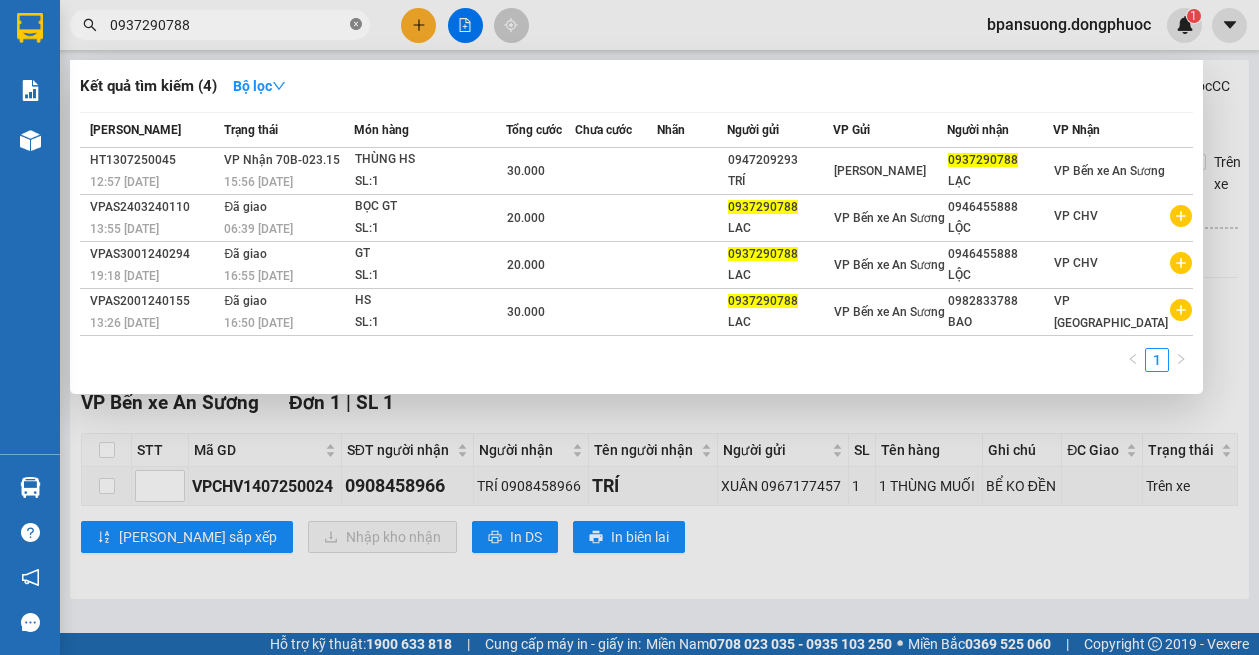 click 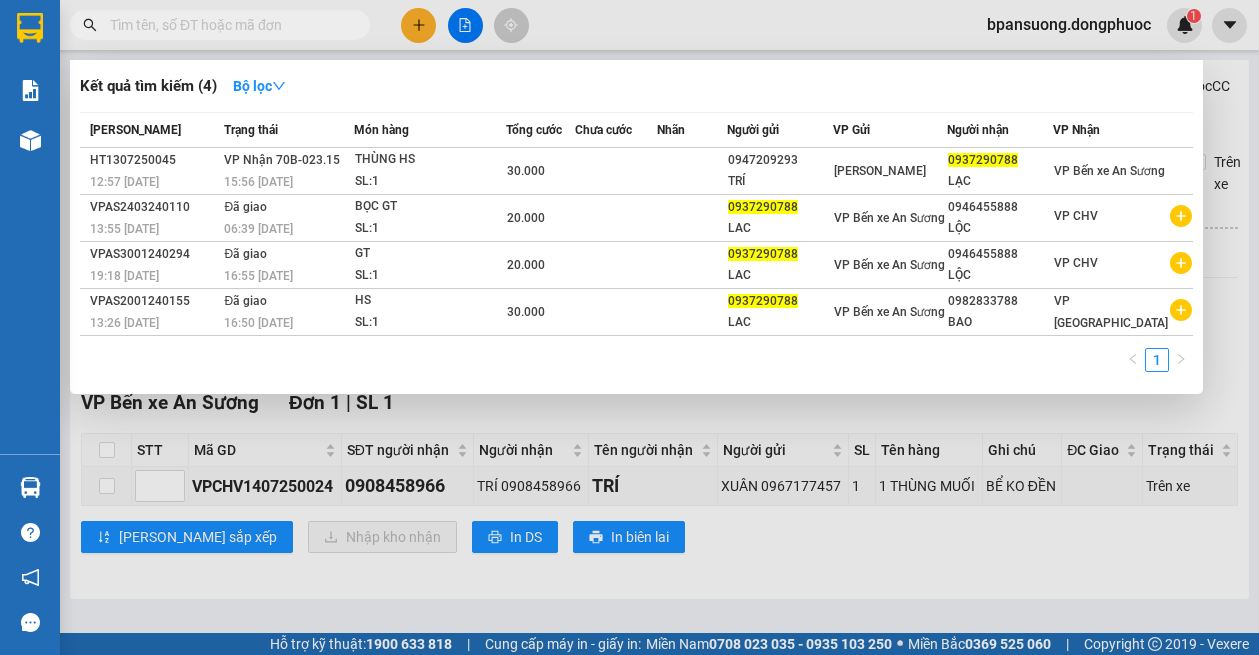 type 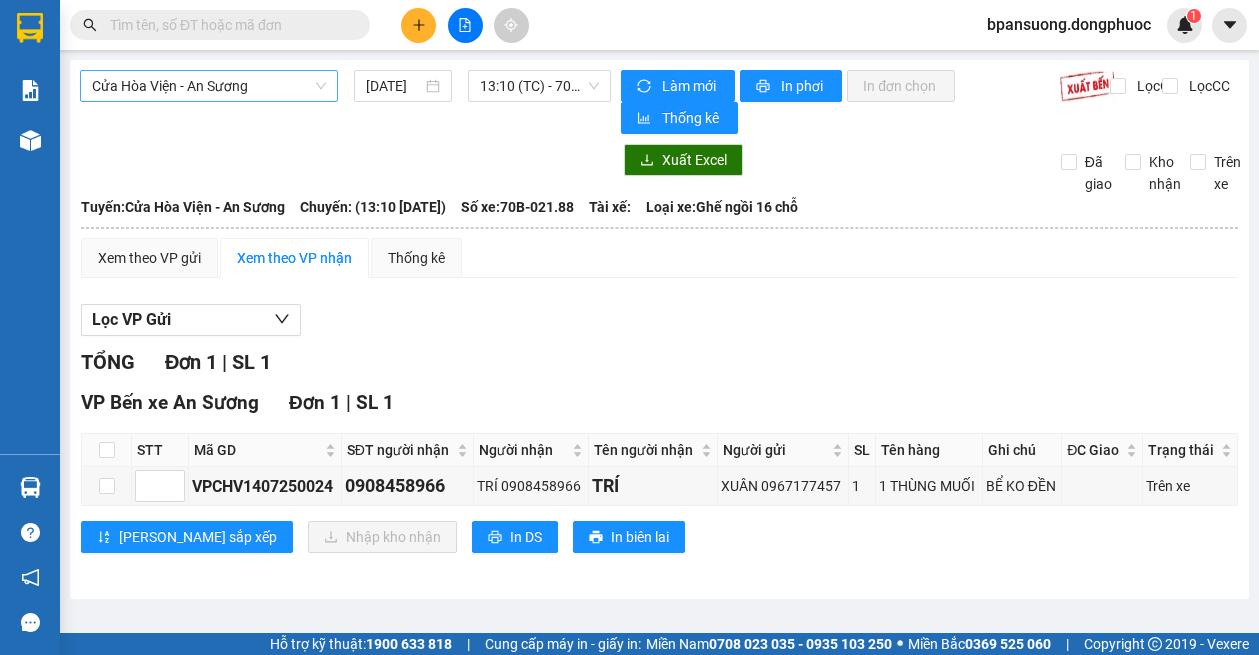 click on "Cửa Hòa Viện - An Sương" at bounding box center (209, 86) 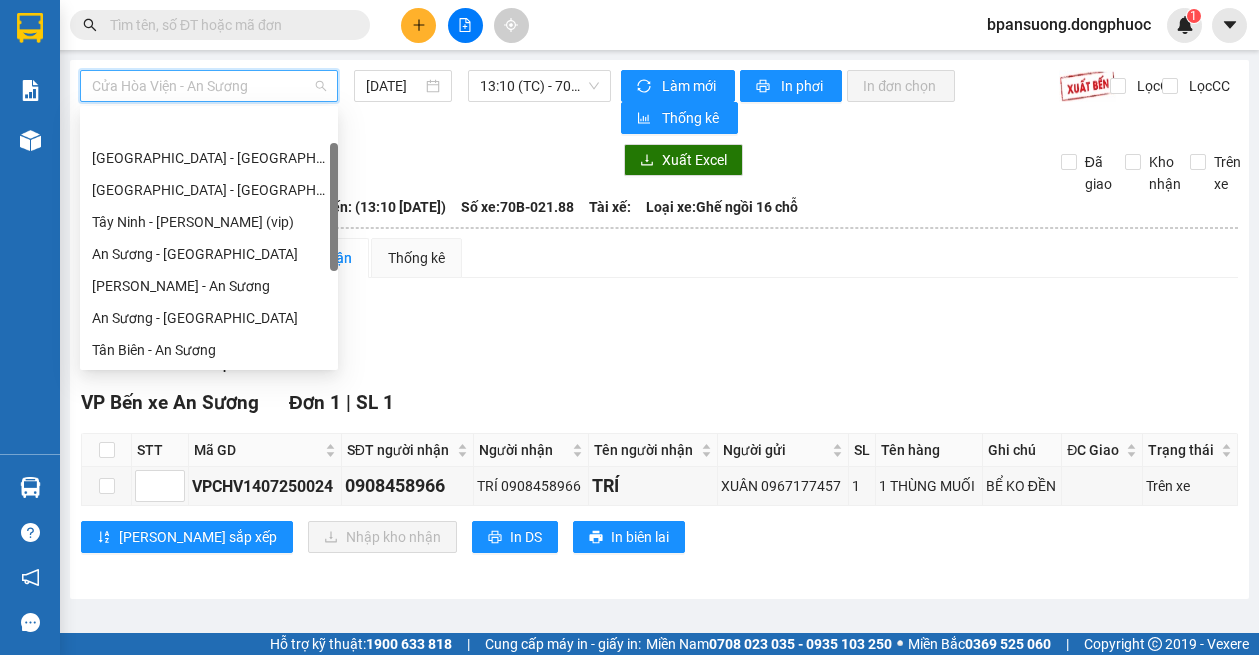 scroll, scrollTop: 64, scrollLeft: 0, axis: vertical 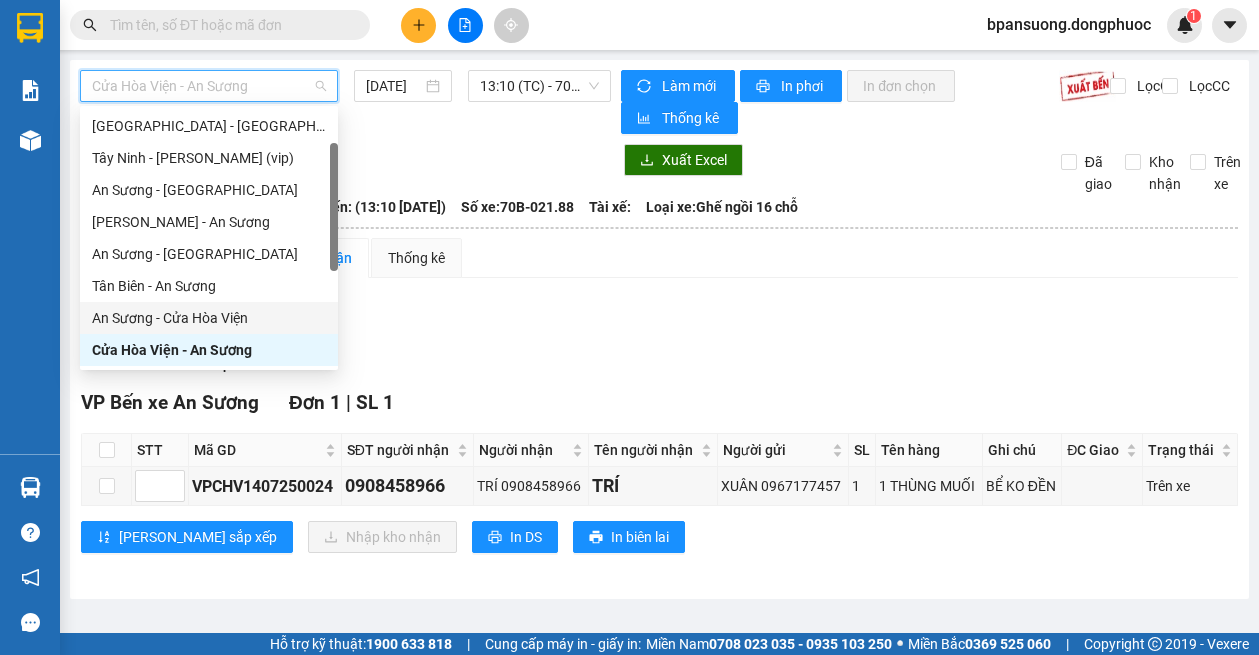 click on "An Sương - Cửa Hòa Viện" at bounding box center (209, 318) 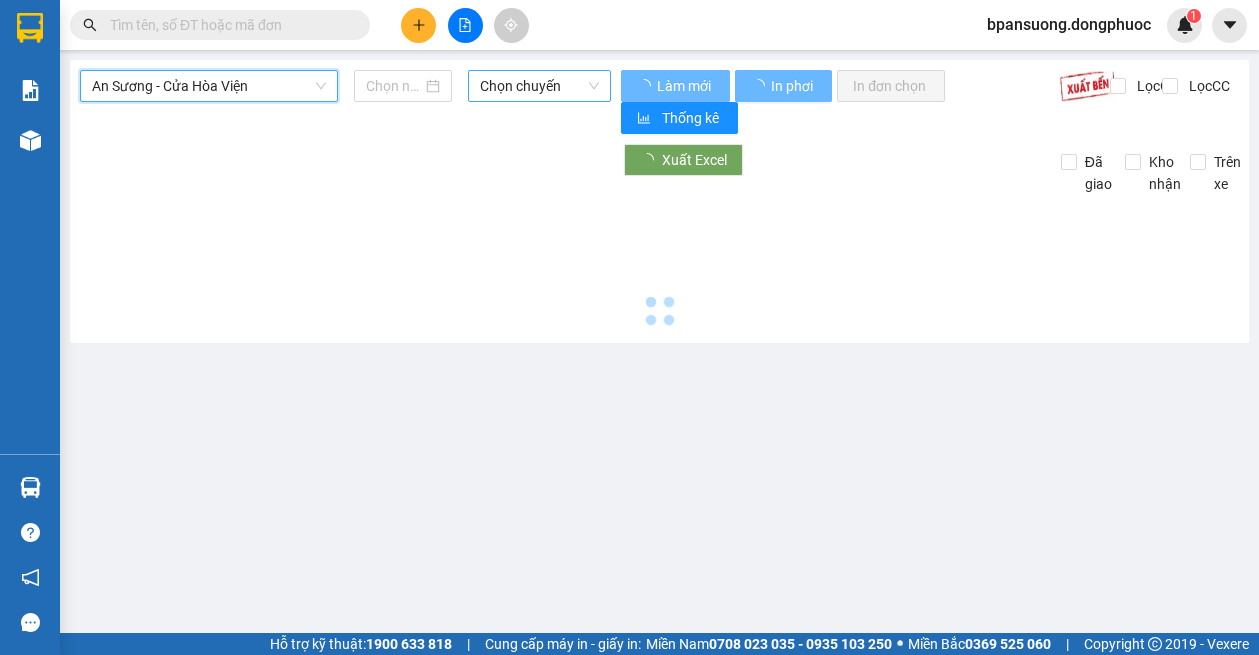type on "[DATE]" 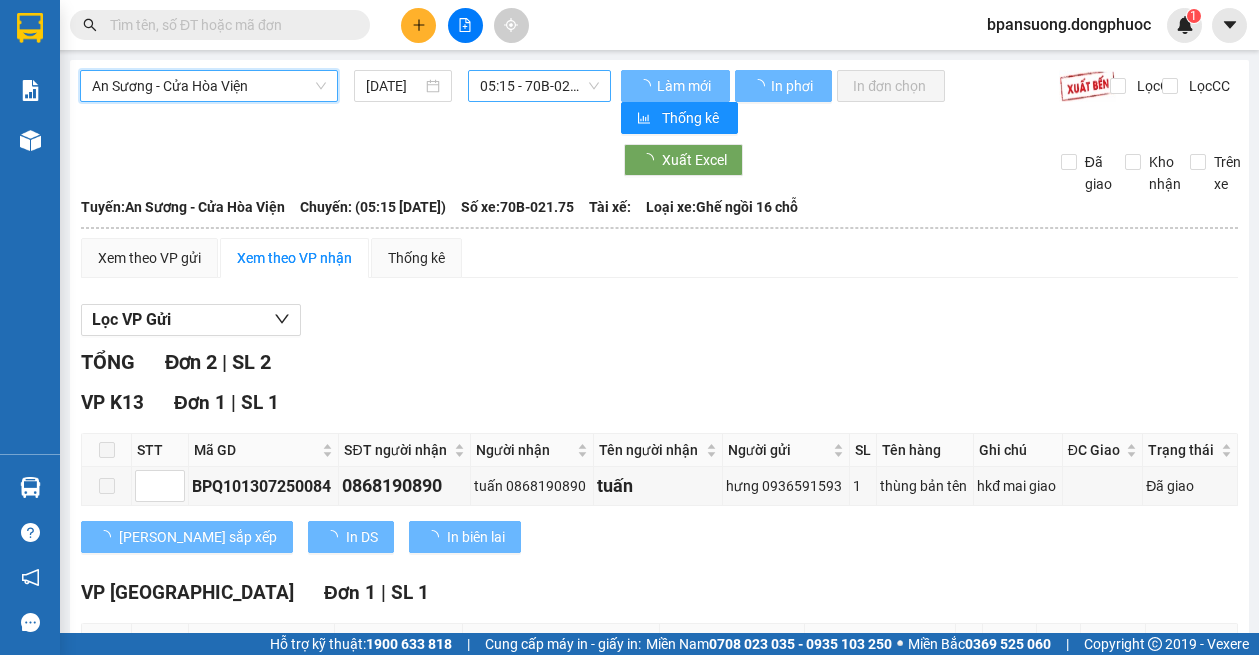 click on "05:15     - 70B-021.75" at bounding box center (540, 86) 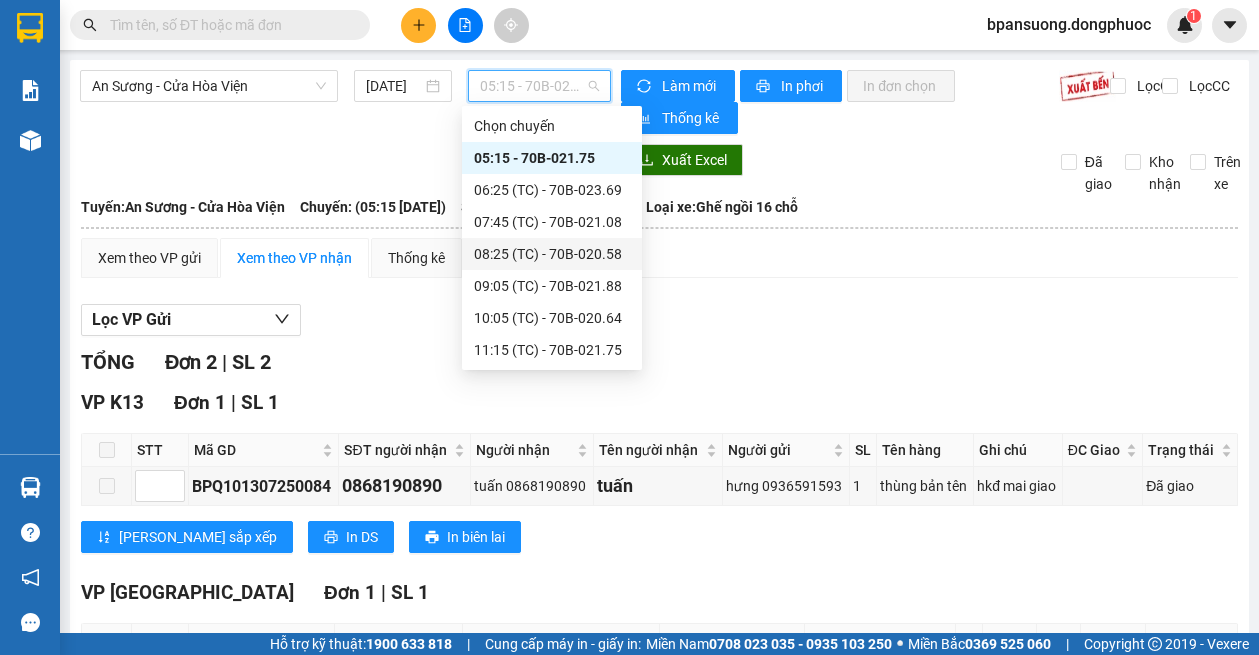 scroll, scrollTop: 256, scrollLeft: 0, axis: vertical 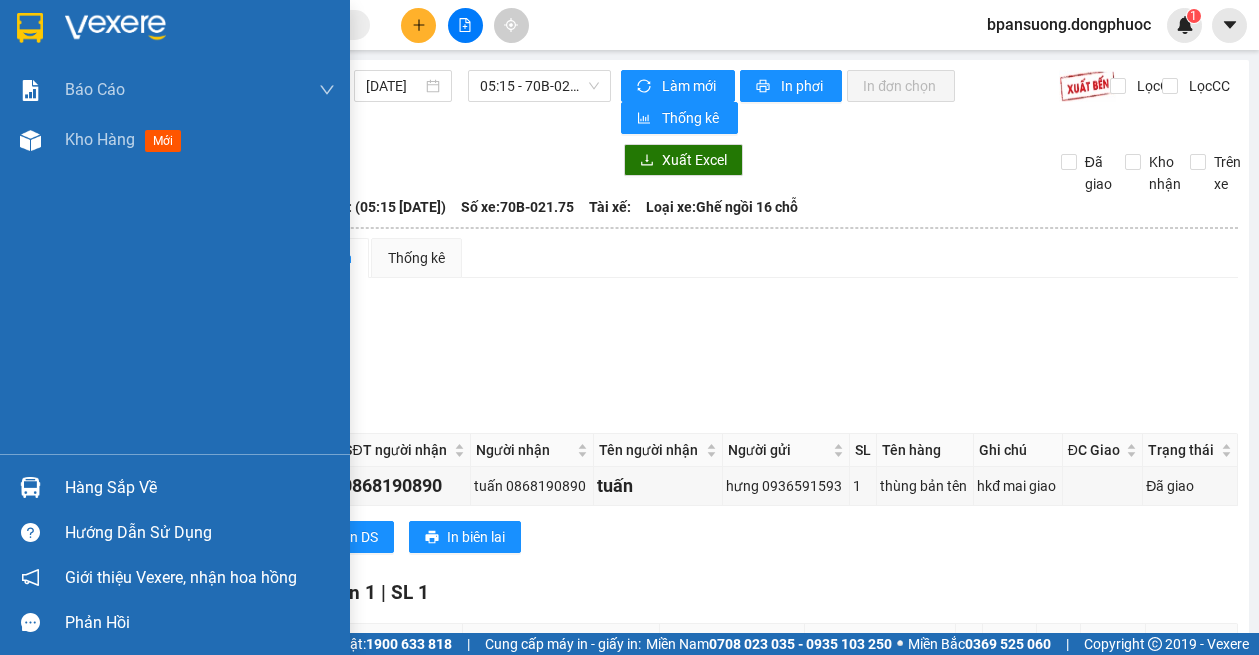 drag, startPoint x: 40, startPoint y: 492, endPoint x: 202, endPoint y: 350, distance: 215.42516 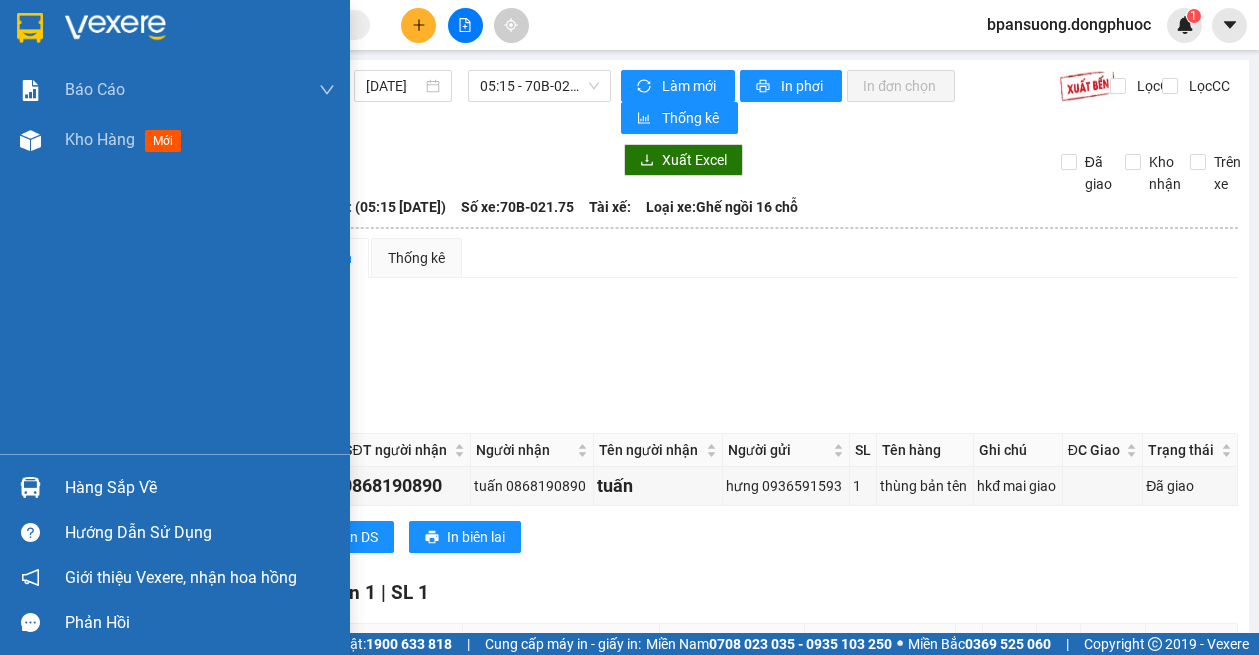 click at bounding box center (30, 487) 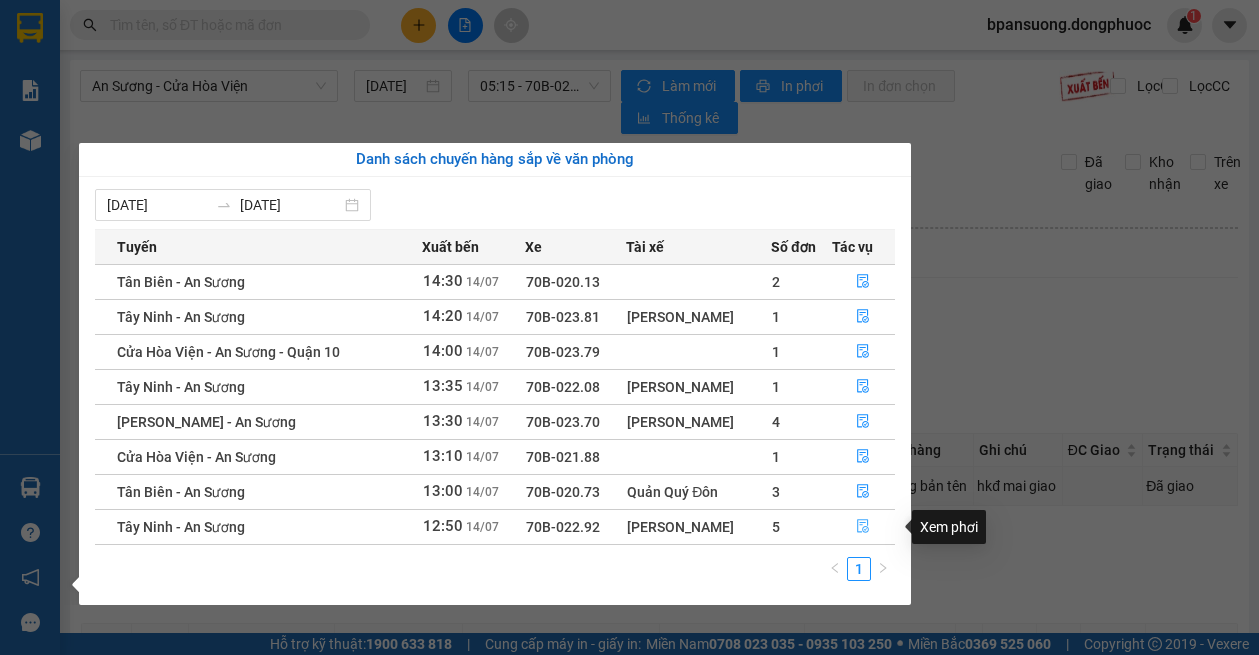 click at bounding box center [864, 527] 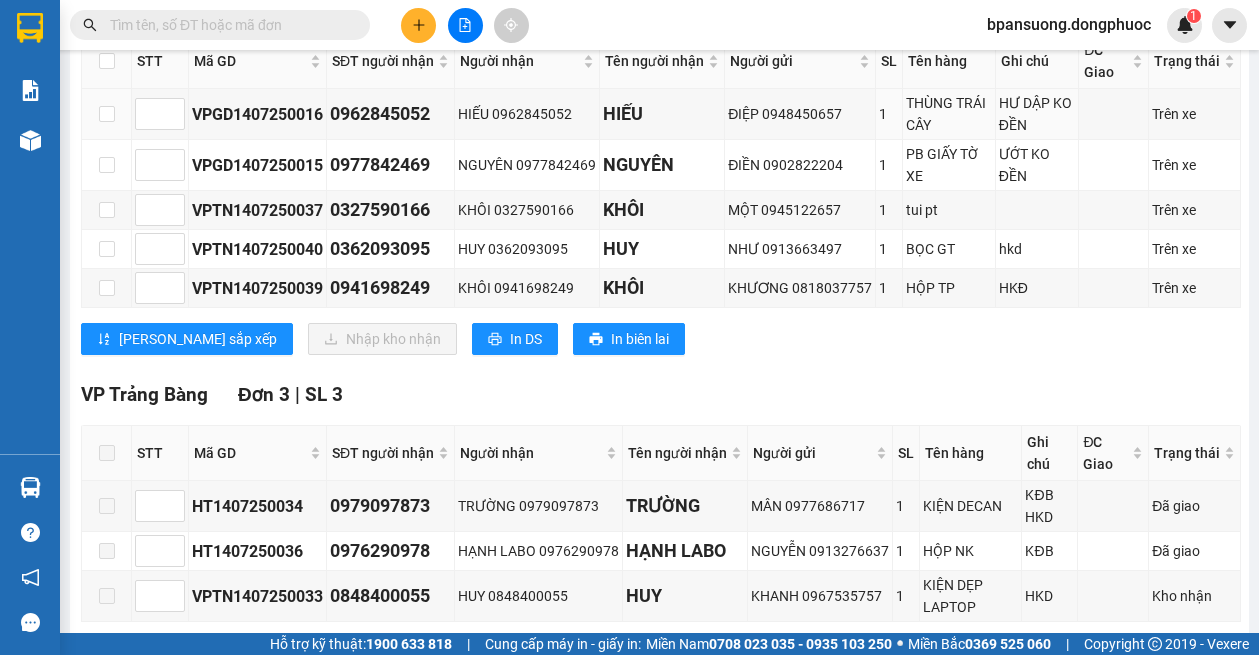 scroll, scrollTop: 0, scrollLeft: 0, axis: both 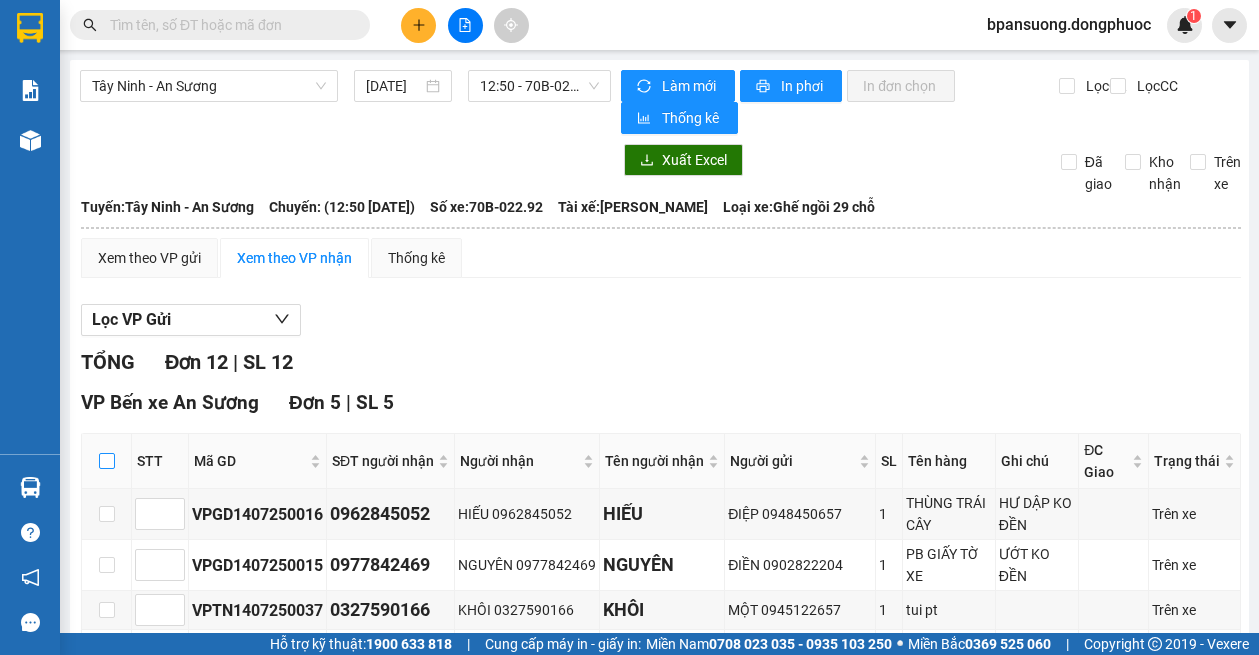 click at bounding box center [107, 461] 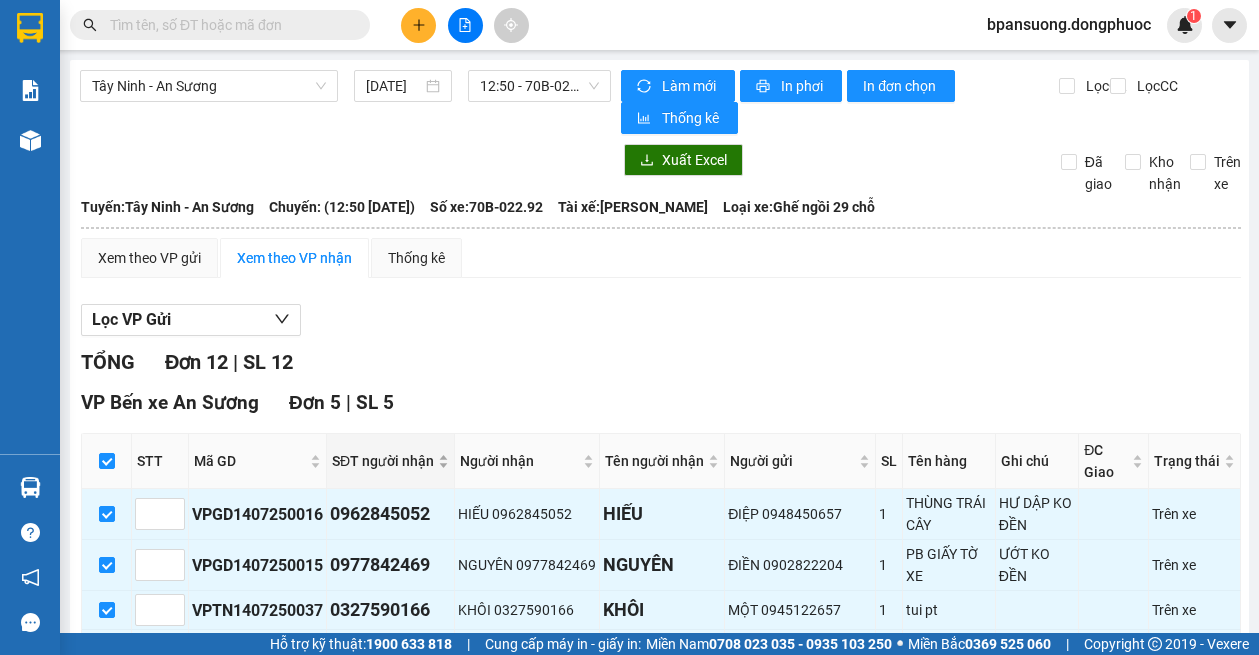 scroll, scrollTop: 200, scrollLeft: 0, axis: vertical 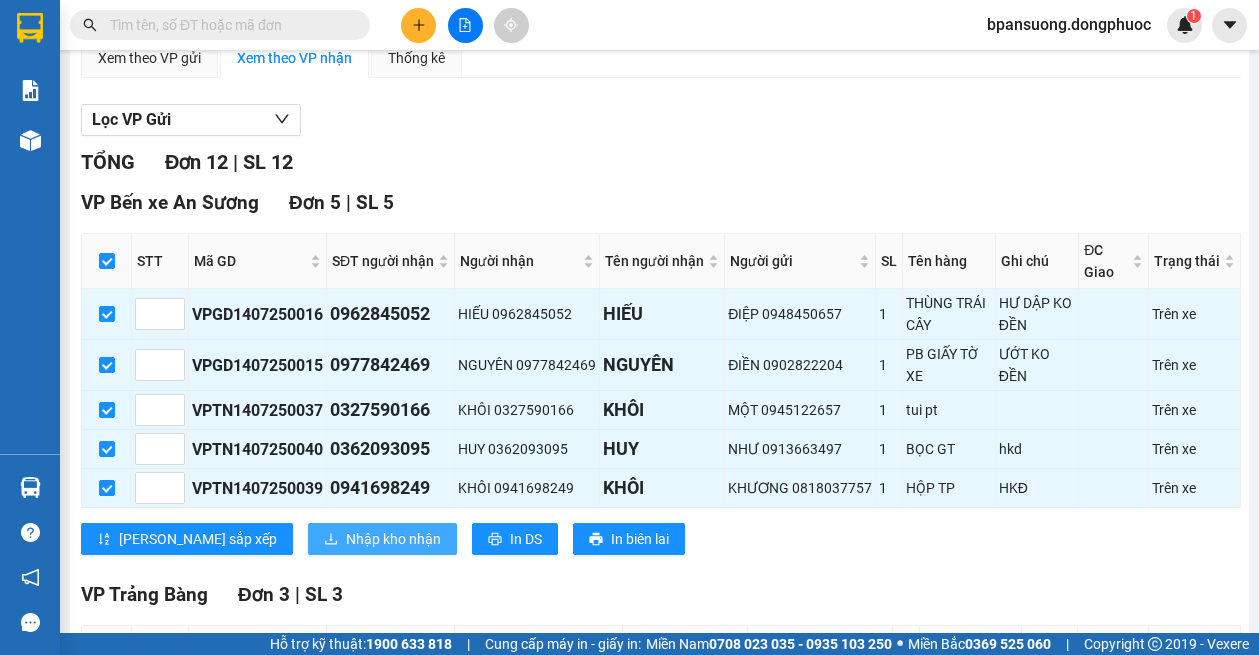 click on "Nhập kho nhận" at bounding box center [393, 539] 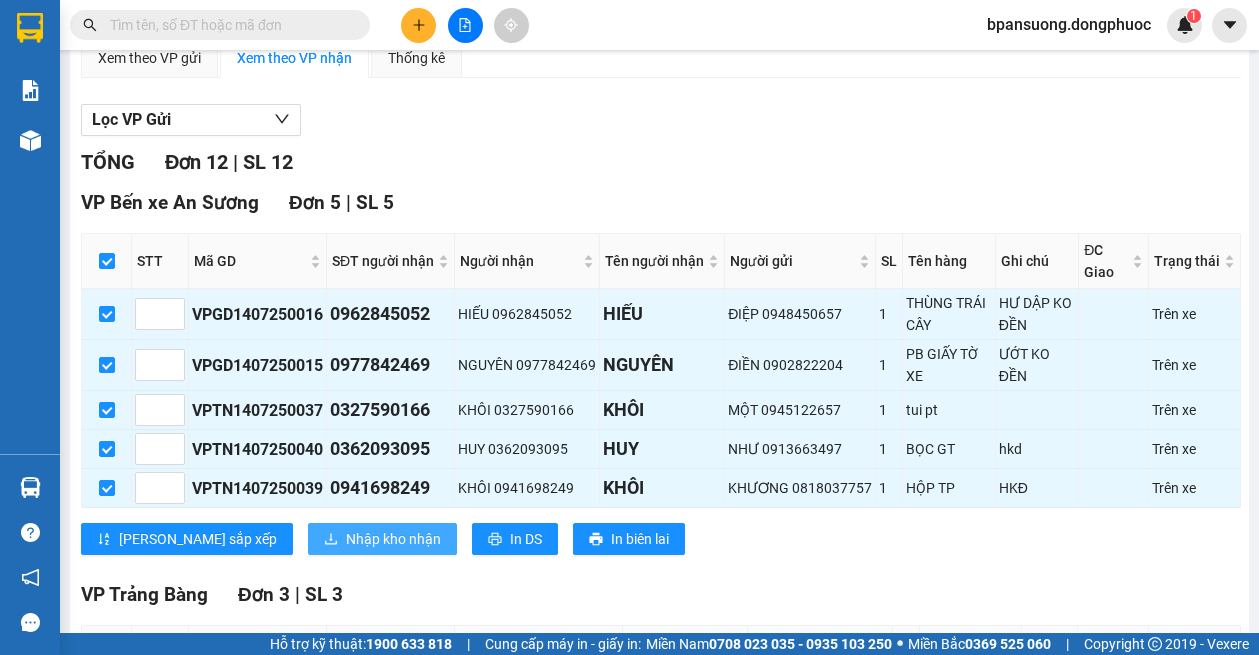 scroll, scrollTop: 0, scrollLeft: 0, axis: both 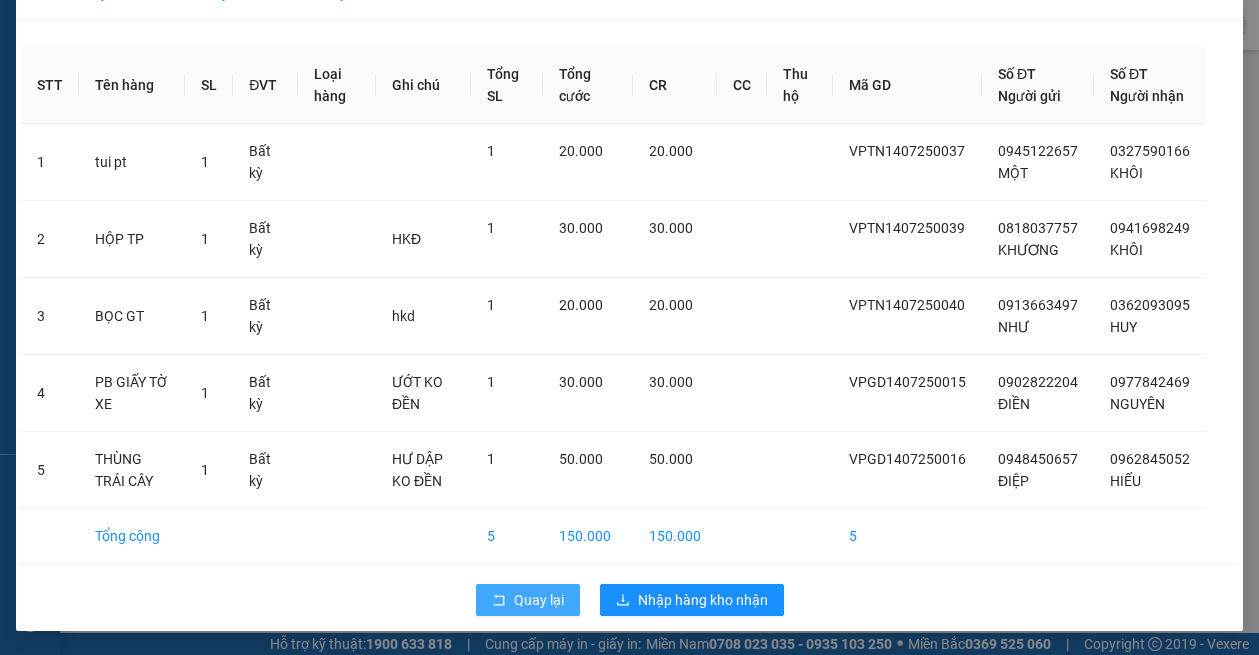 click on "Quay lại" at bounding box center [528, 600] 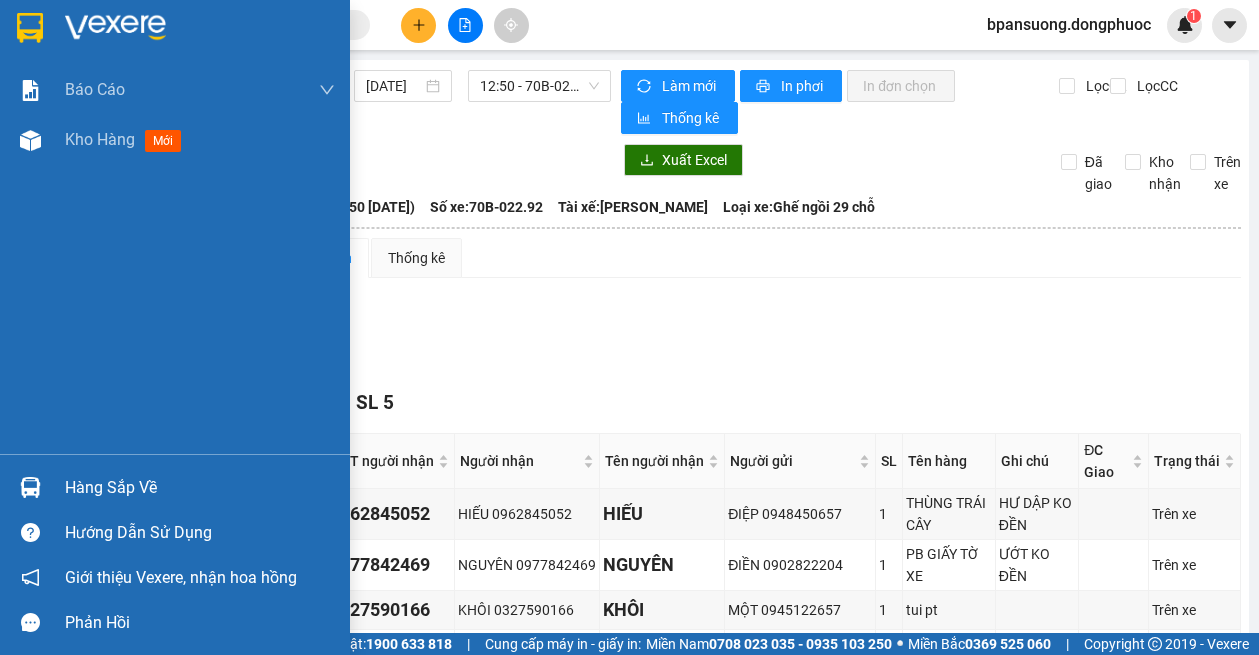 click at bounding box center (30, 487) 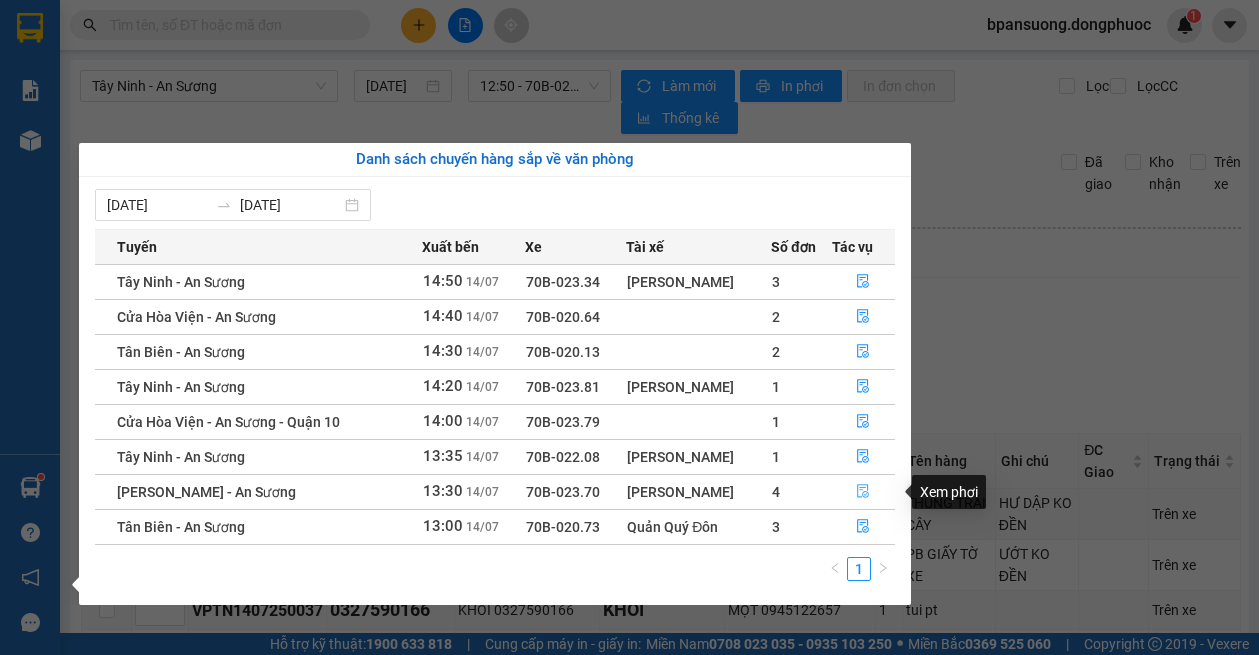 click 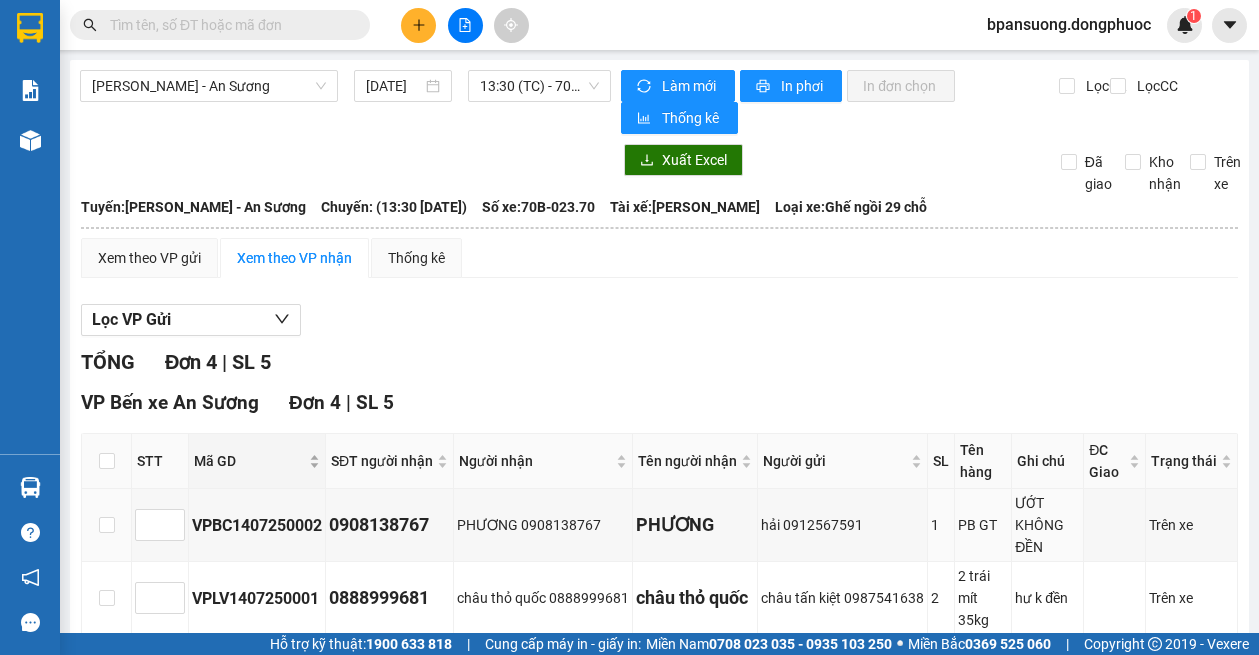 scroll, scrollTop: 195, scrollLeft: 0, axis: vertical 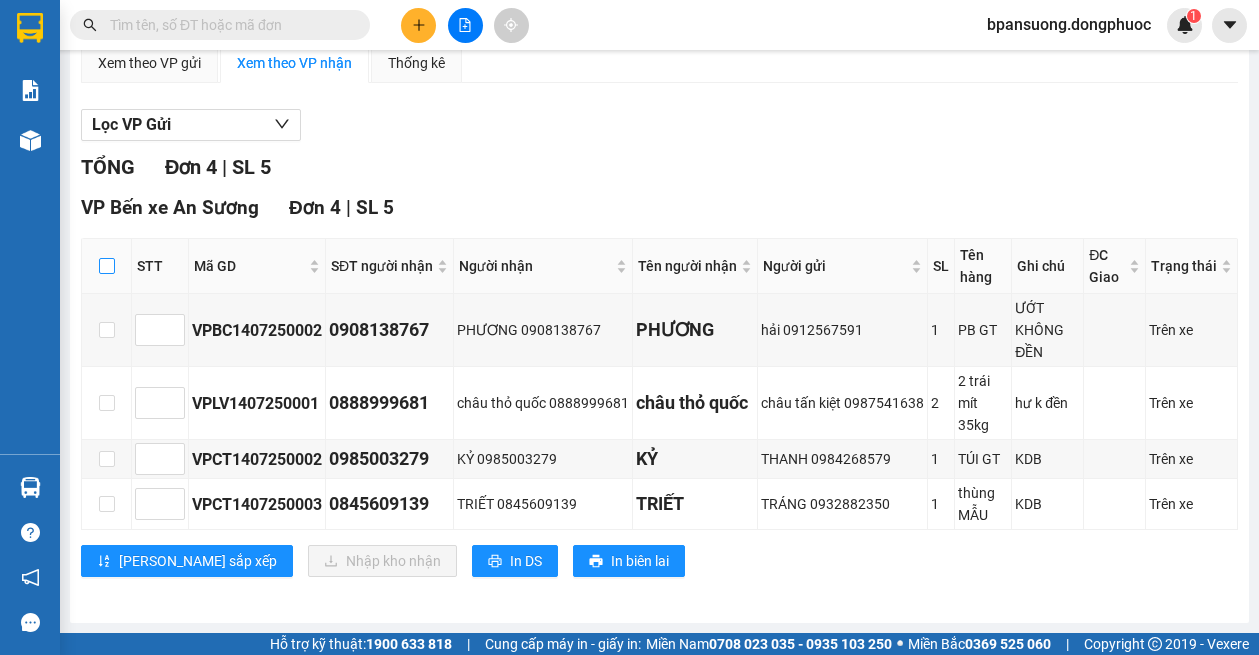 drag, startPoint x: 107, startPoint y: 260, endPoint x: 120, endPoint y: 289, distance: 31.780497 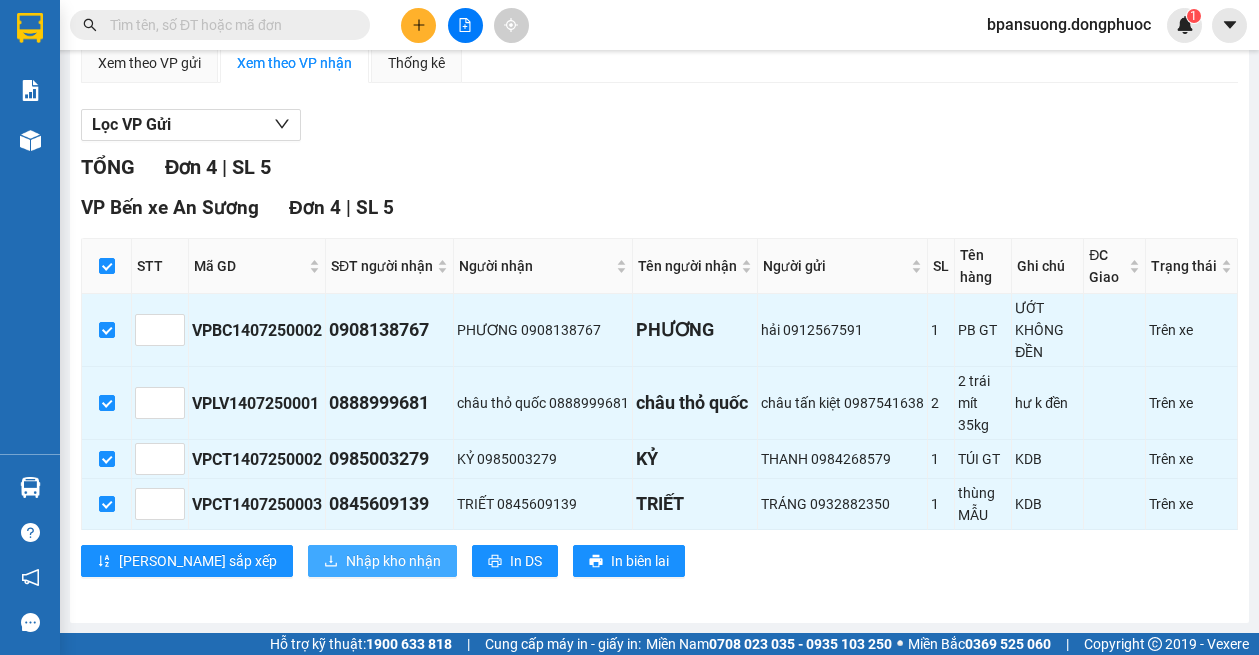 click on "Nhập kho nhận" at bounding box center (393, 561) 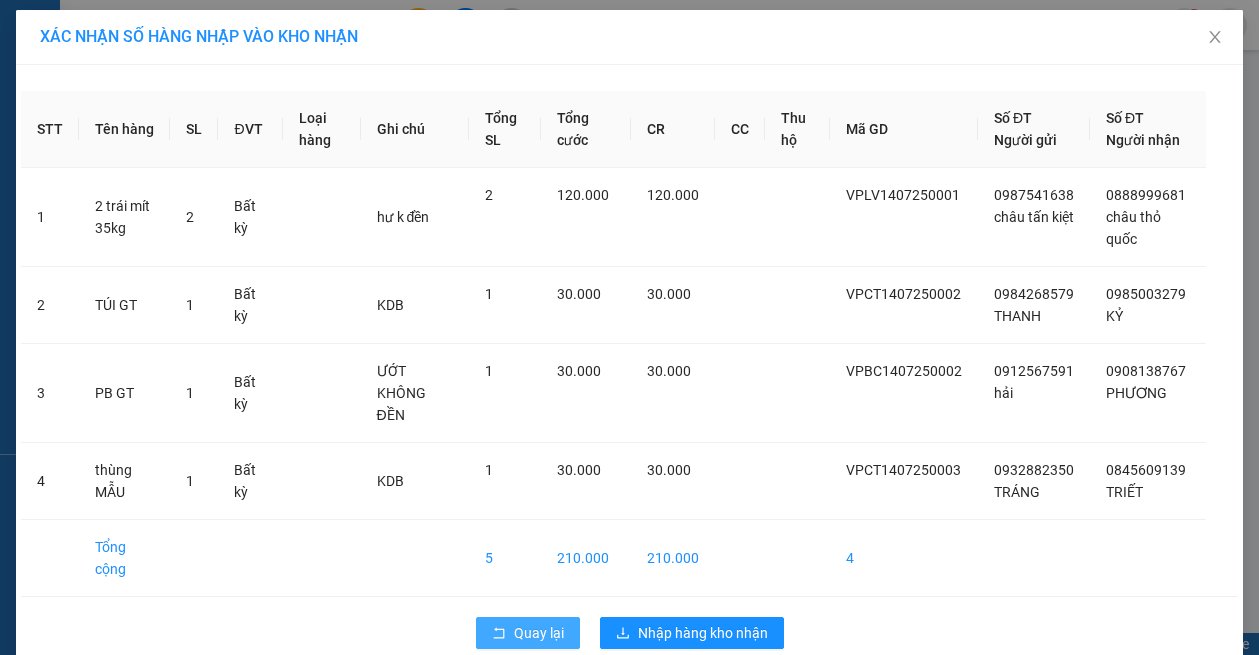 click 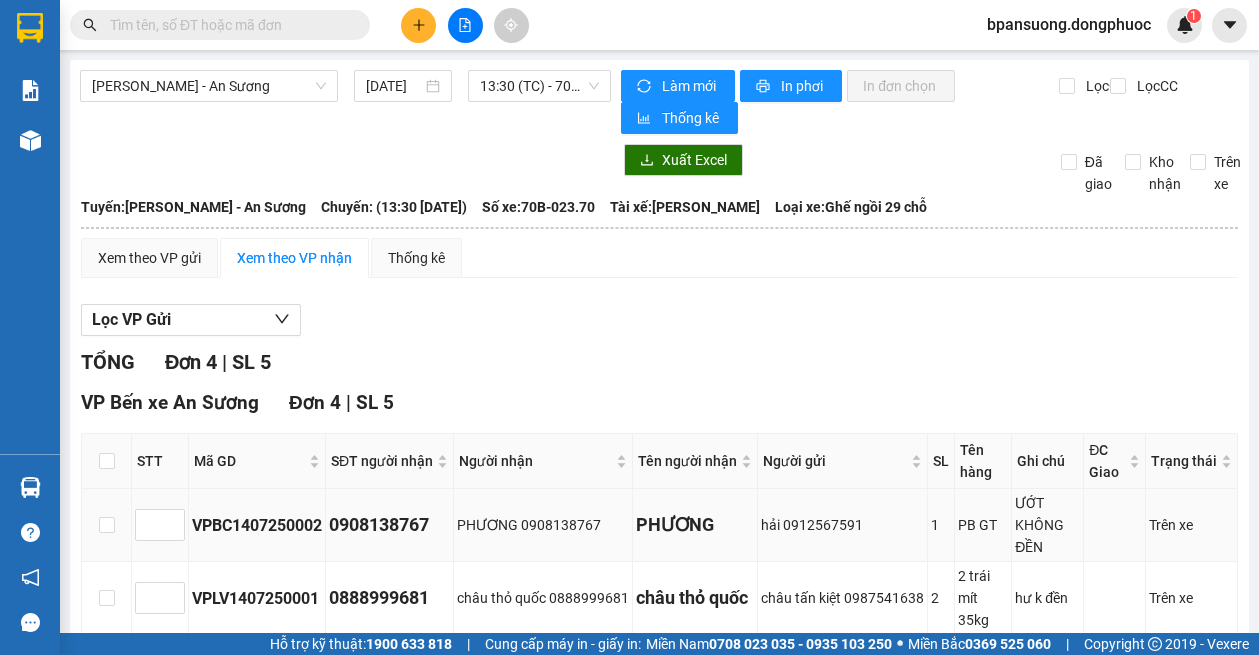 scroll, scrollTop: 195, scrollLeft: 0, axis: vertical 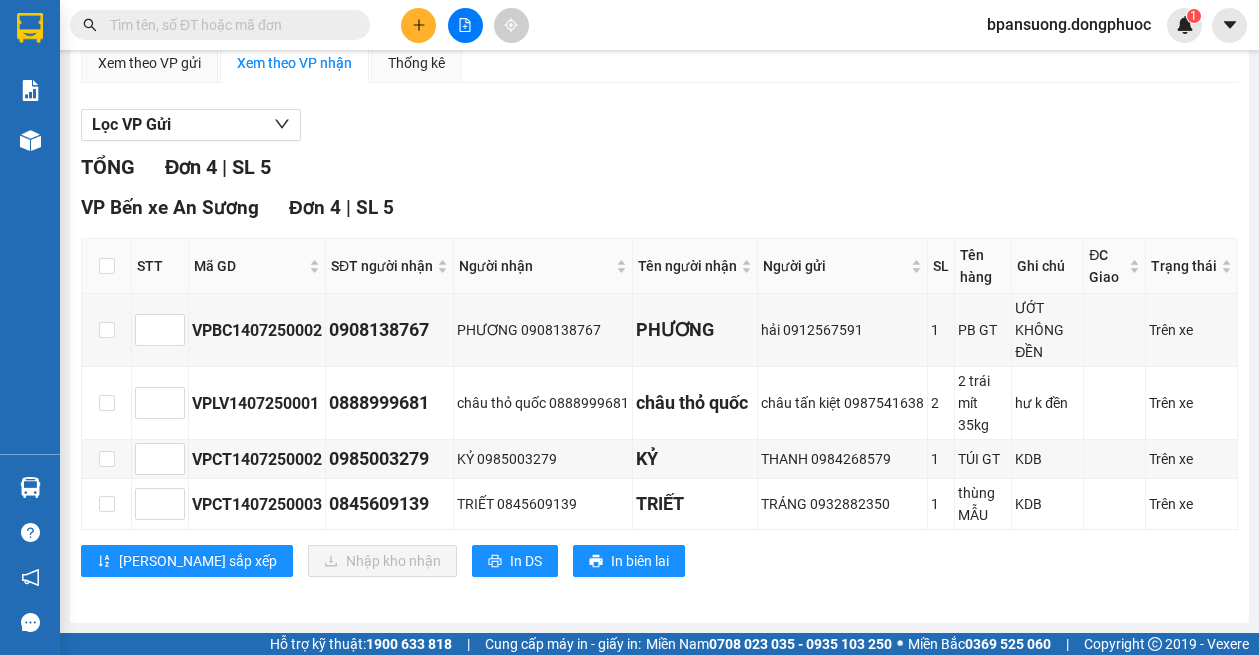 click at bounding box center (107, 266) 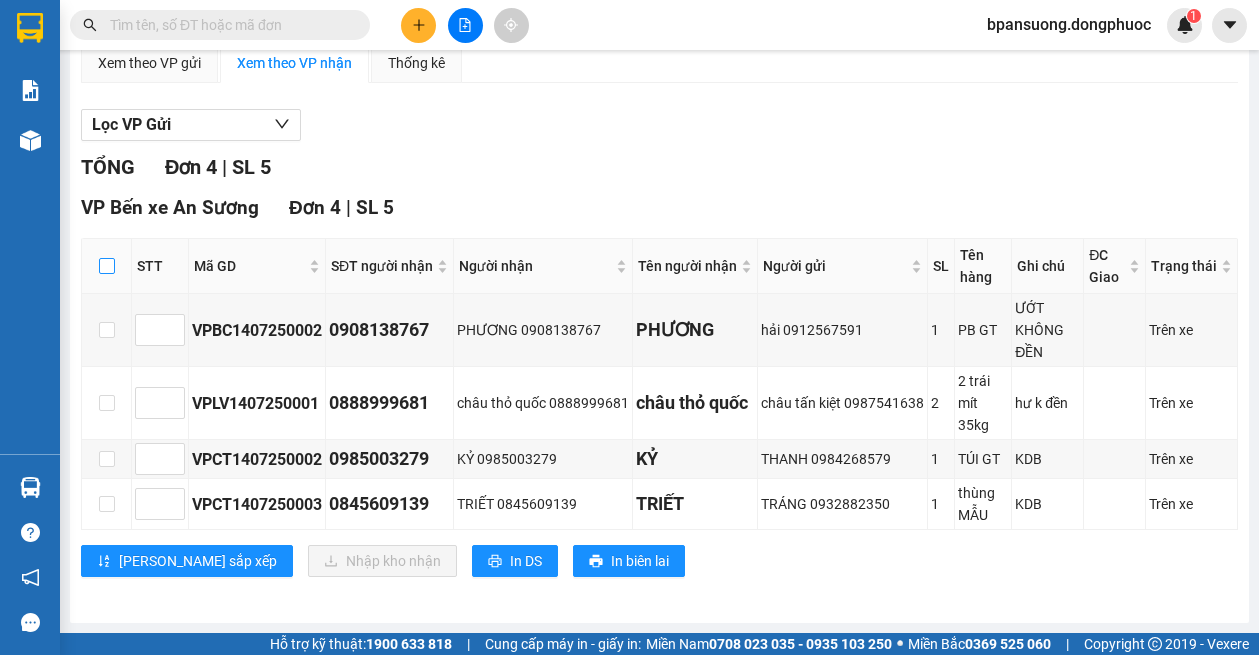 click at bounding box center [107, 266] 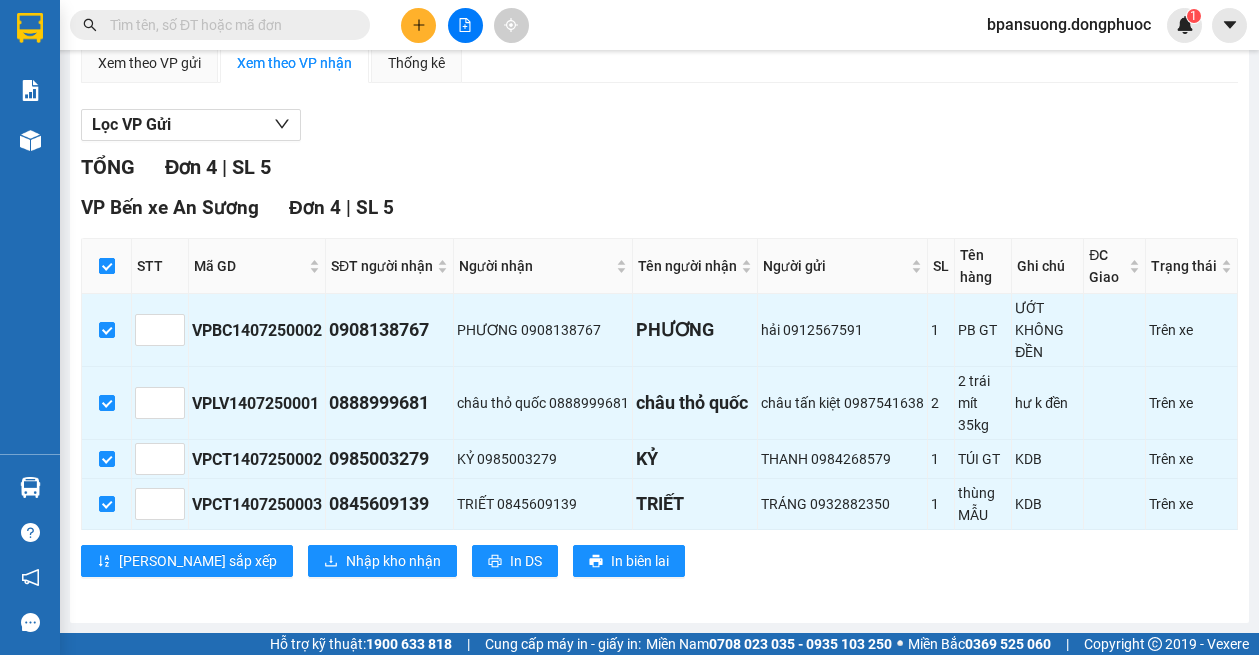 checkbox on "true" 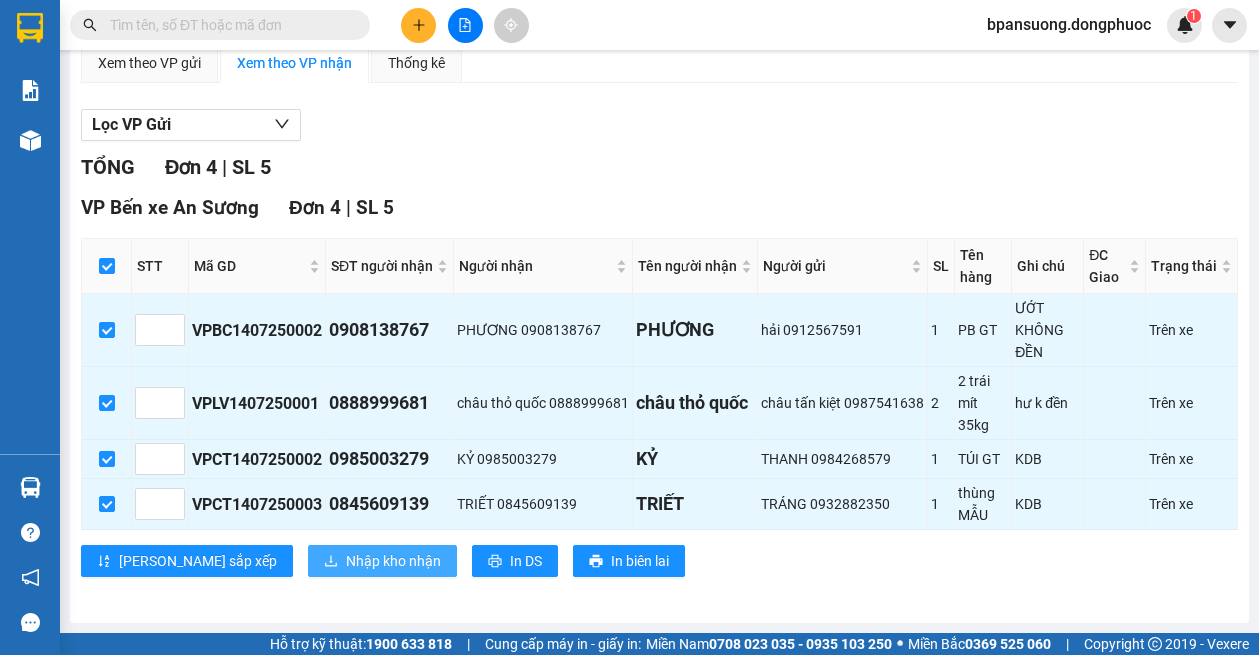 click on "Nhập kho nhận" at bounding box center (393, 561) 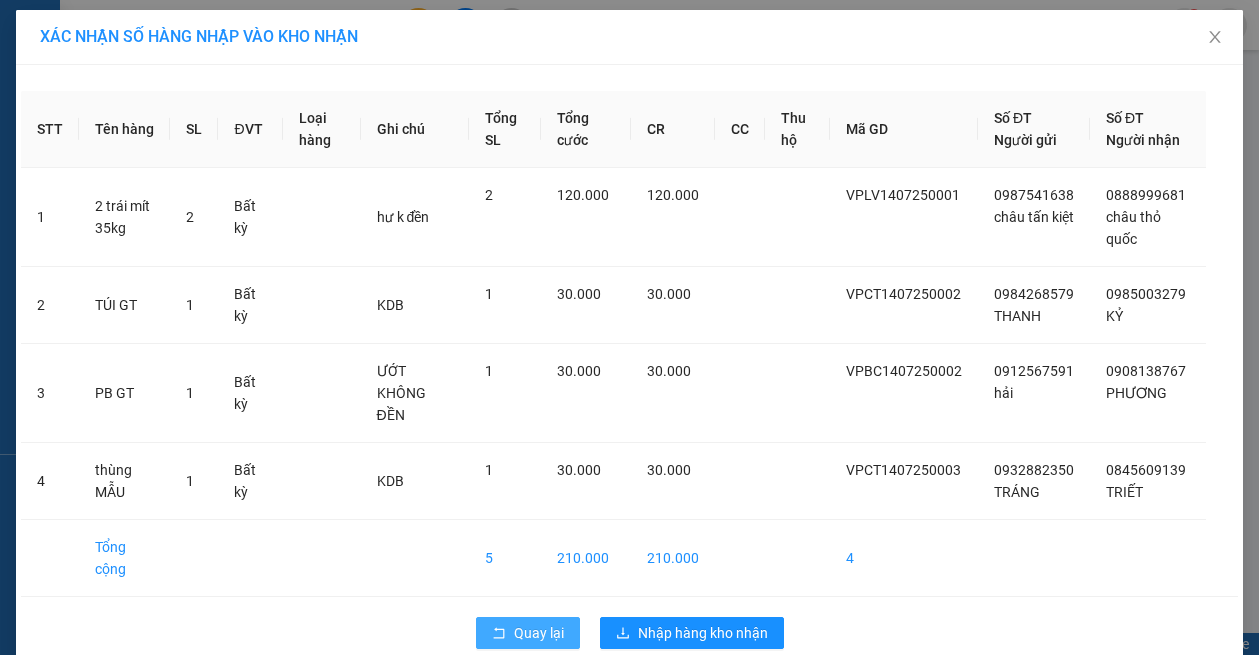 click on "Quay lại" at bounding box center (528, 633) 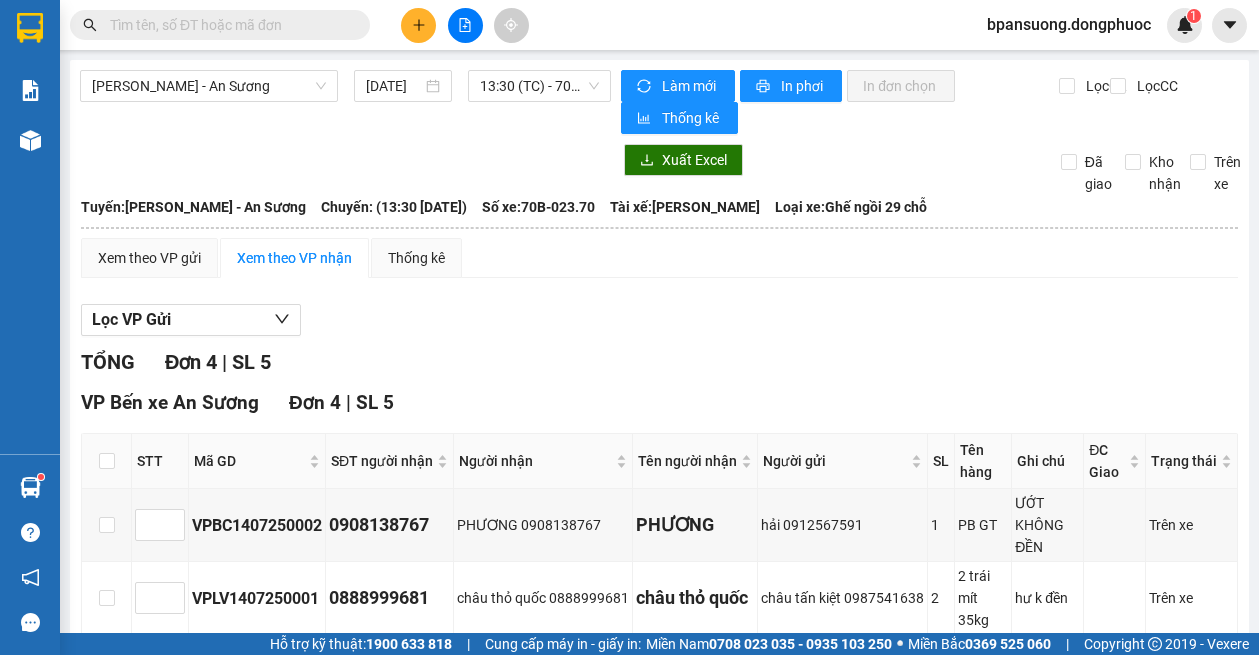 click on "Hàng sắp về Hướng dẫn sử dụng Giới thiệu Vexere, nhận hoa hồng Phản hồi" at bounding box center [30, 549] 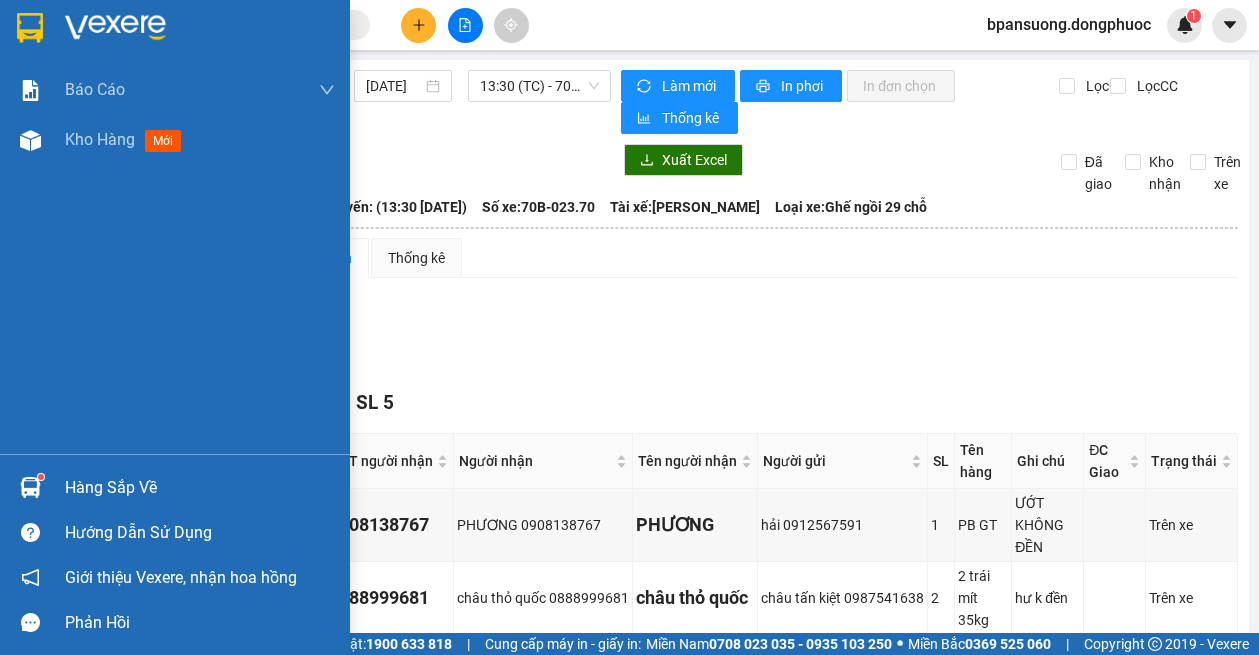click on "Hàng sắp về" at bounding box center [175, 487] 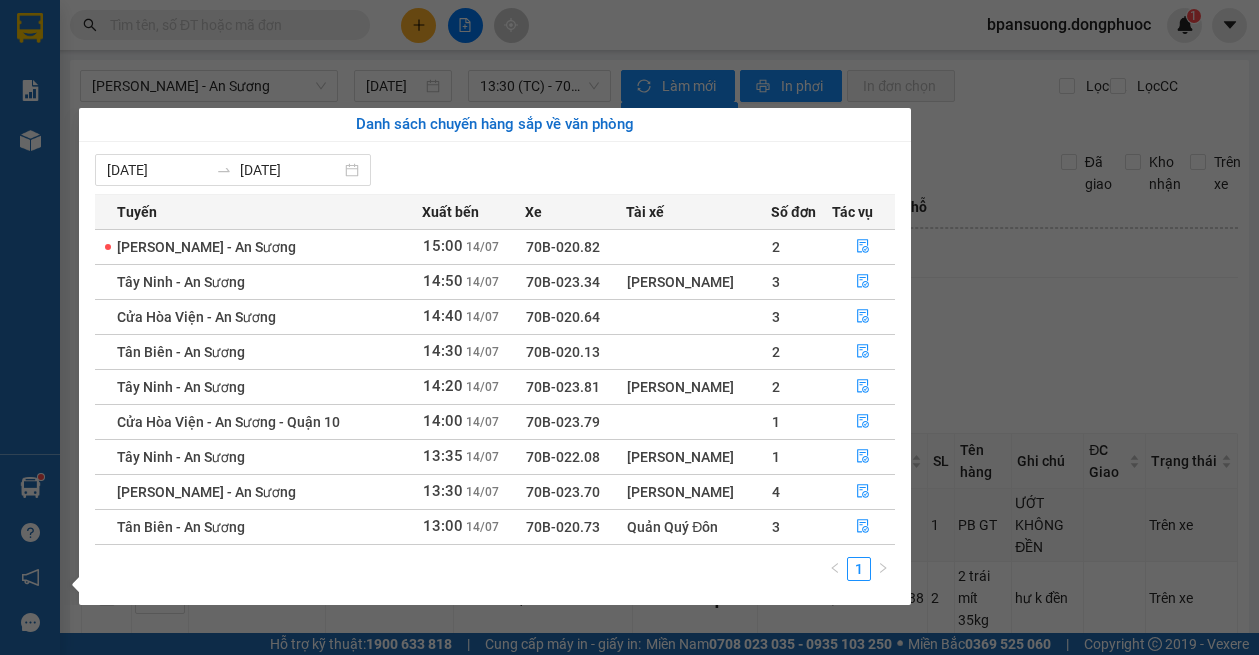 click on "Báo cáo Mẫu 1: Báo cáo dòng tiền theo nhân viên Mẫu 1: Báo cáo dòng tiền theo nhân viên (VP) Mẫu 2: Doanh số tạo đơn theo Văn phòng, nhân viên - Trạm     Kho hàng mới Hàng sắp về Hướng dẫn sử dụng Giới thiệu Vexere, nhận hoa hồng Phản hồi Phần mềm hỗ trợ bạn tốt chứ?" at bounding box center (30, 327) 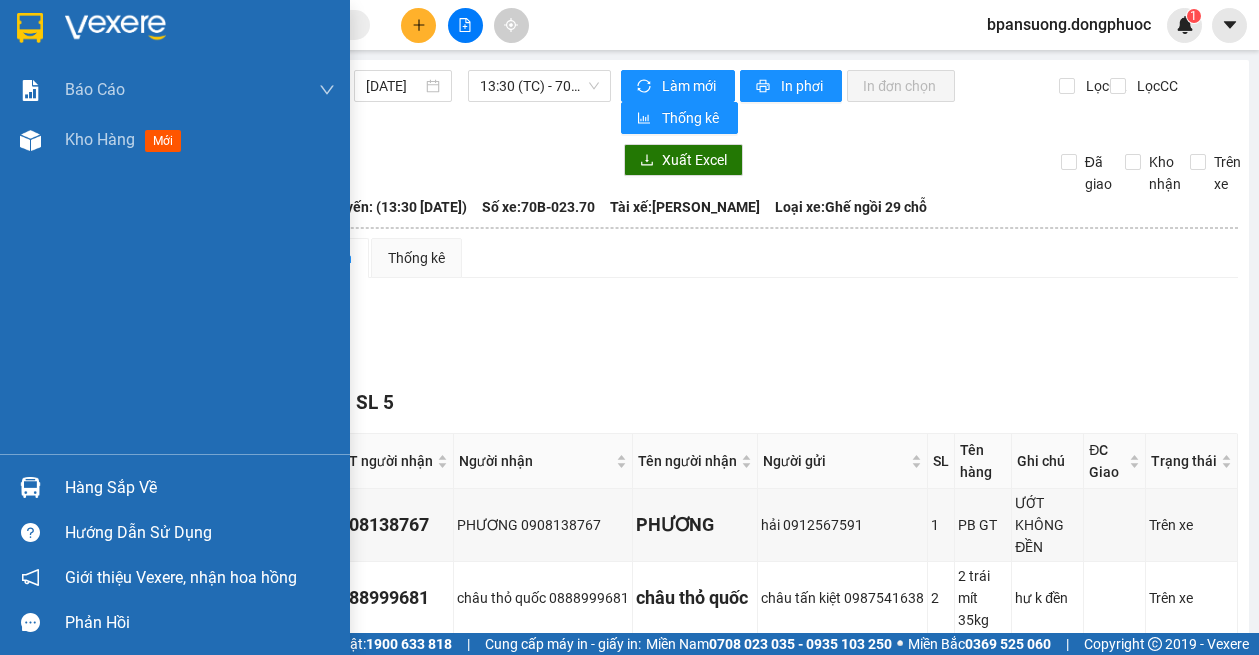 click on "Hàng sắp về" at bounding box center (175, 487) 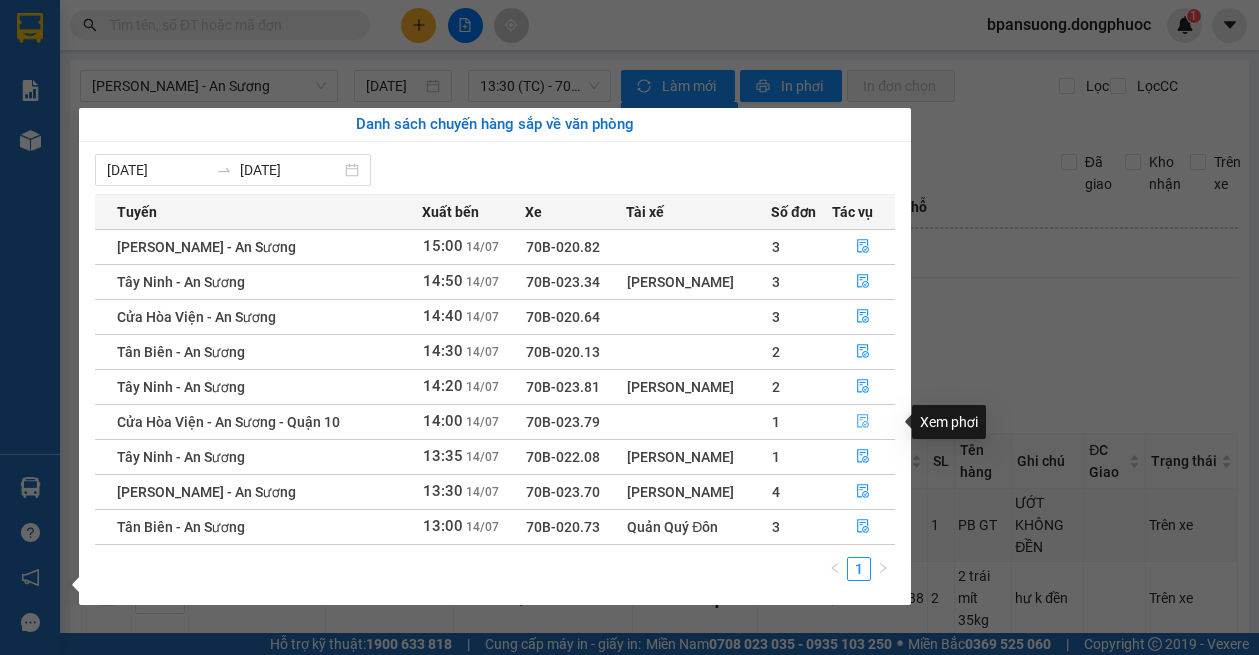 click at bounding box center [864, 422] 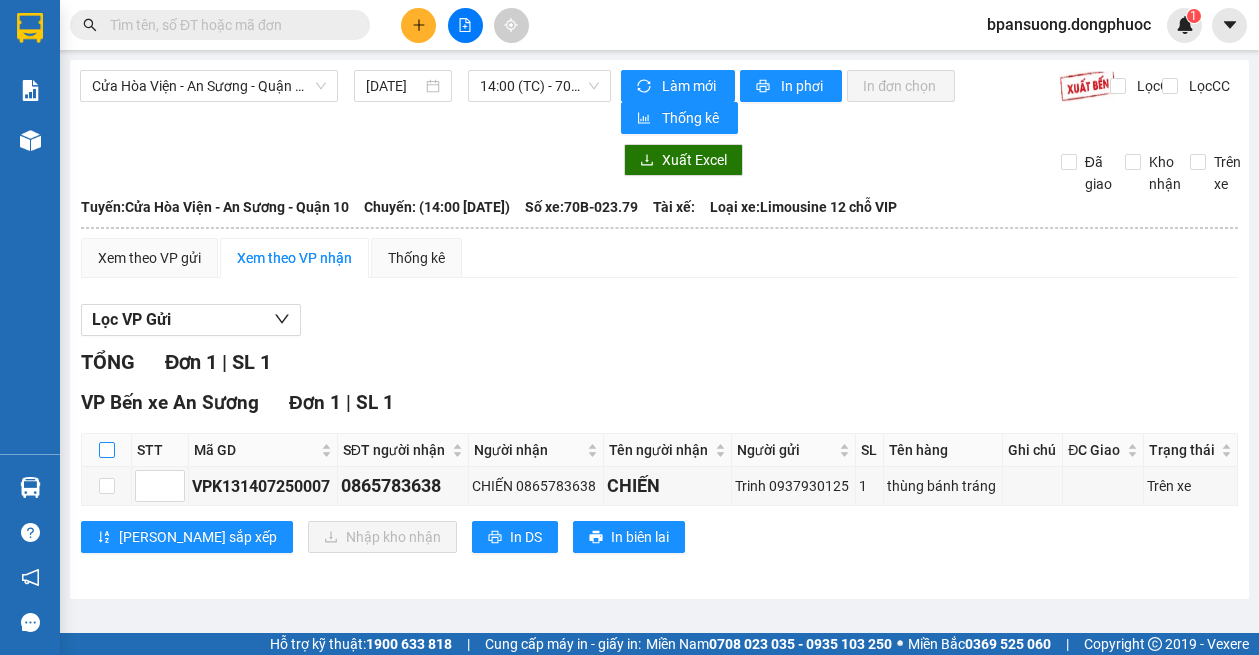 click at bounding box center [107, 450] 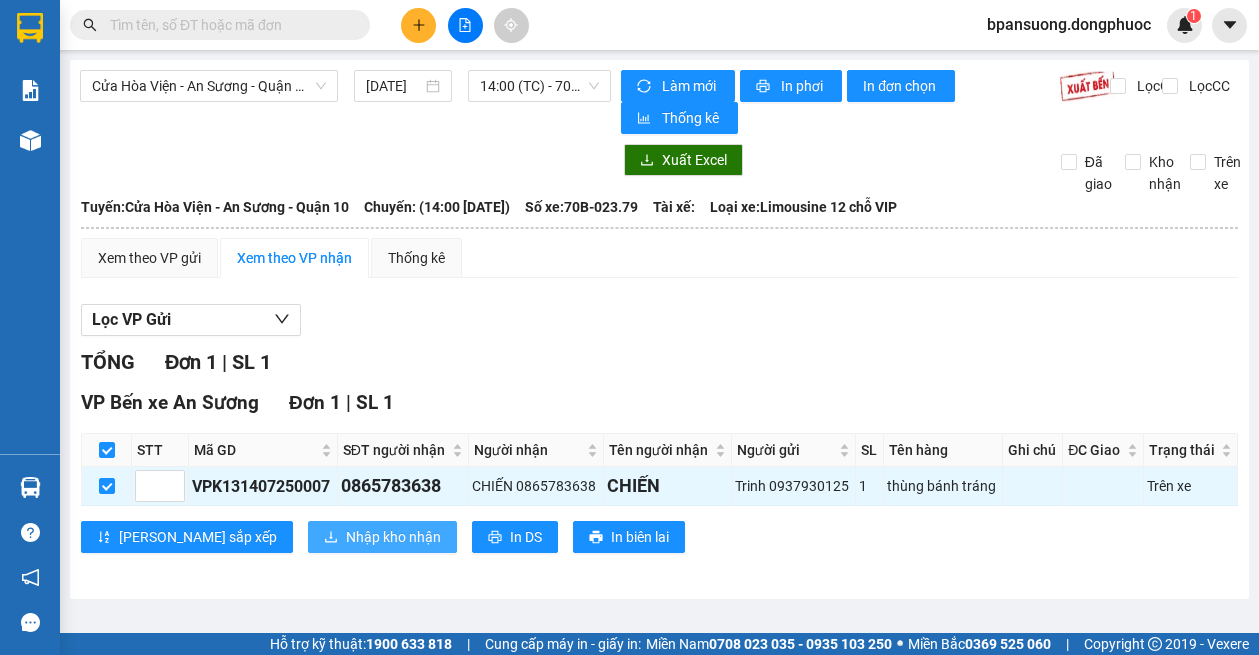 click on "Nhập kho nhận" at bounding box center [393, 537] 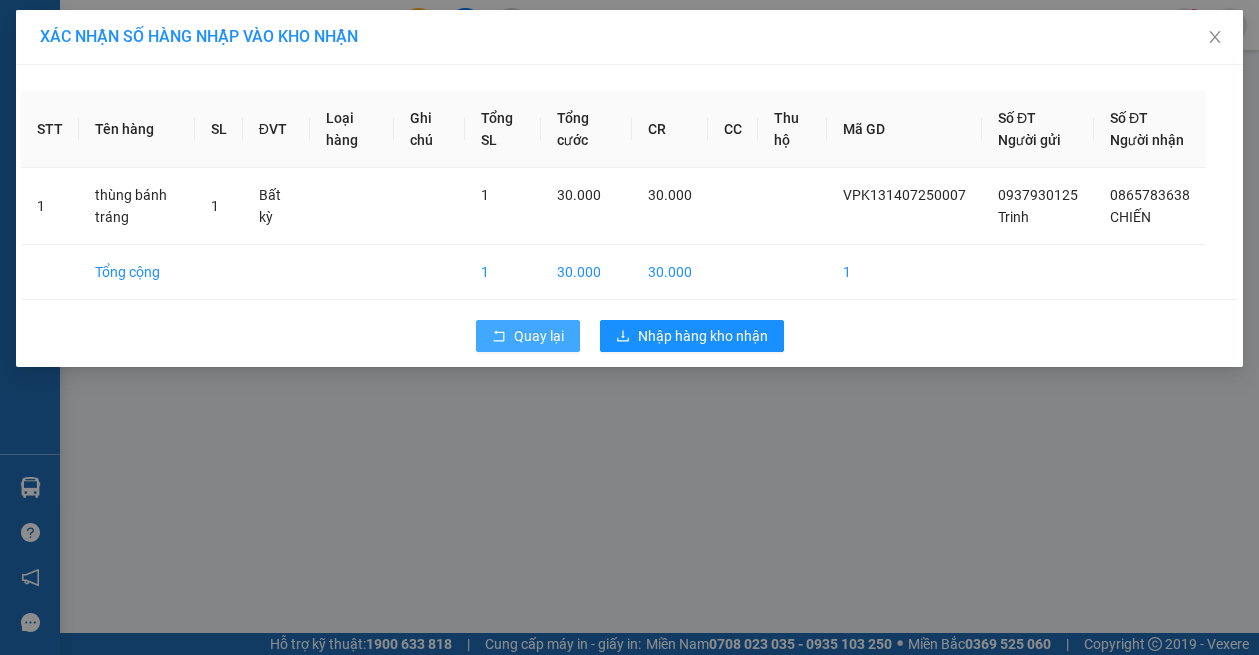 click on "Quay lại" at bounding box center [528, 336] 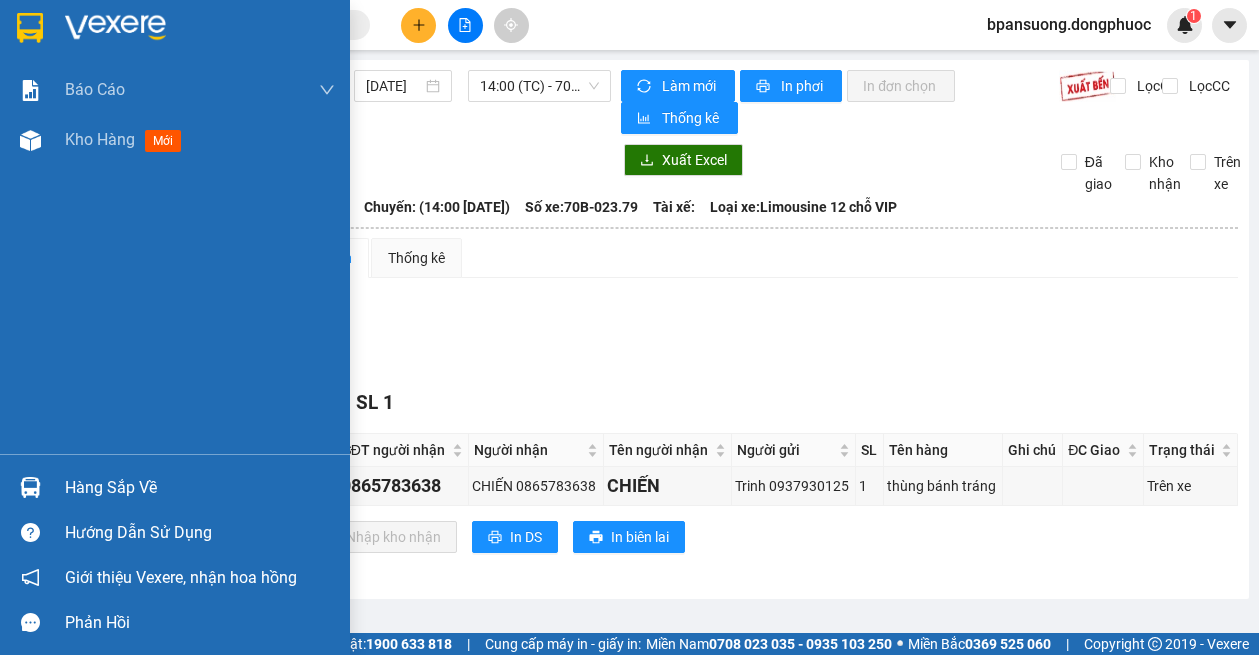 click at bounding box center (30, 487) 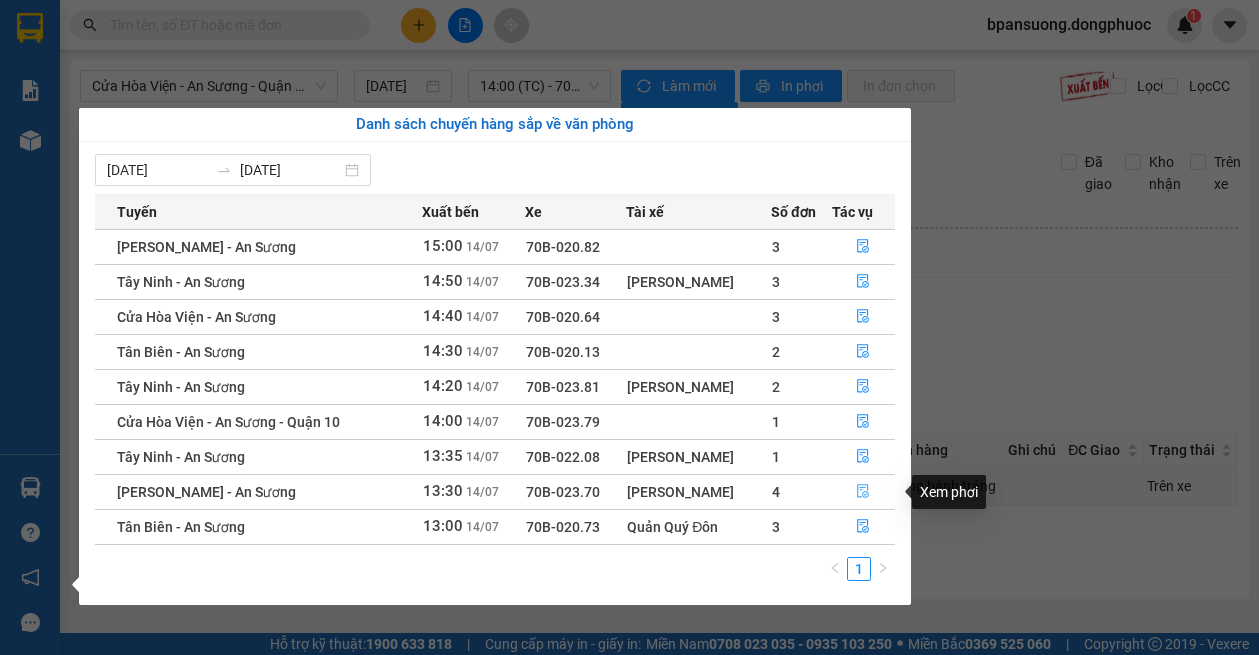 click at bounding box center [864, 492] 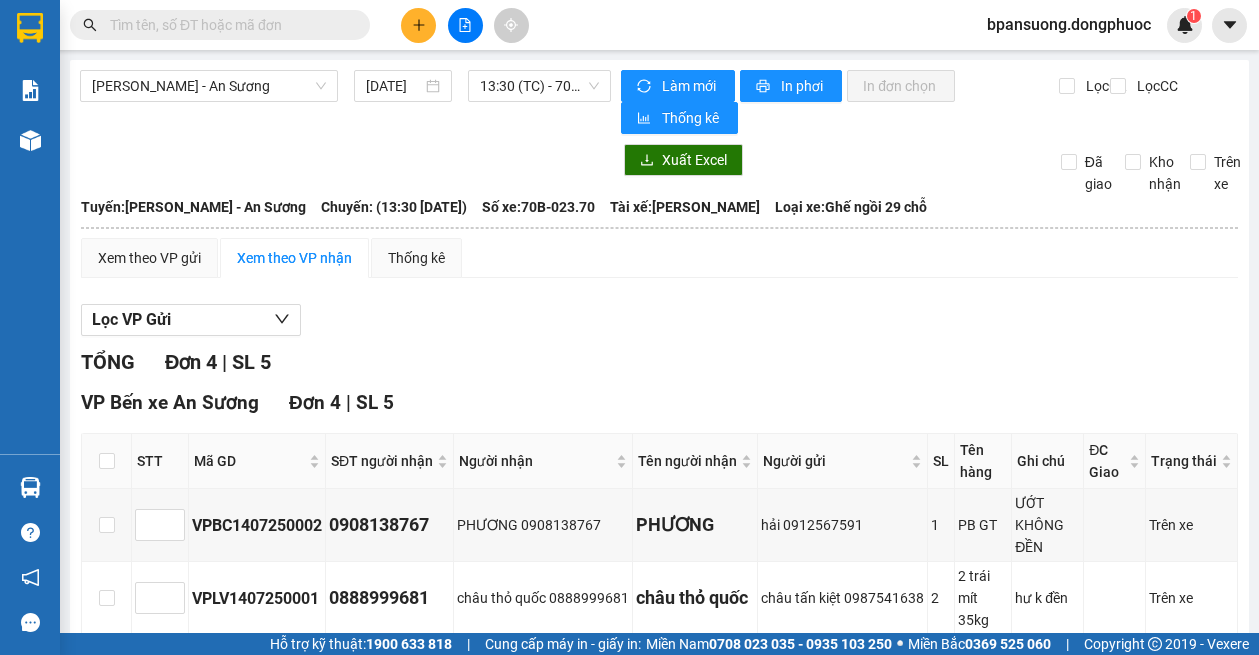 scroll, scrollTop: 195, scrollLeft: 0, axis: vertical 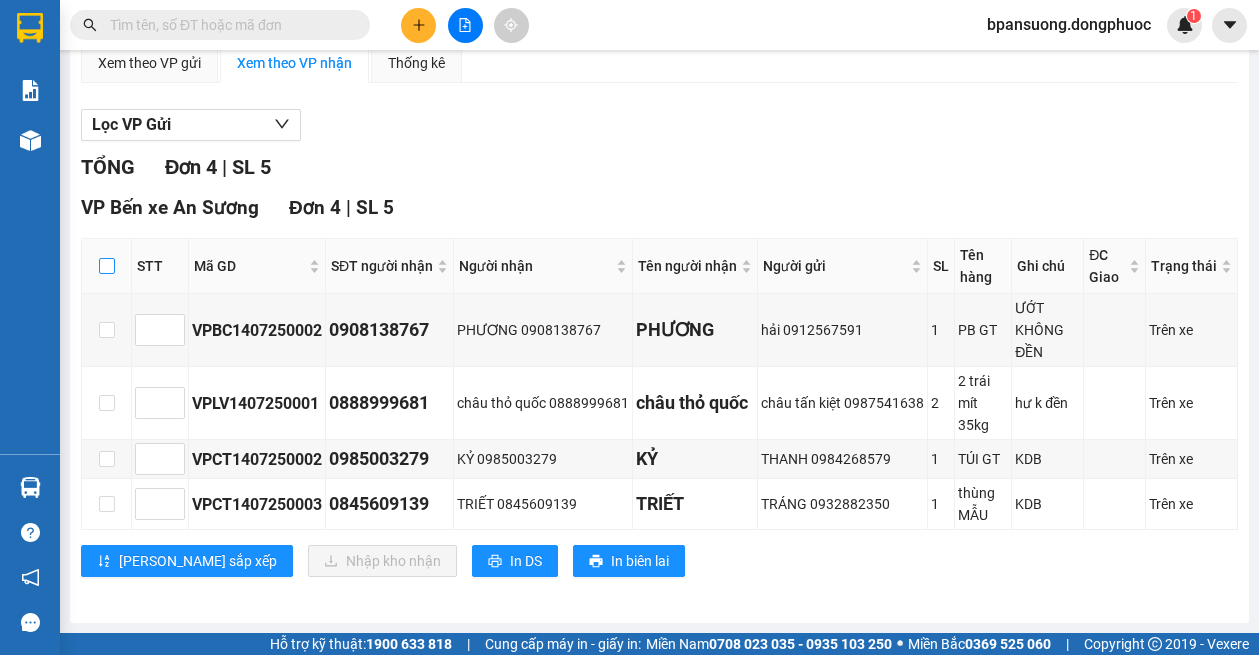 click at bounding box center (107, 266) 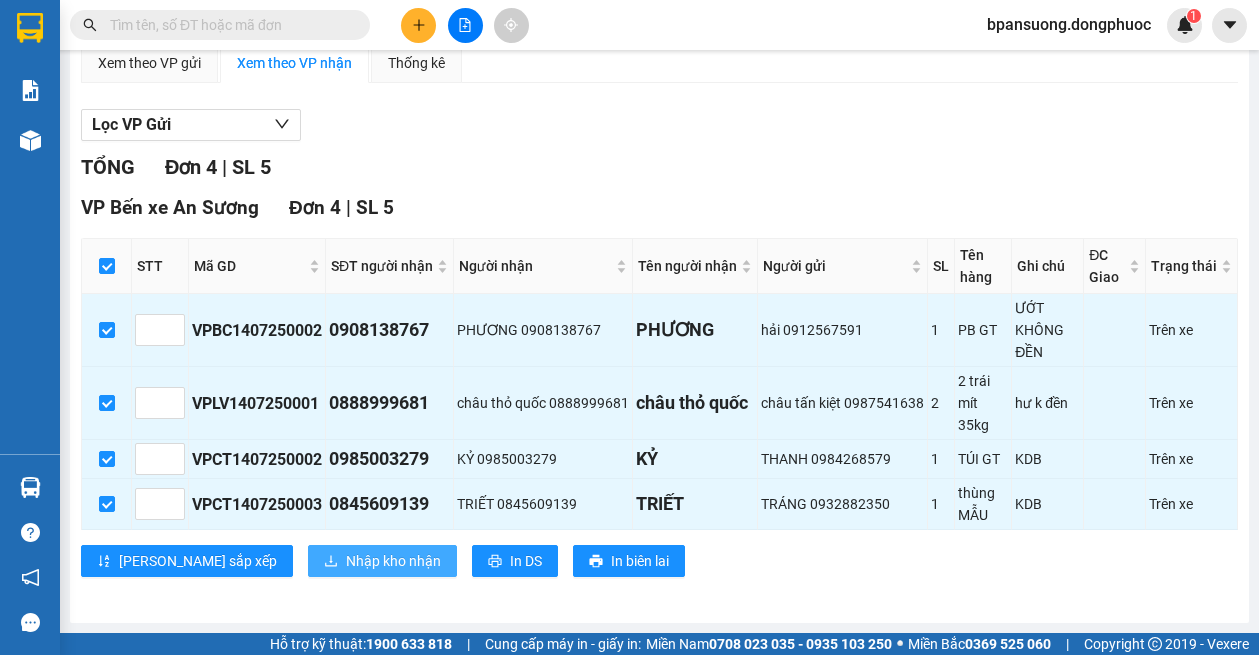click on "Nhập kho nhận" at bounding box center (393, 561) 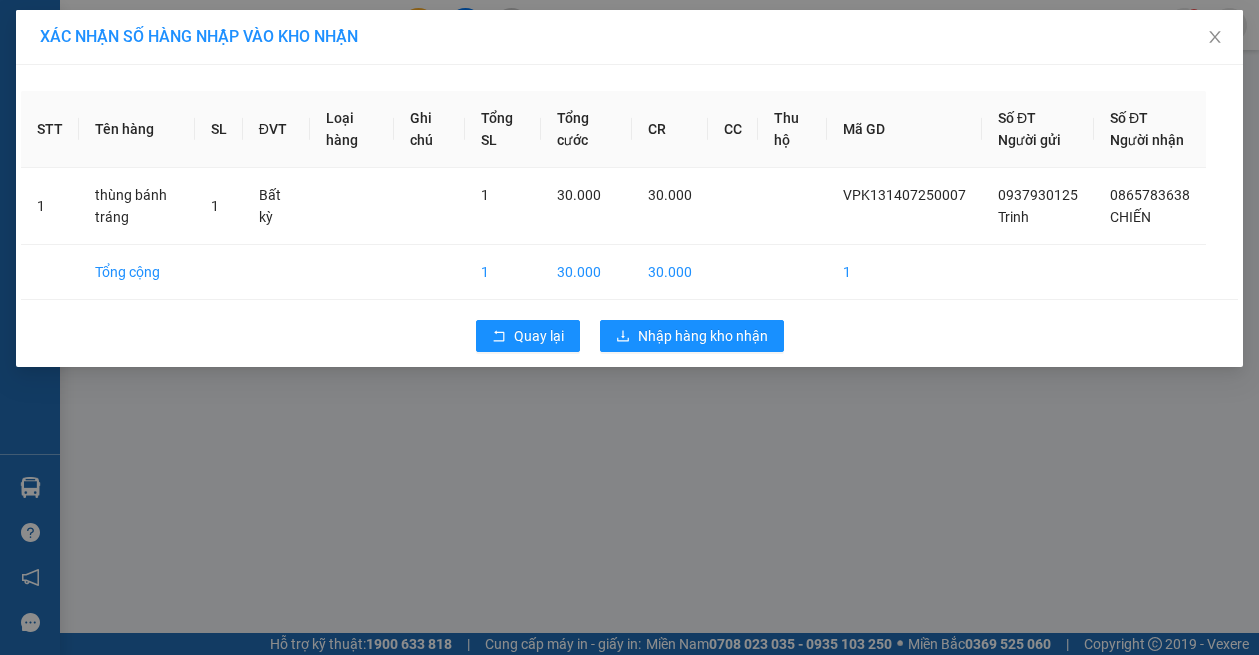 scroll, scrollTop: 0, scrollLeft: 0, axis: both 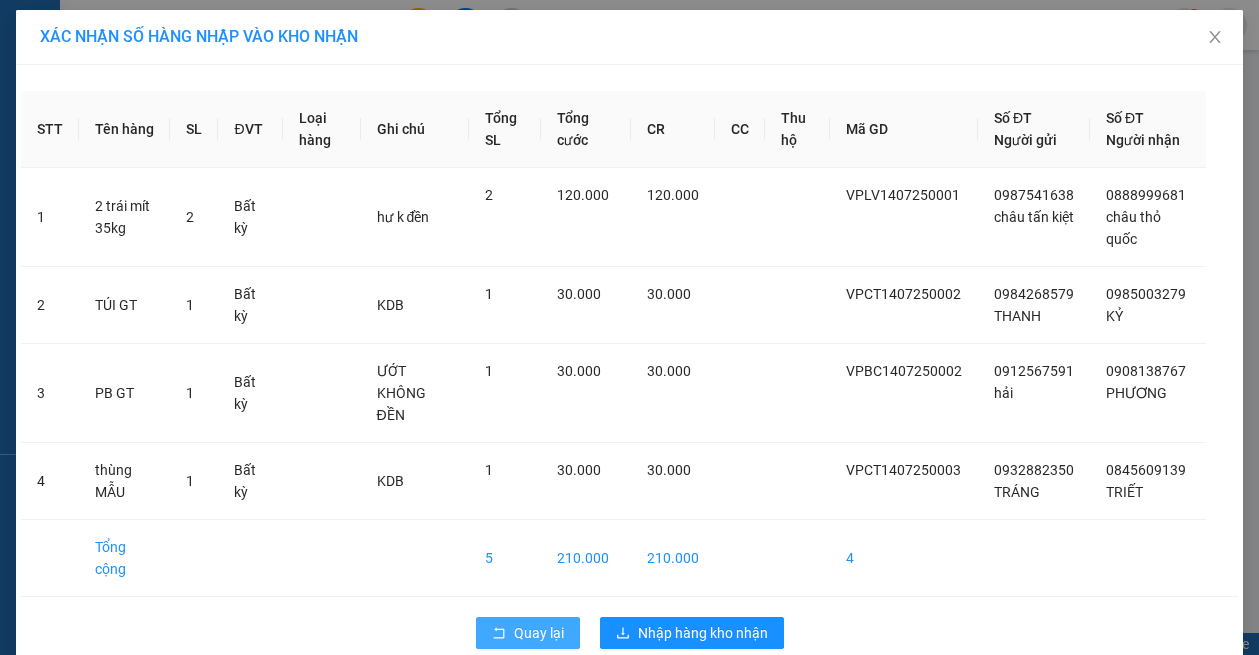 click on "Quay lại" at bounding box center (539, 633) 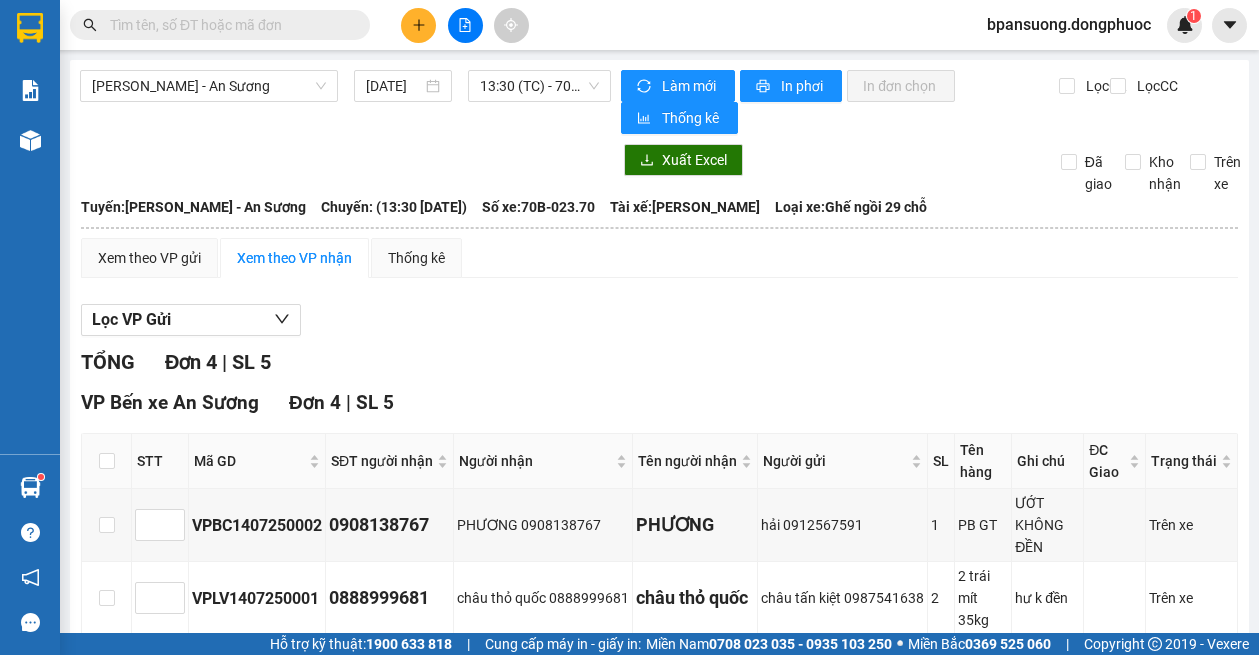 click at bounding box center (228, 25) 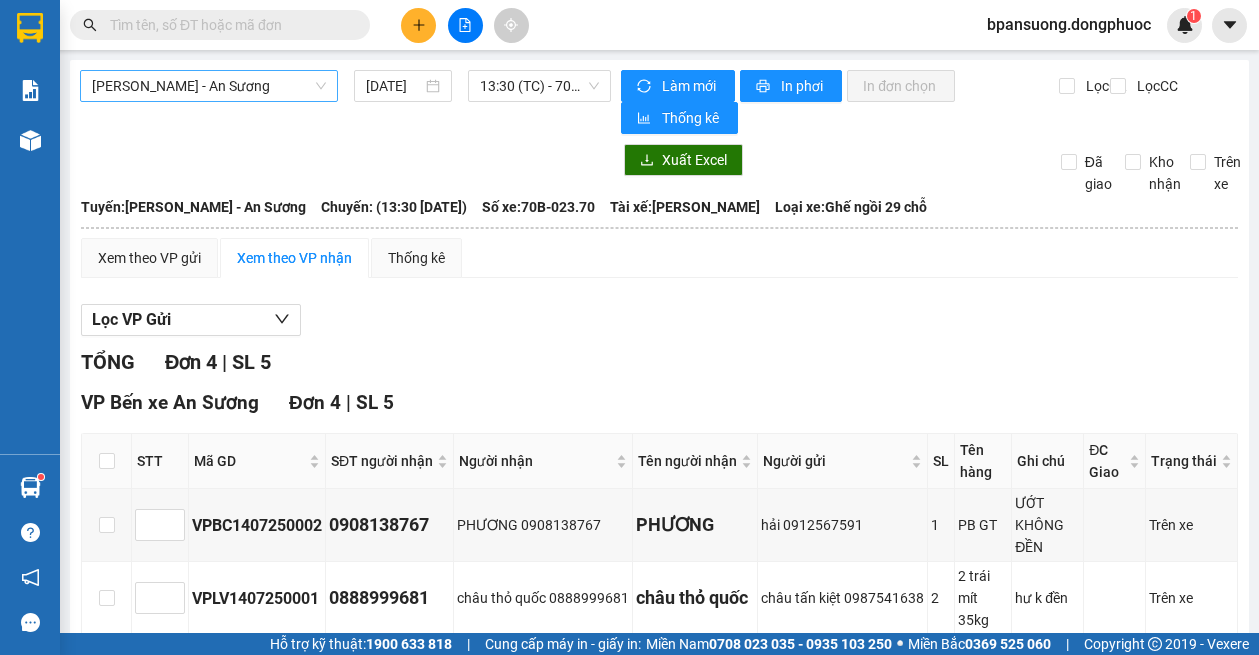 click on "[PERSON_NAME] - An Sương" at bounding box center [209, 86] 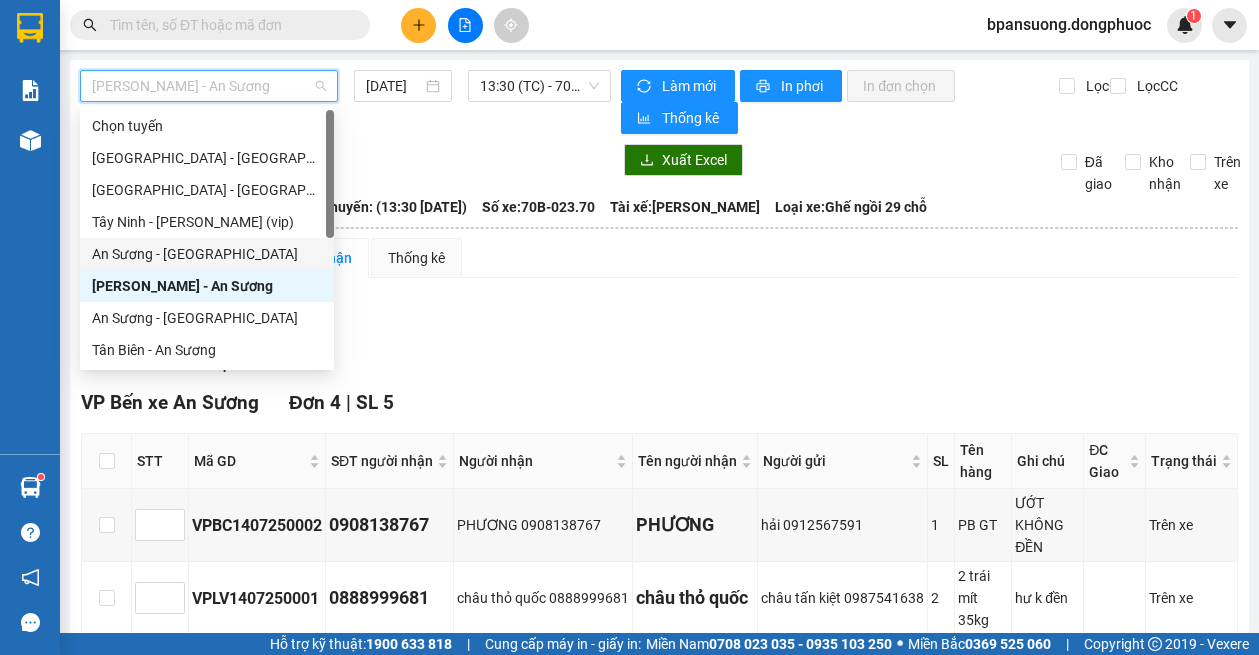 click on "An Sương - Châu Thành" at bounding box center (207, 254) 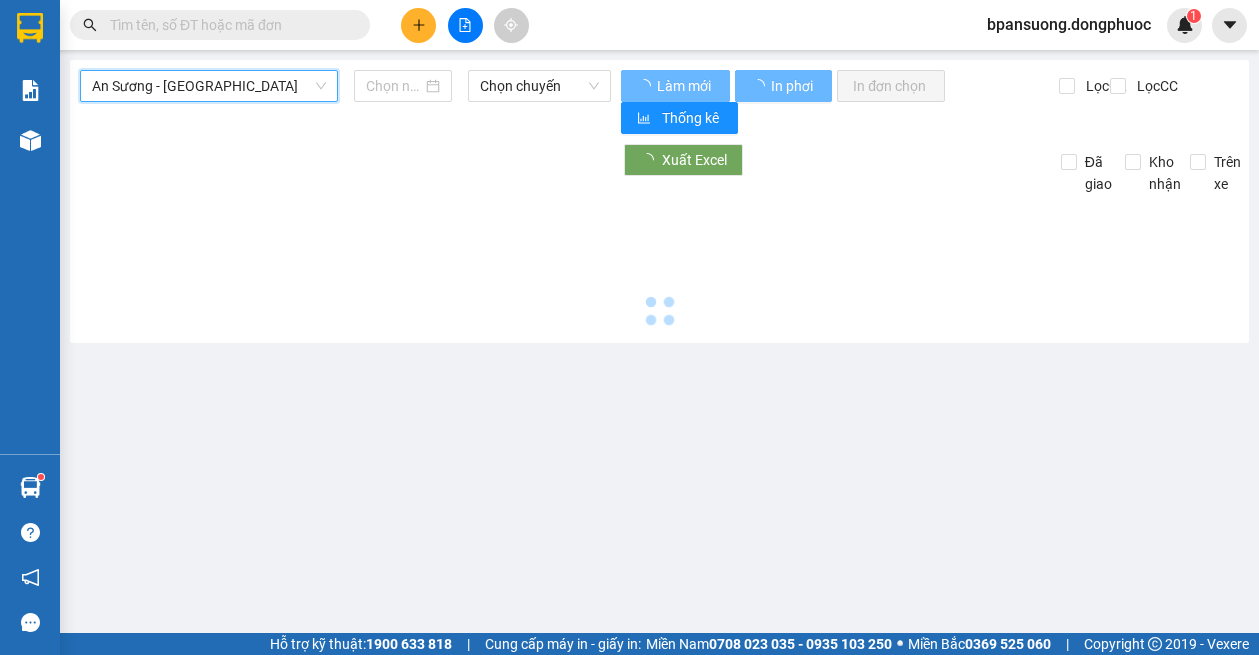 type on "[DATE]" 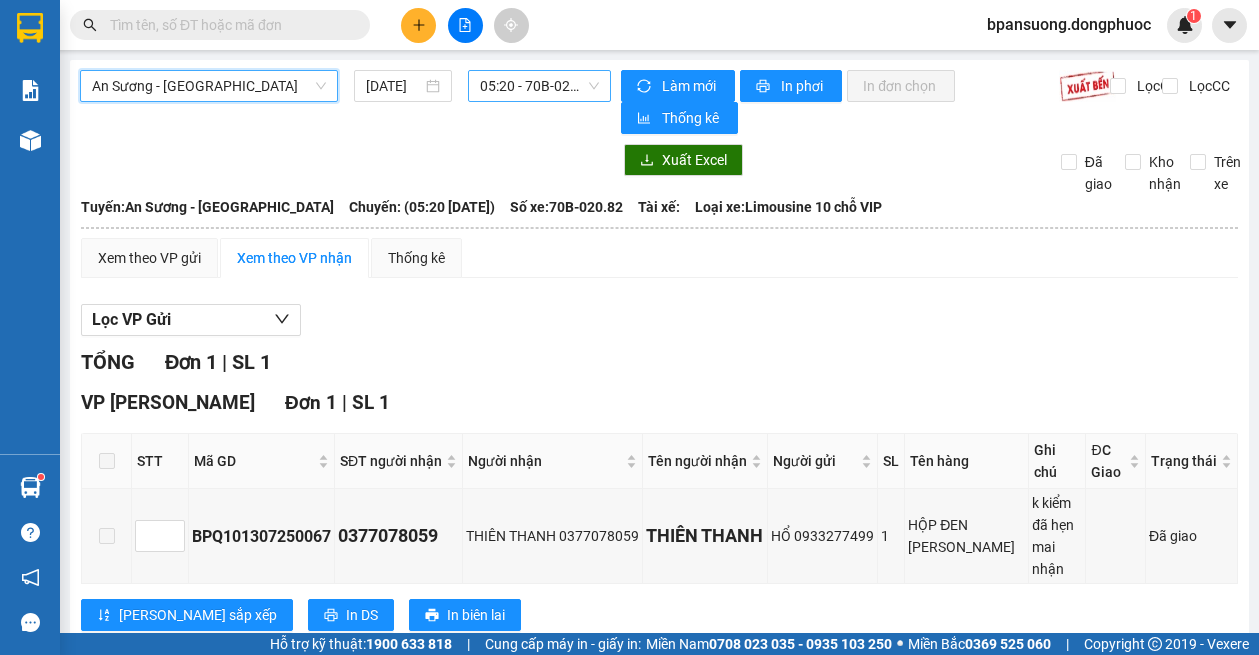 click on "05:20     - 70B-020.82" at bounding box center [540, 86] 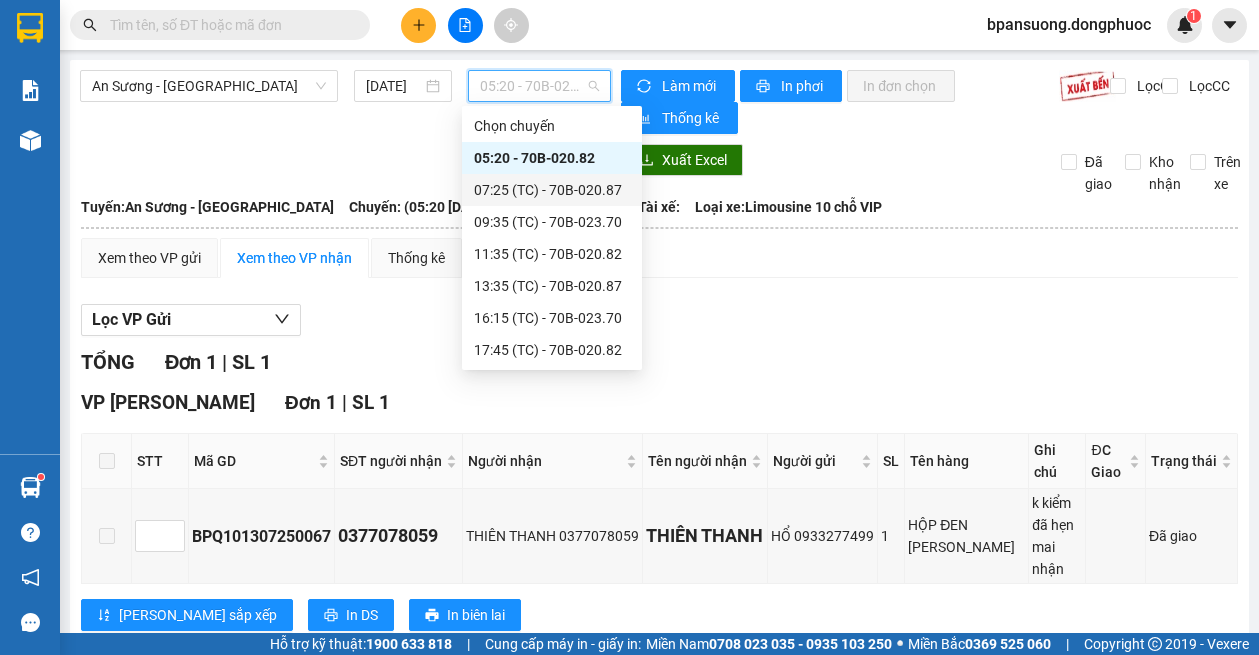 scroll, scrollTop: 10, scrollLeft: 0, axis: vertical 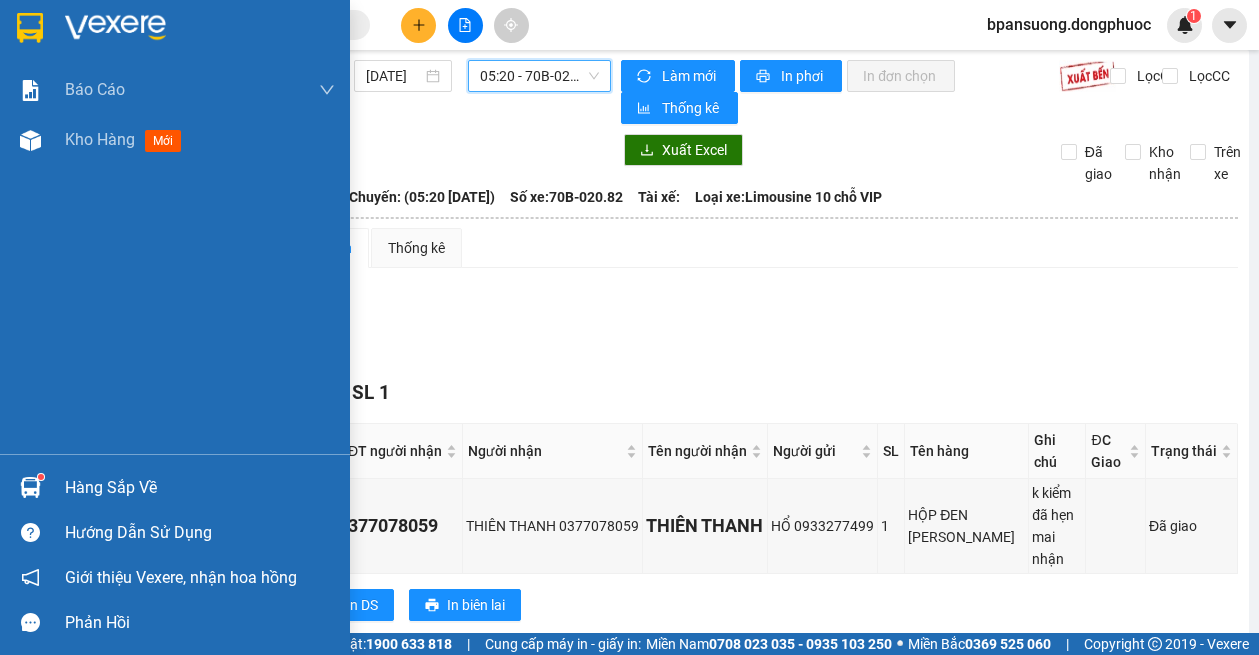 click at bounding box center [30, 487] 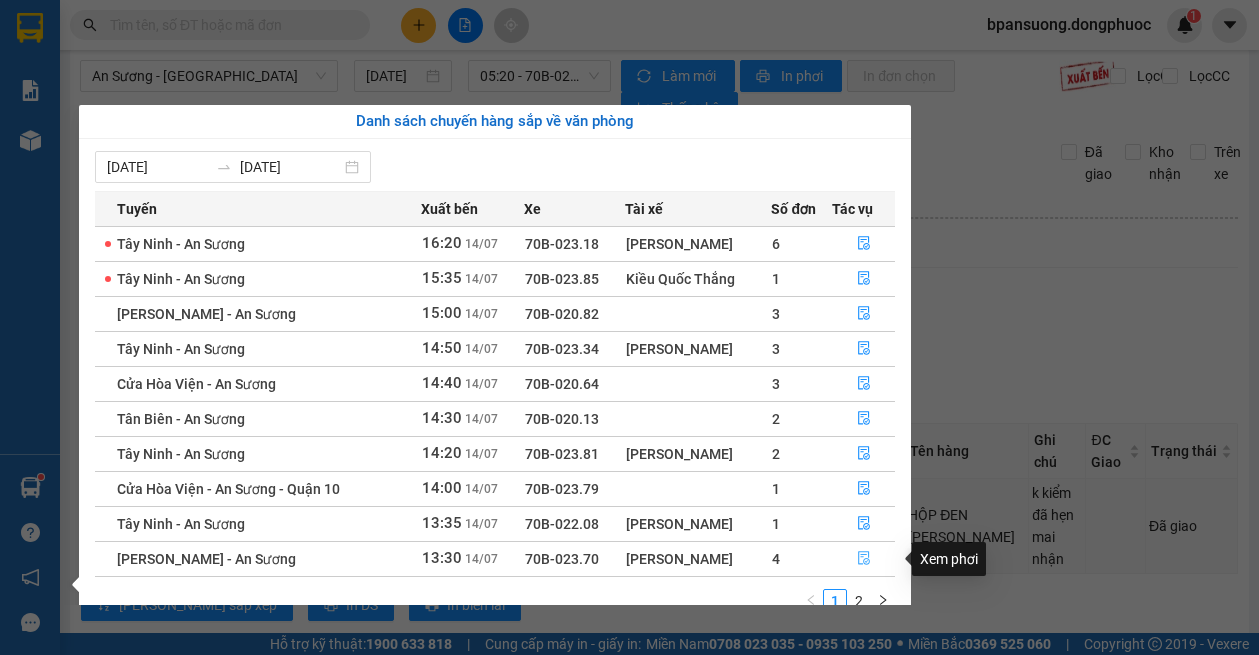 click 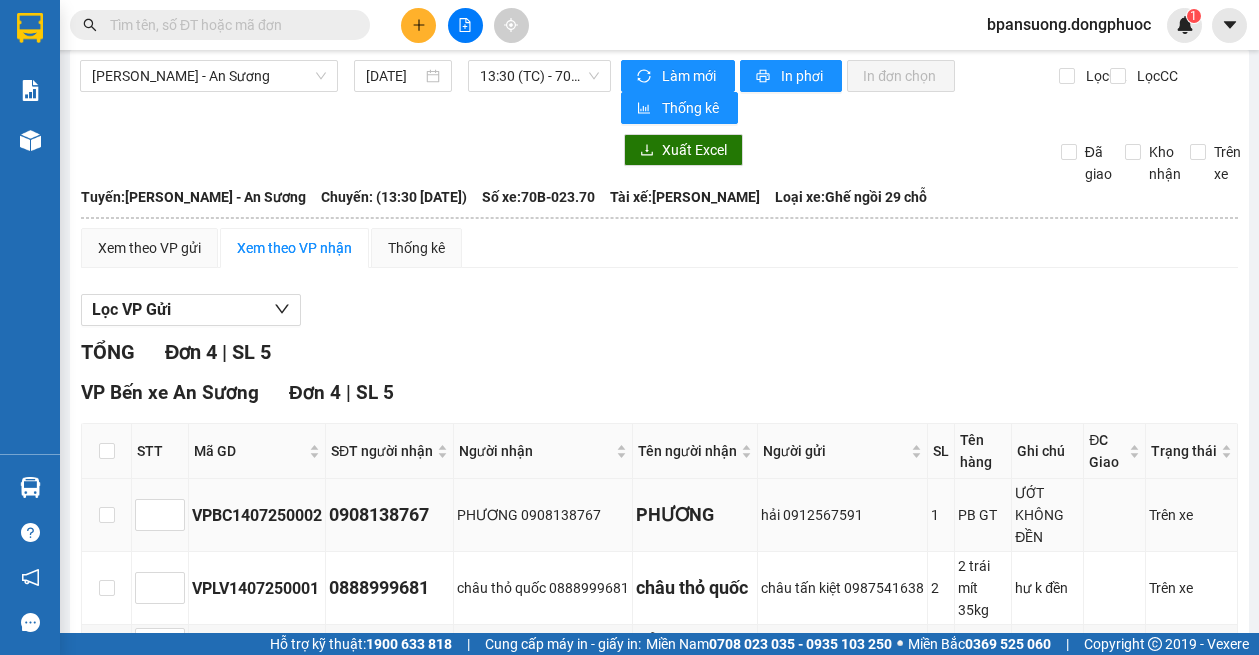 scroll, scrollTop: 195, scrollLeft: 0, axis: vertical 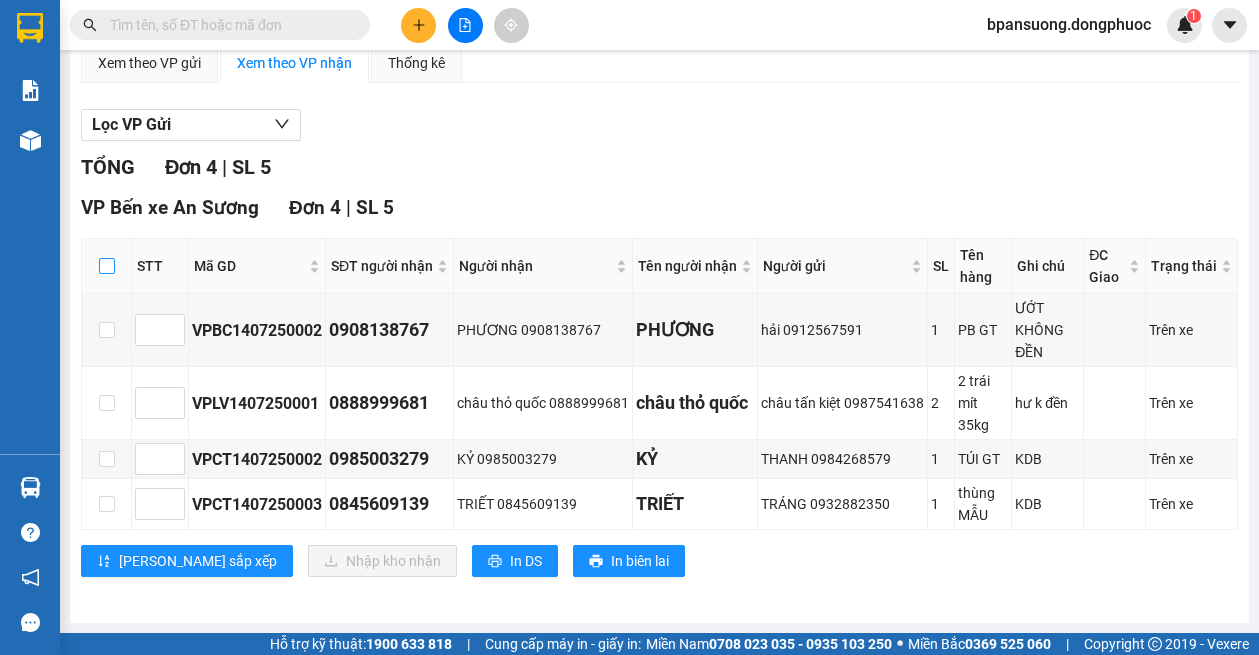 click at bounding box center (107, 266) 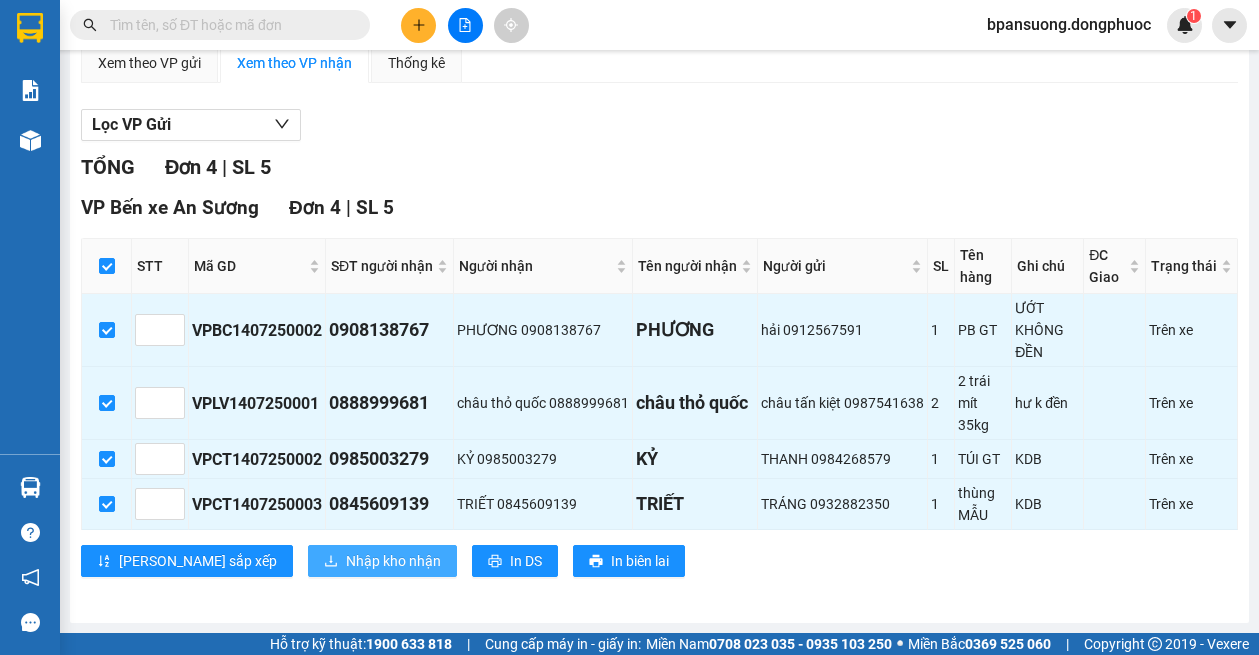 click on "Nhập kho nhận" at bounding box center (393, 561) 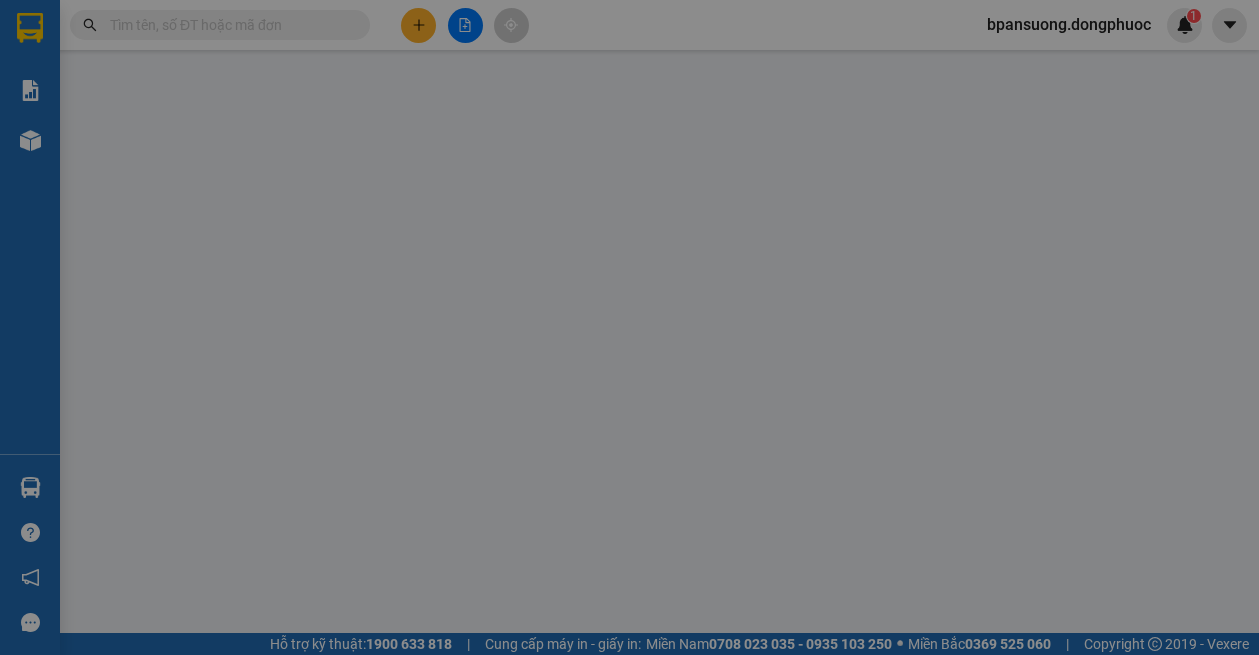 scroll, scrollTop: 0, scrollLeft: 0, axis: both 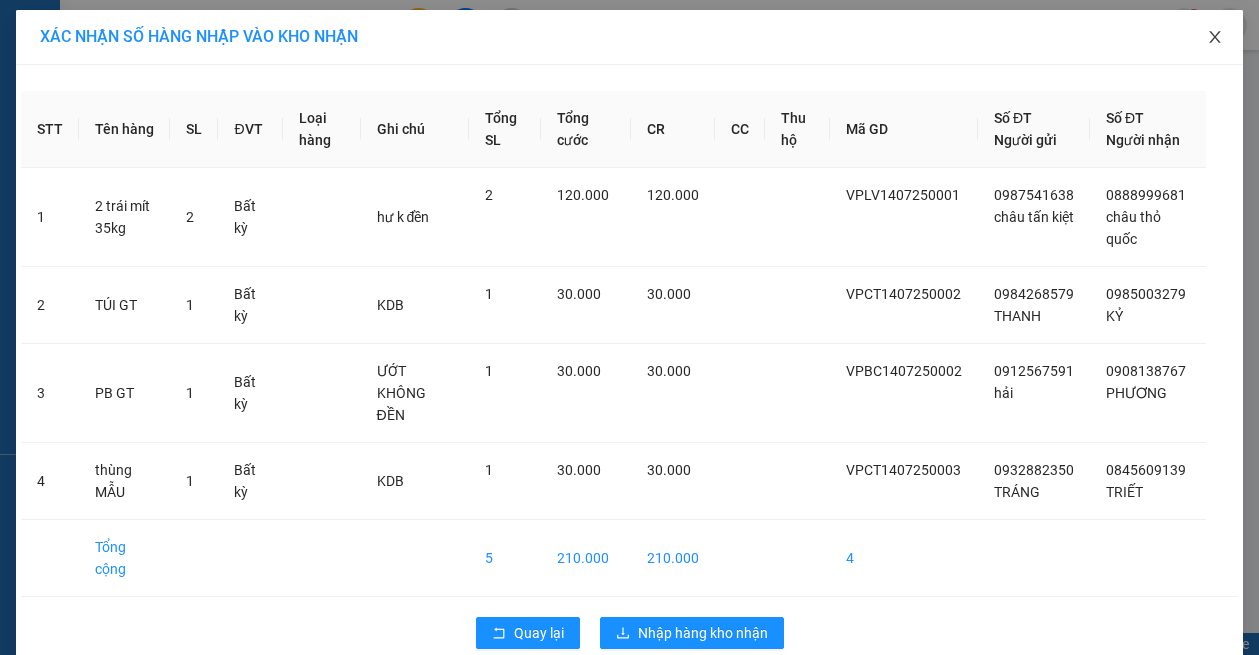 click 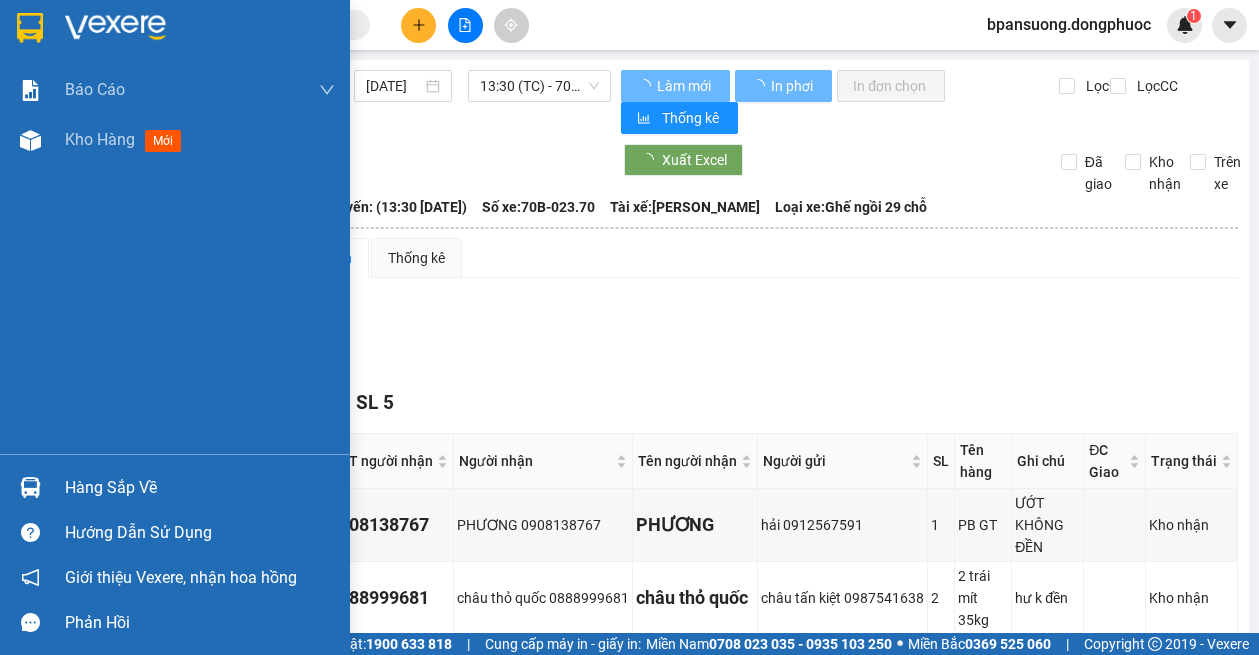 click on "Hàng sắp về" at bounding box center [175, 487] 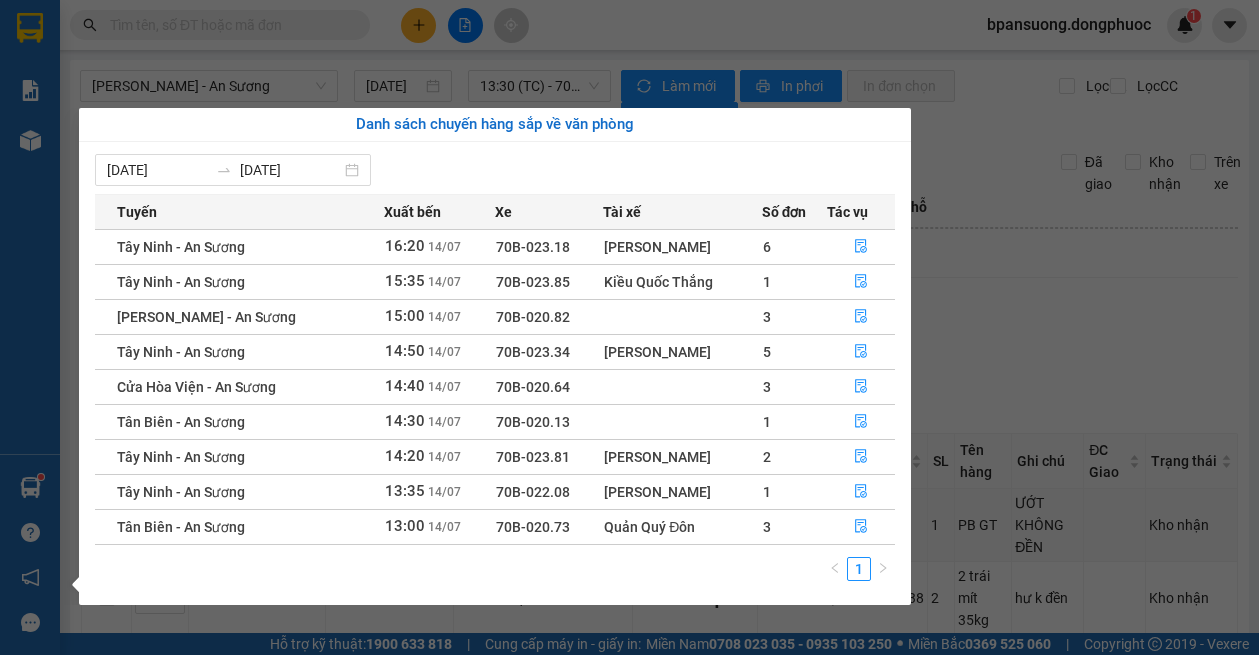 click on "Báo cáo Mẫu 1: Báo cáo dòng tiền theo nhân viên Mẫu 1: Báo cáo dòng tiền theo nhân viên (VP) Mẫu 2: Doanh số tạo đơn theo Văn phòng, nhân viên - Trạm     Kho hàng mới Hàng sắp về Hướng dẫn sử dụng Giới thiệu Vexere, nhận hoa hồng Phản hồi Phần mềm hỗ trợ bạn tốt chứ?" at bounding box center [30, 327] 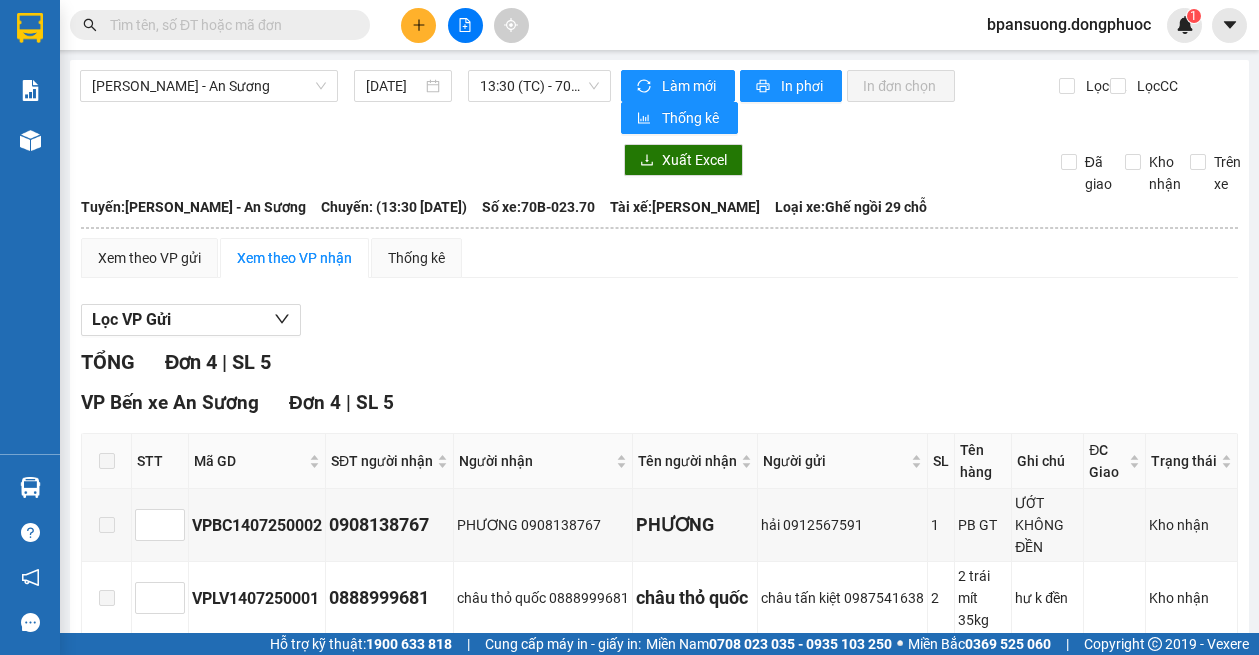 click at bounding box center (228, 25) 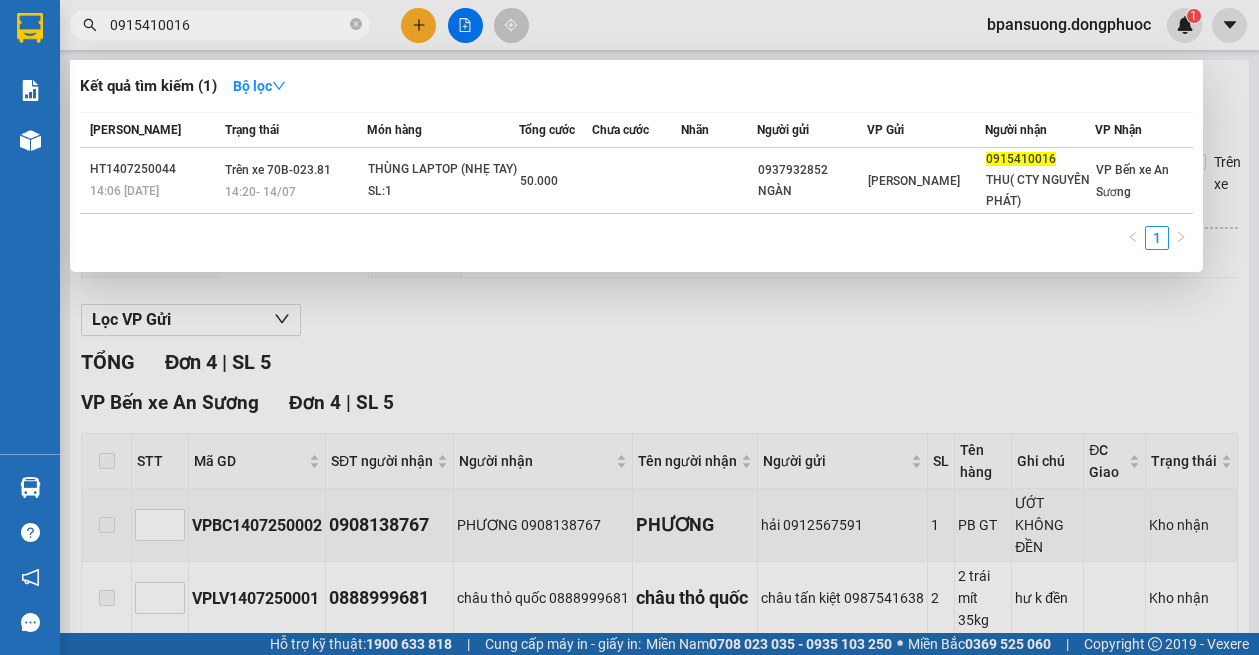type on "0915410016" 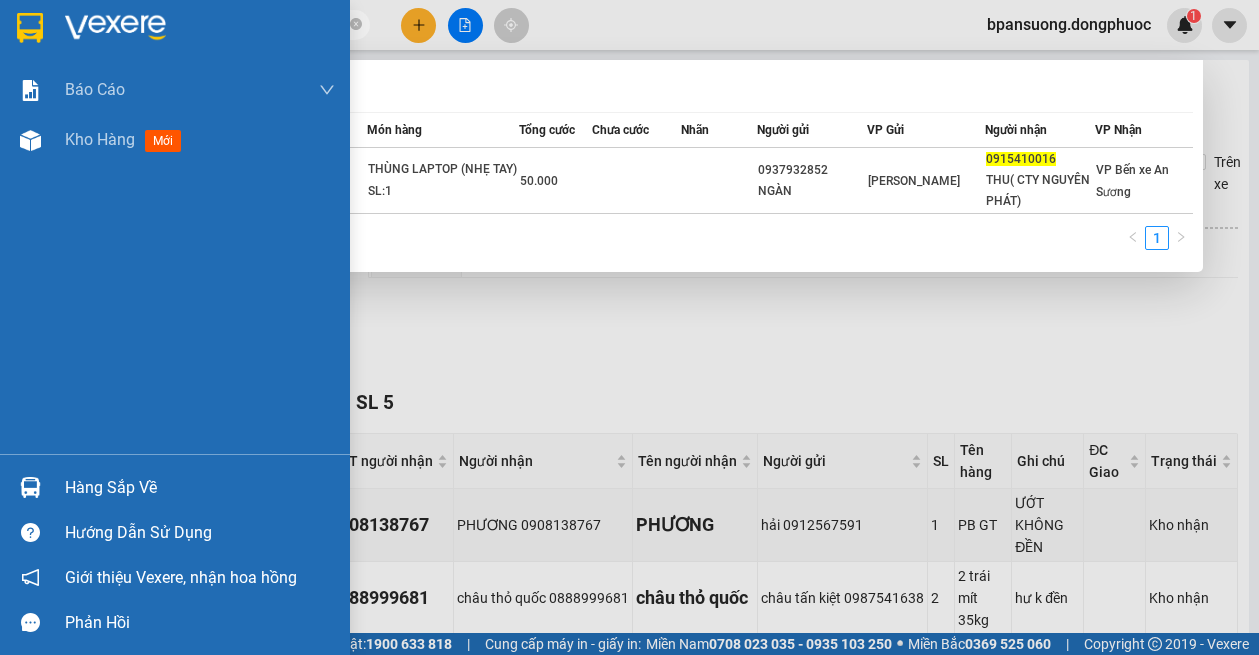 click at bounding box center [30, 487] 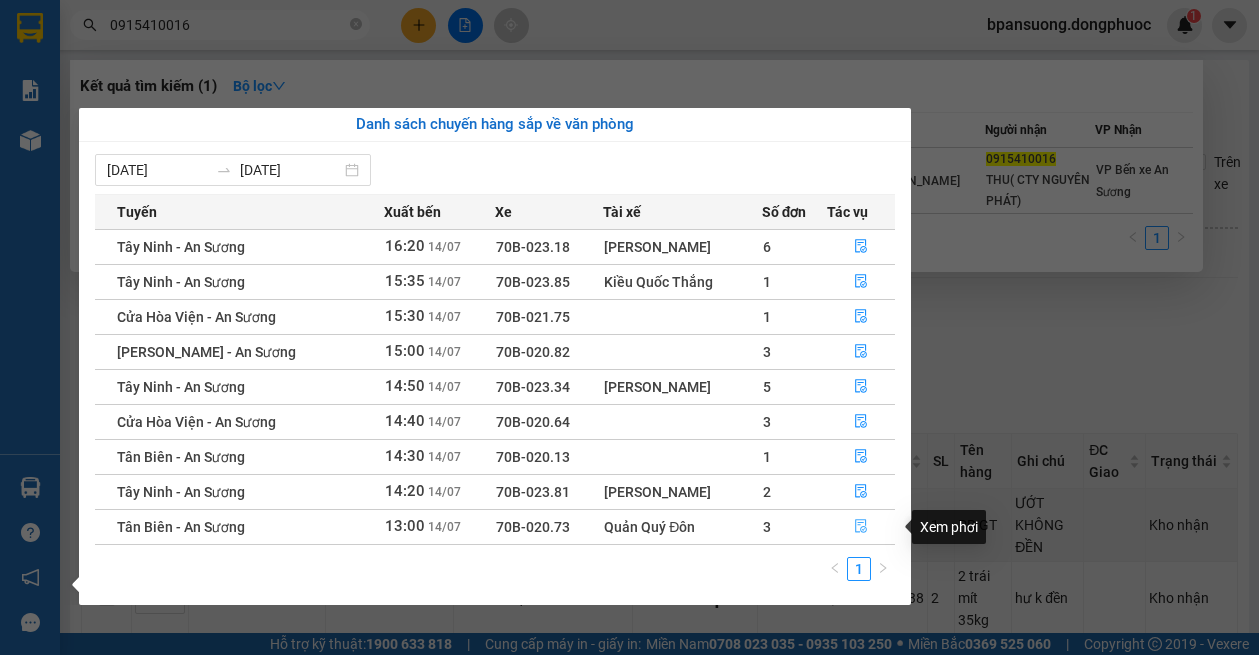 click 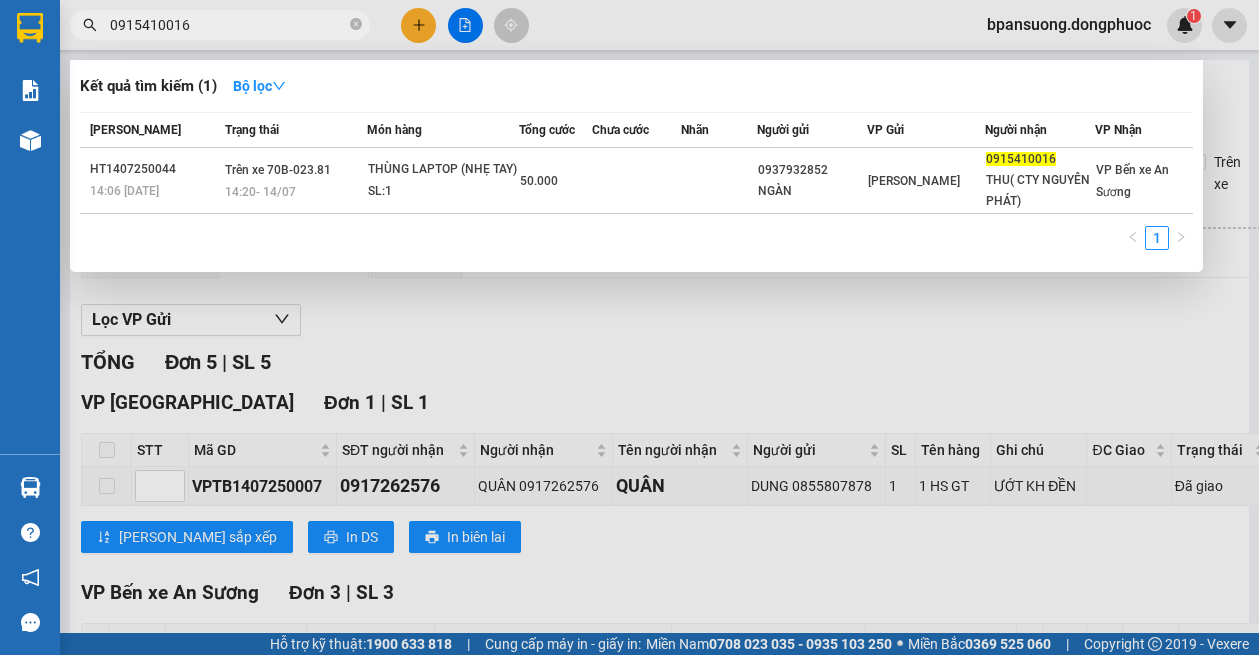 click at bounding box center (629, 327) 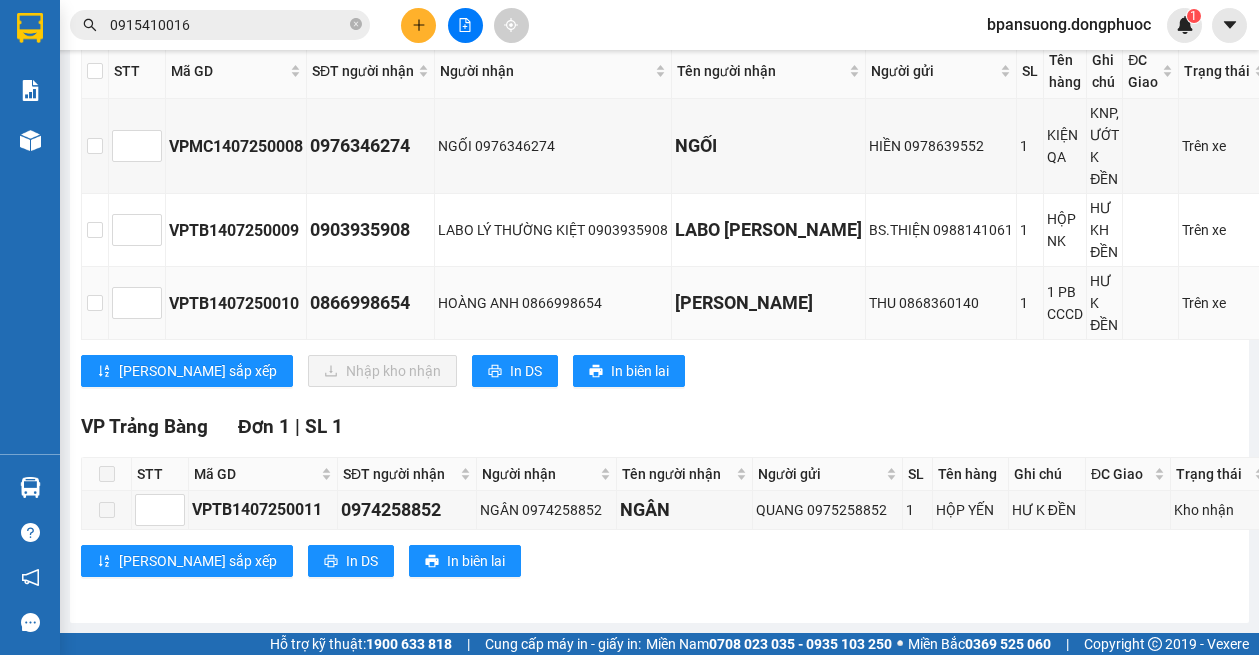 scroll, scrollTop: 396, scrollLeft: 0, axis: vertical 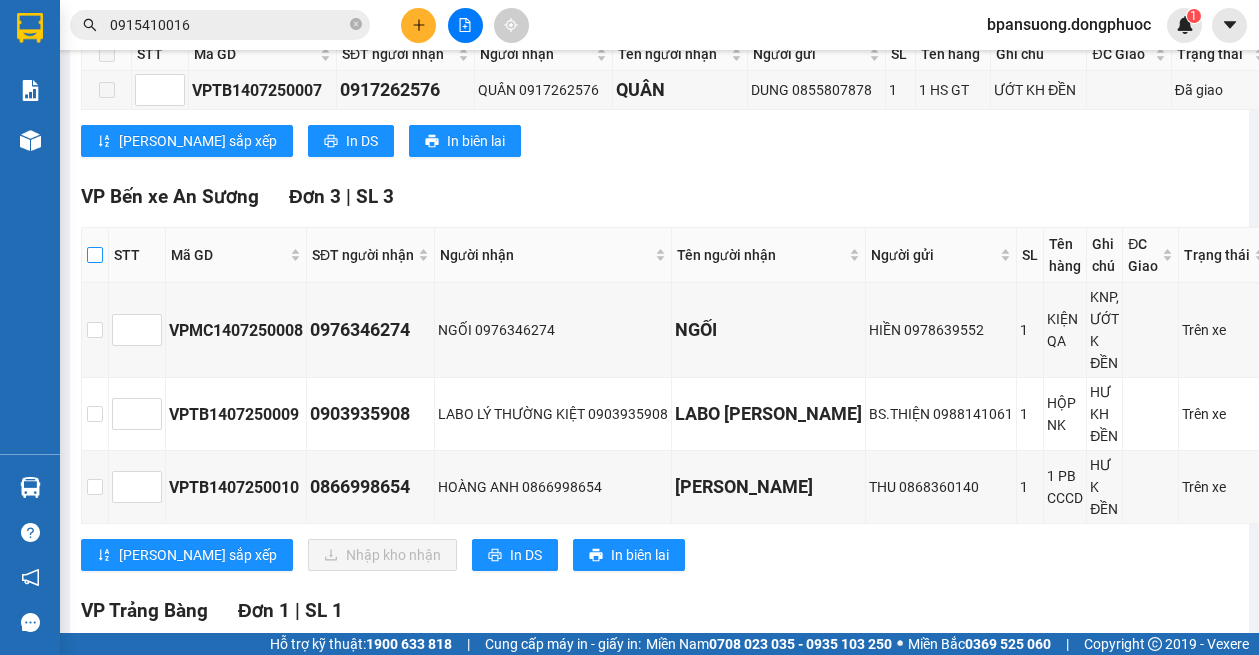 click at bounding box center [95, 255] 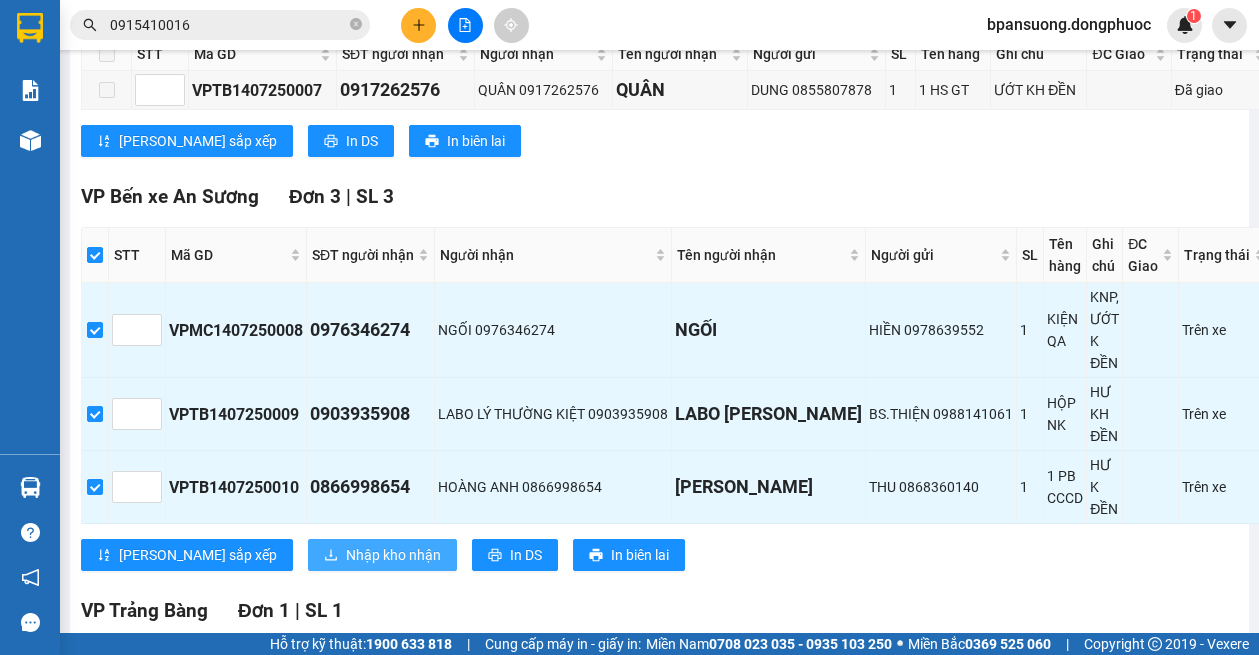 click on "Nhập kho nhận" at bounding box center (393, 555) 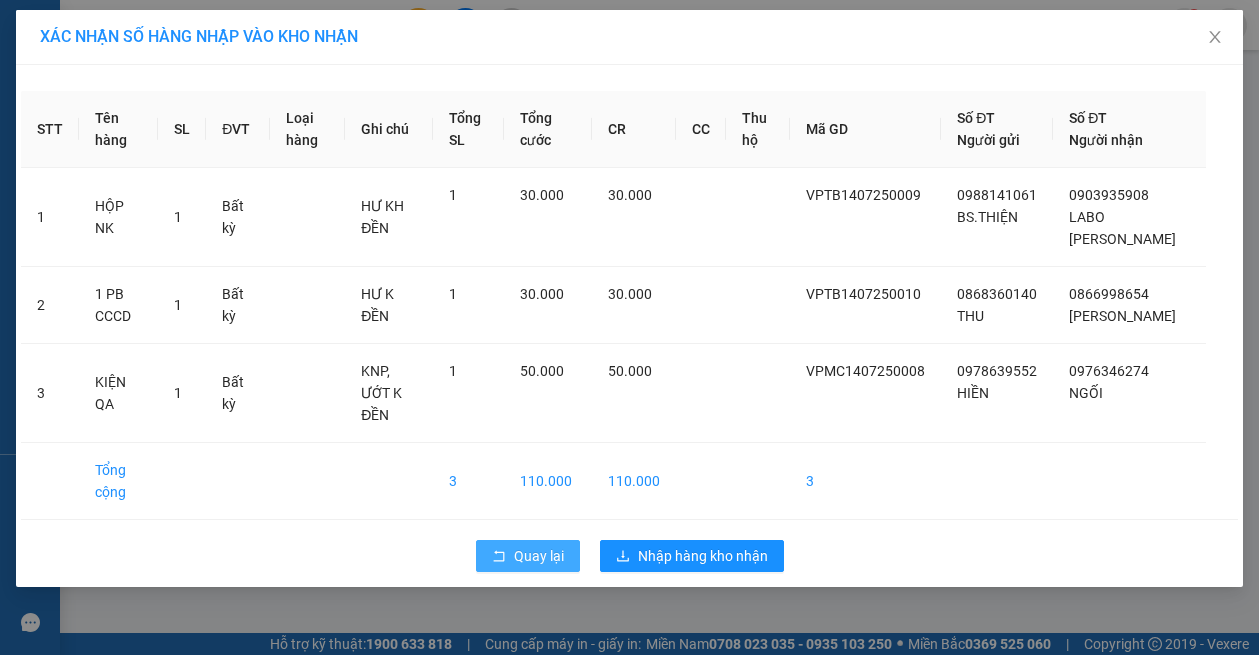 click on "Quay lại" at bounding box center [528, 556] 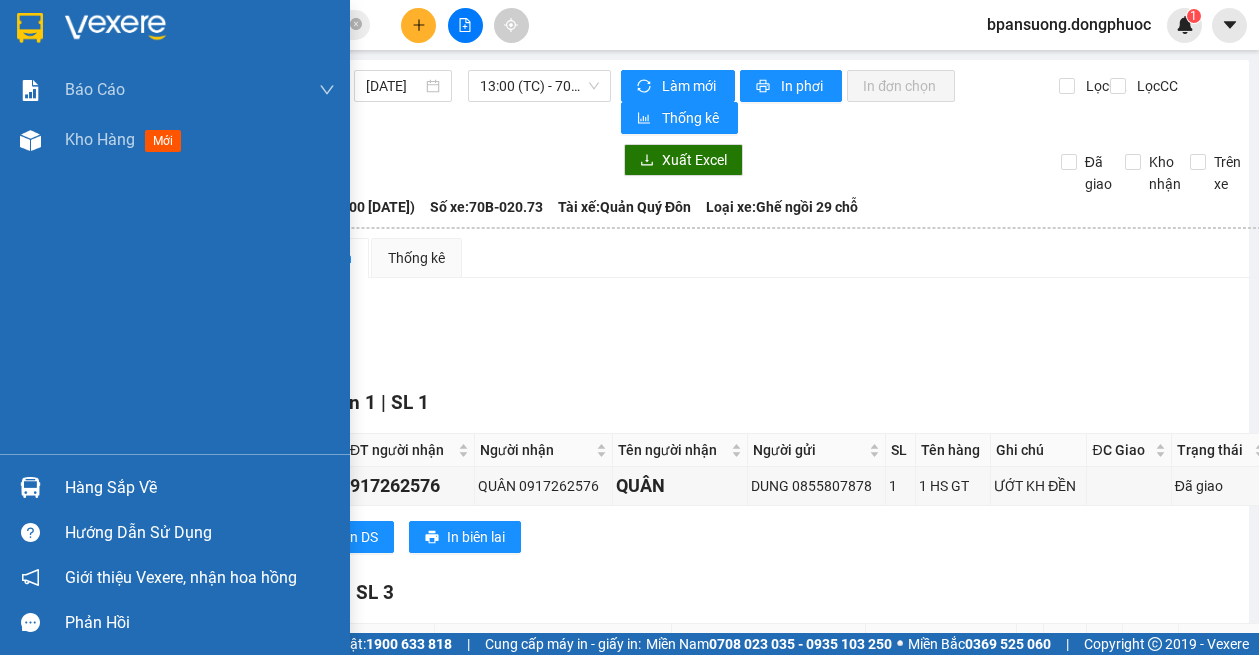 click on "Hàng sắp về" at bounding box center [175, 487] 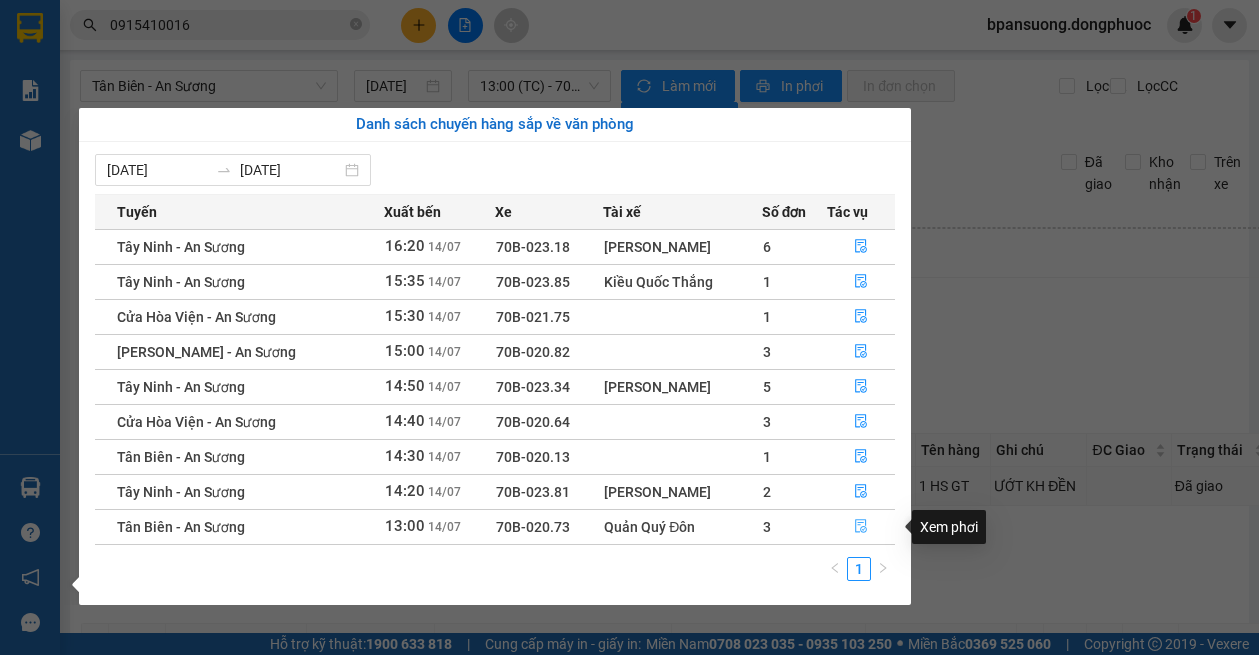 click 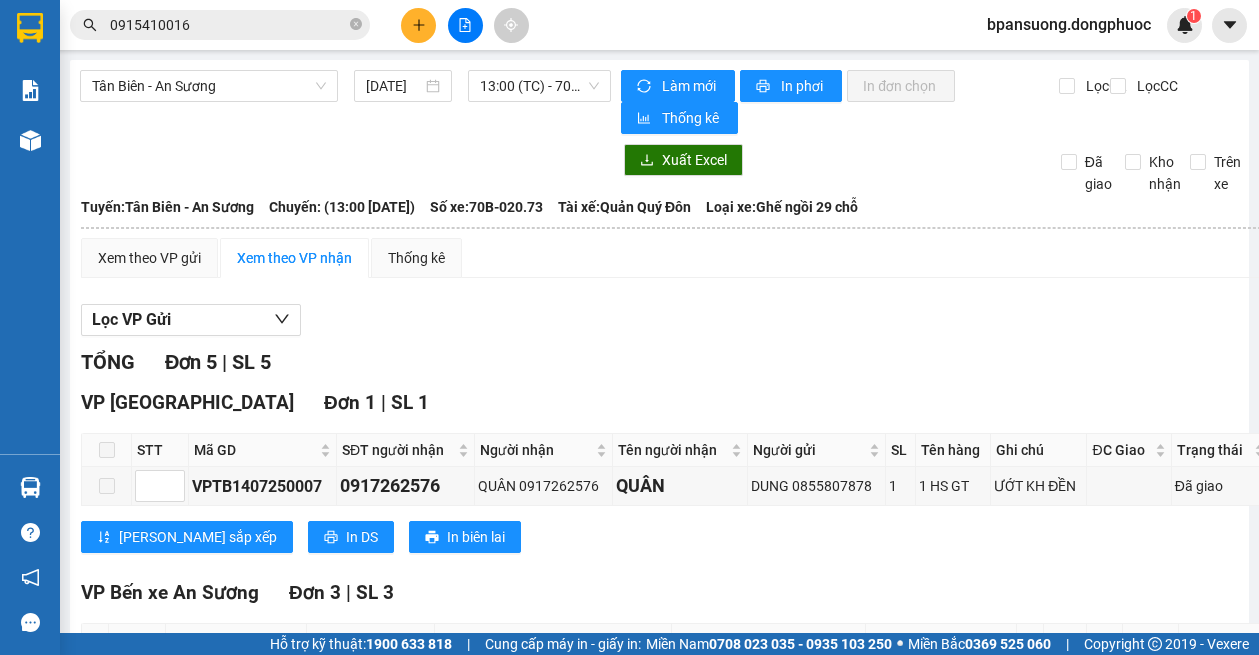 scroll, scrollTop: 400, scrollLeft: 0, axis: vertical 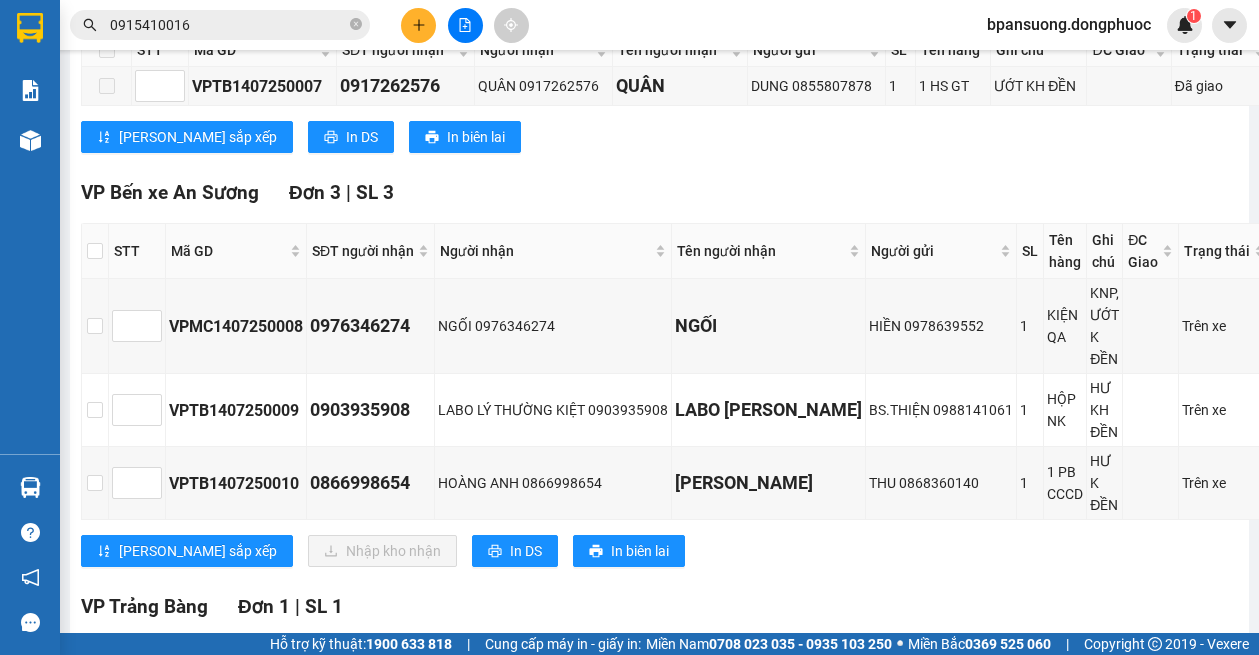 click at bounding box center (95, 251) 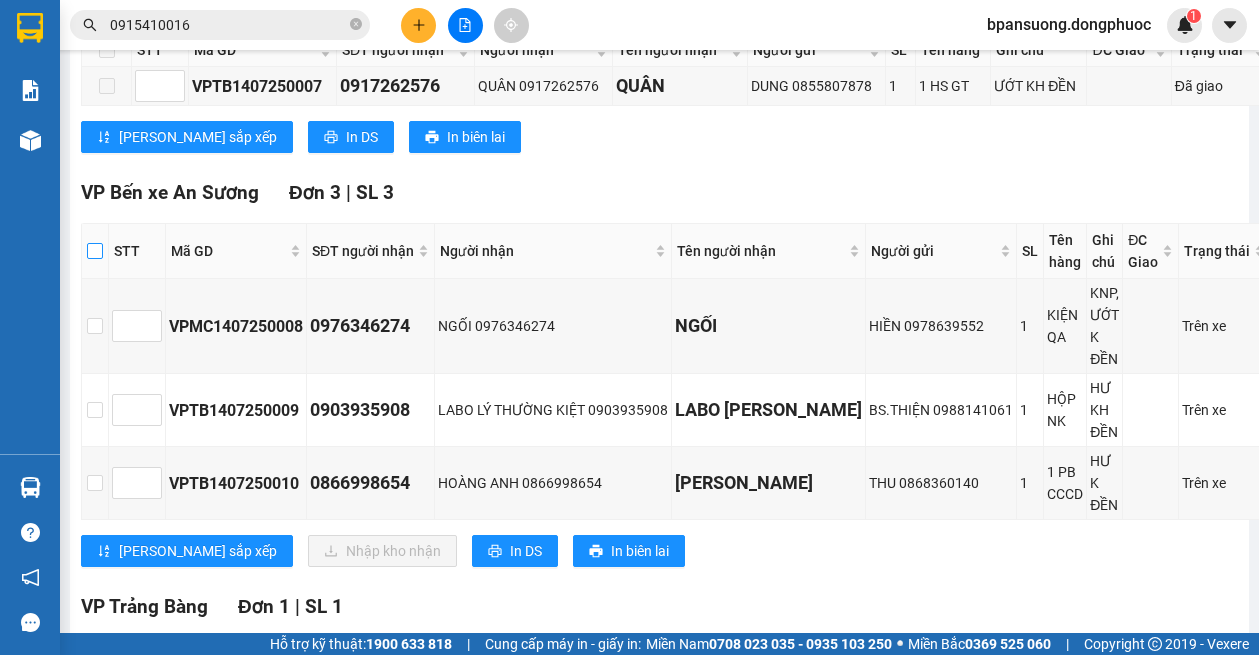 click at bounding box center [95, 251] 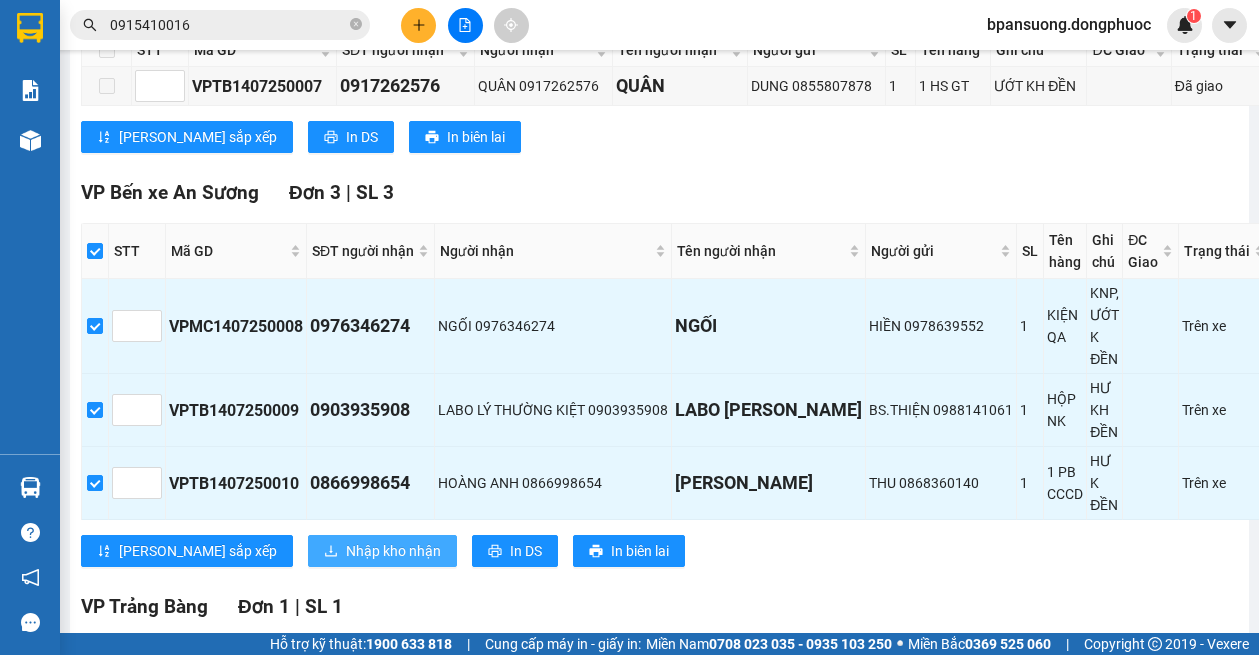 click on "Nhập kho nhận" at bounding box center (393, 551) 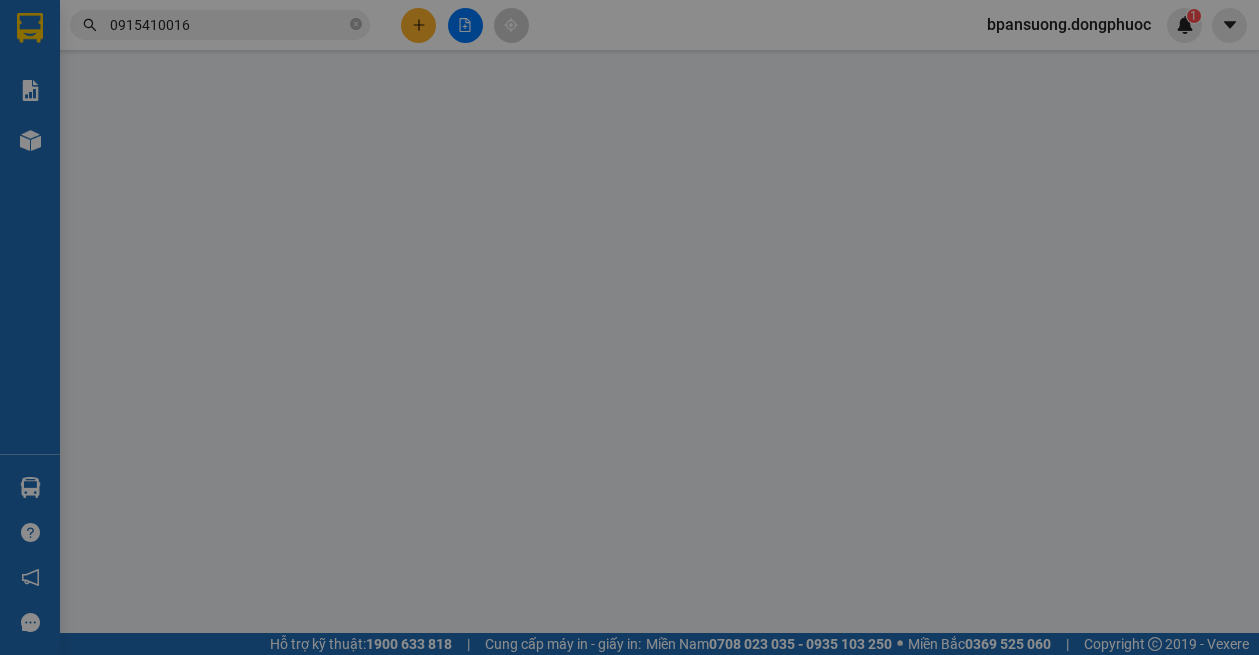 scroll, scrollTop: 0, scrollLeft: 0, axis: both 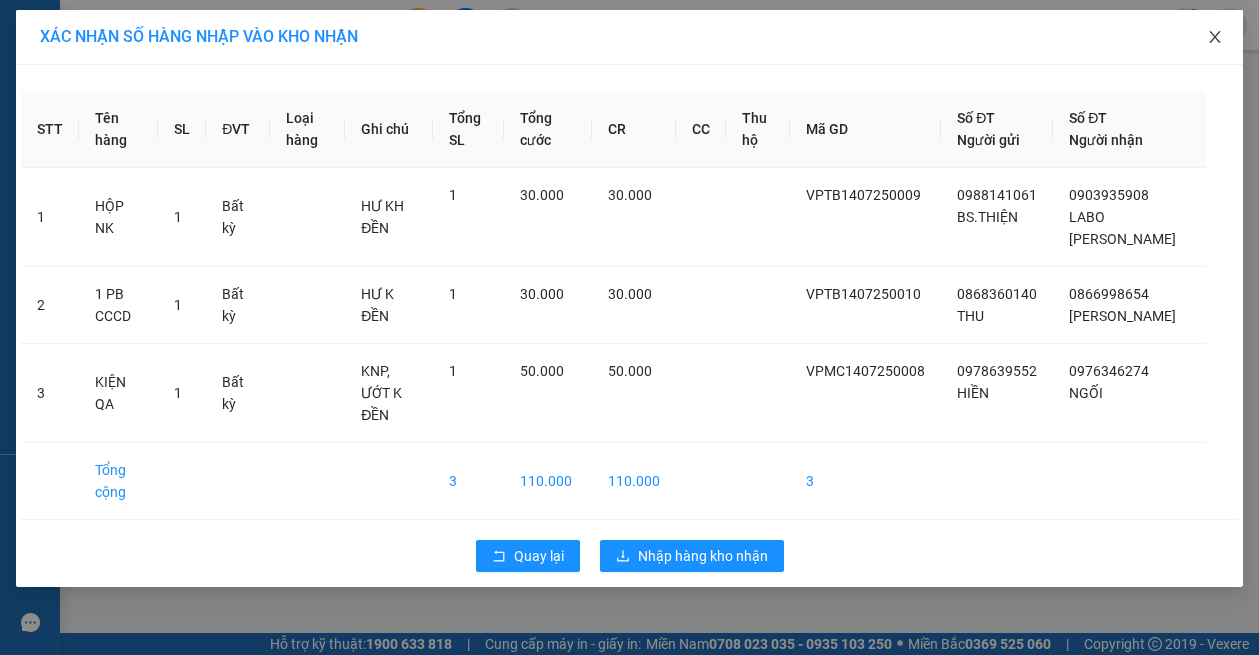 click at bounding box center [1215, 38] 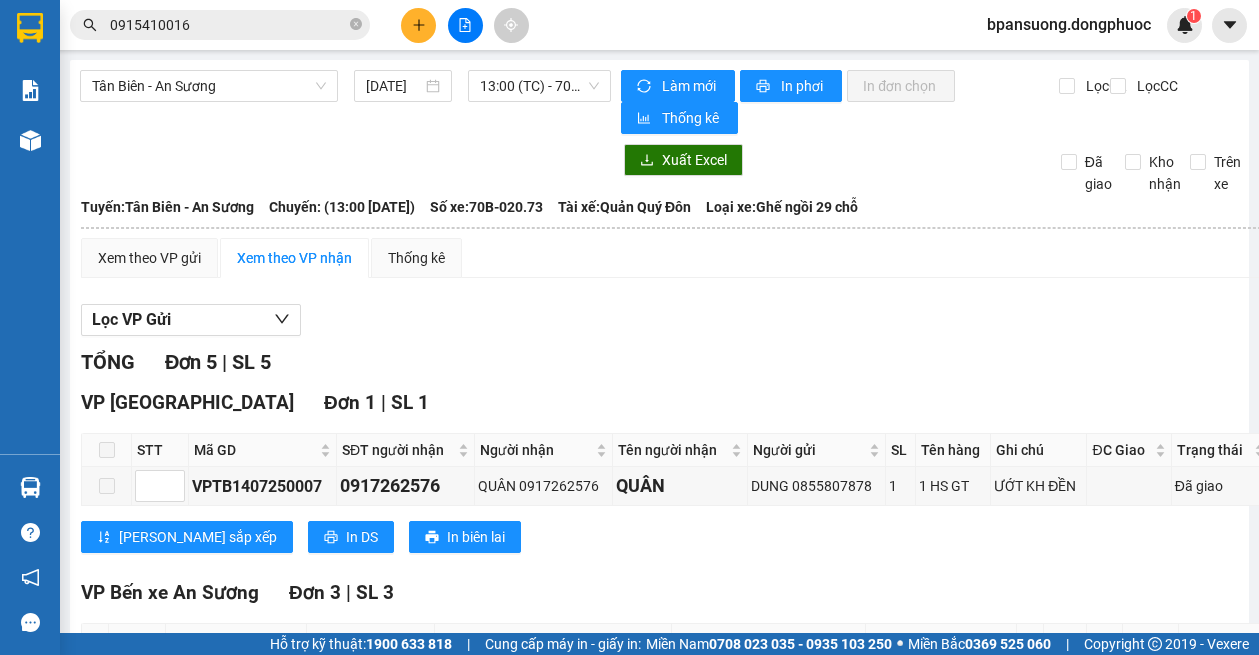 click at bounding box center (418, 25) 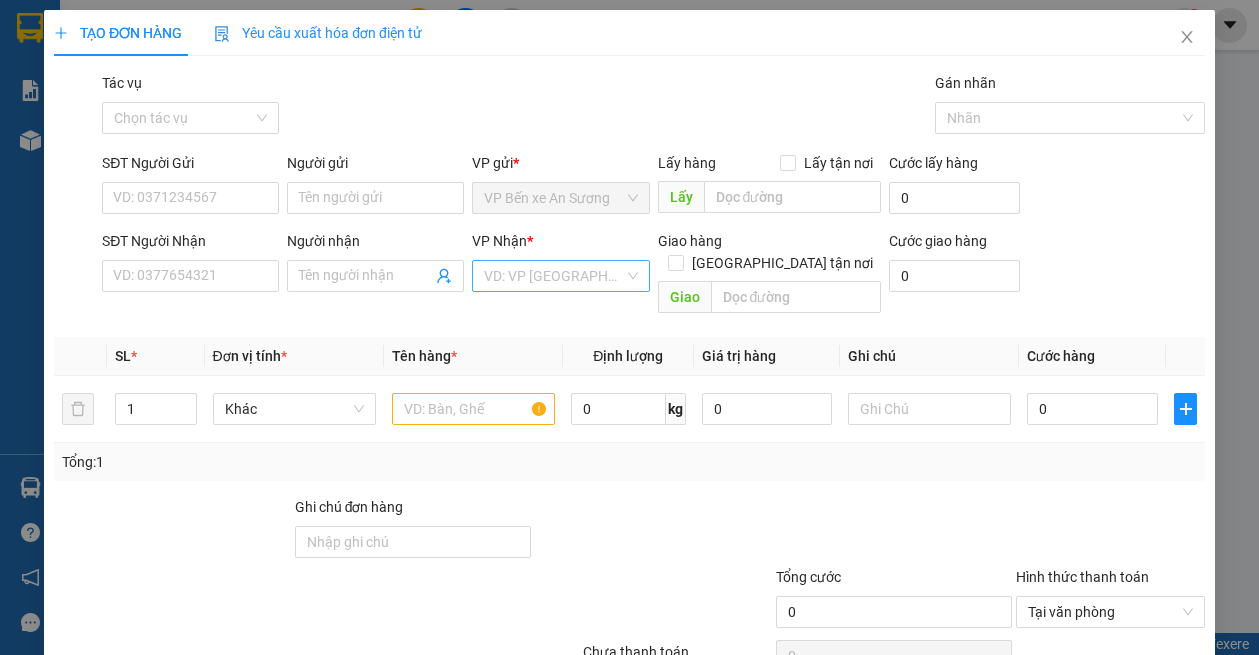 click at bounding box center [553, 276] 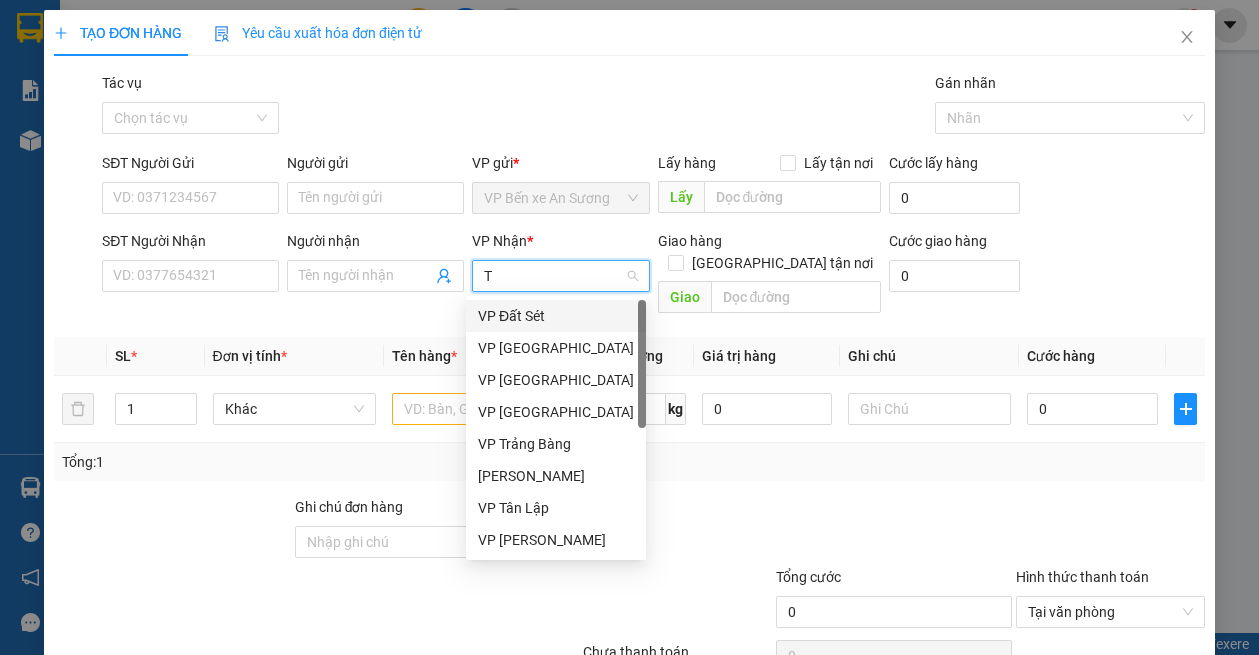 type on "TB" 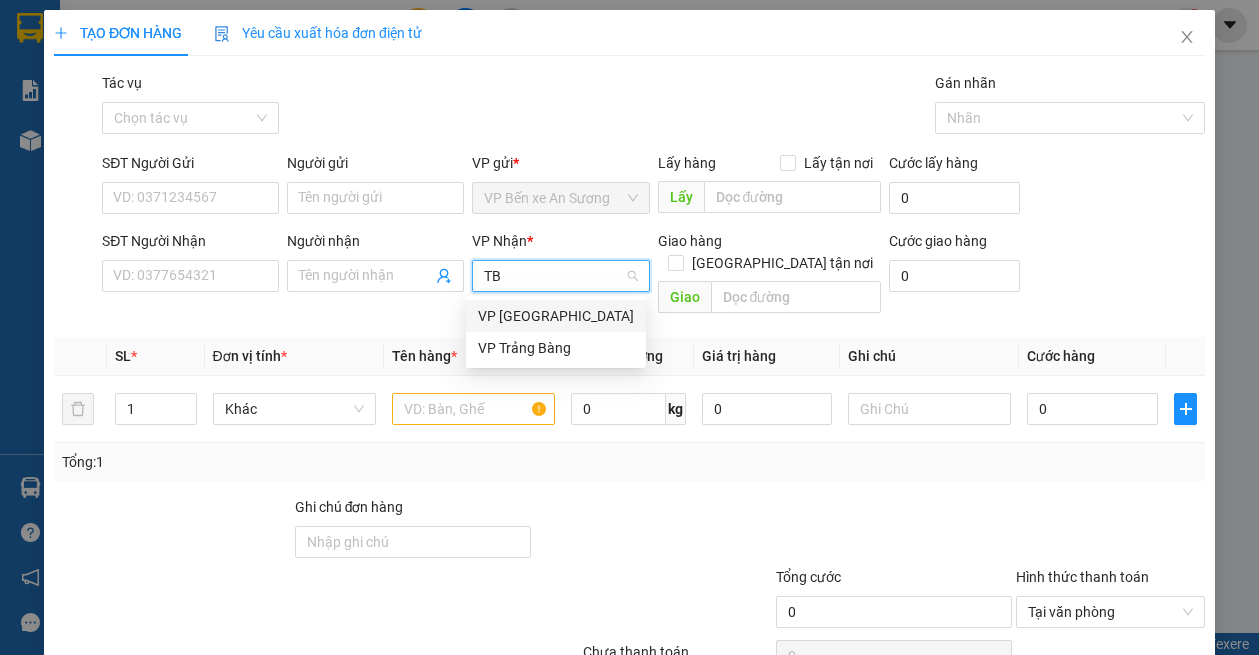click on "VP [GEOGRAPHIC_DATA]" at bounding box center (556, 316) 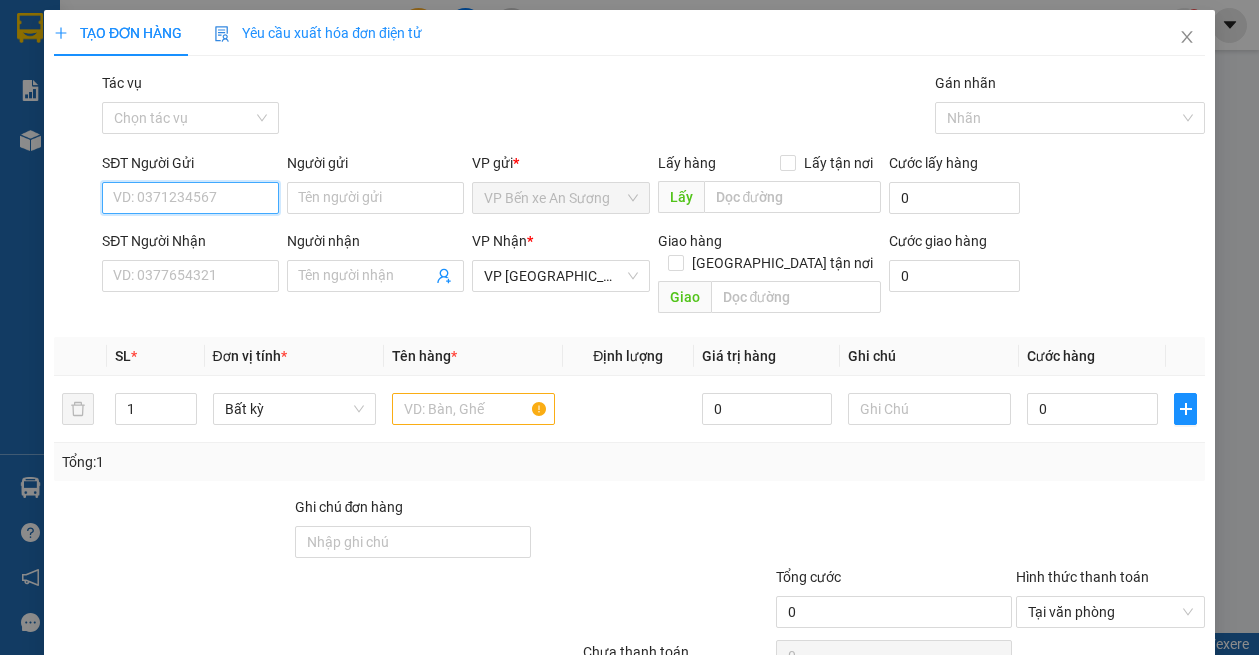 click on "SĐT Người Gửi" at bounding box center (190, 198) 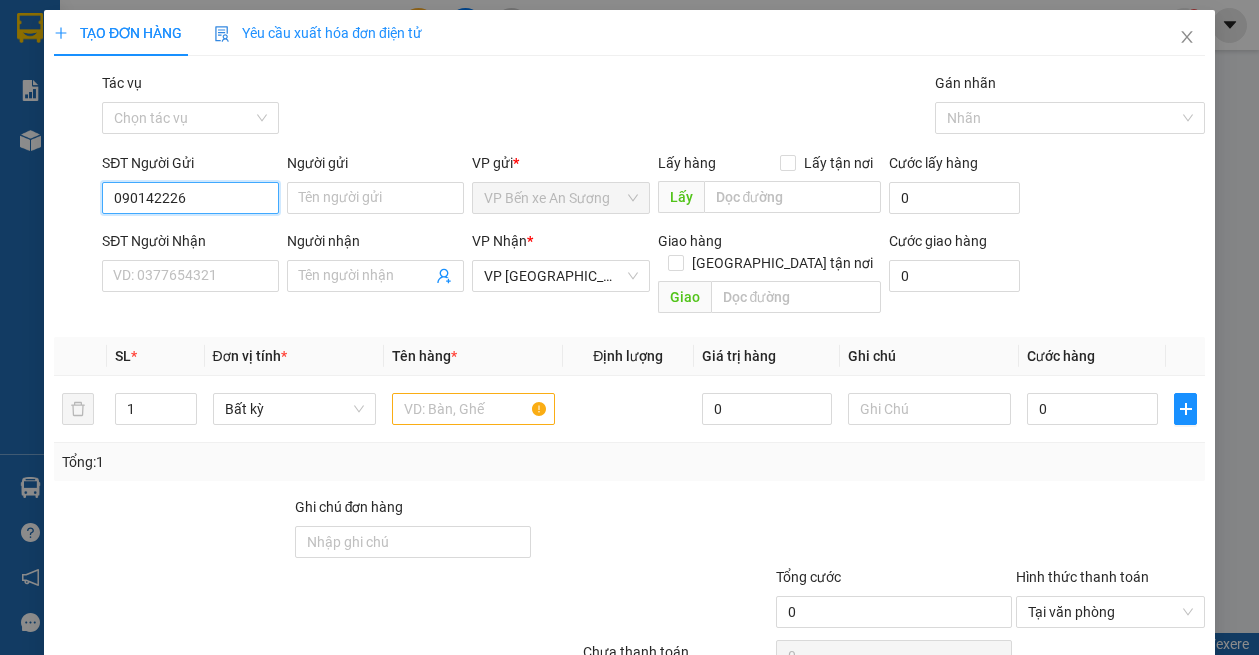 type on "0901422268" 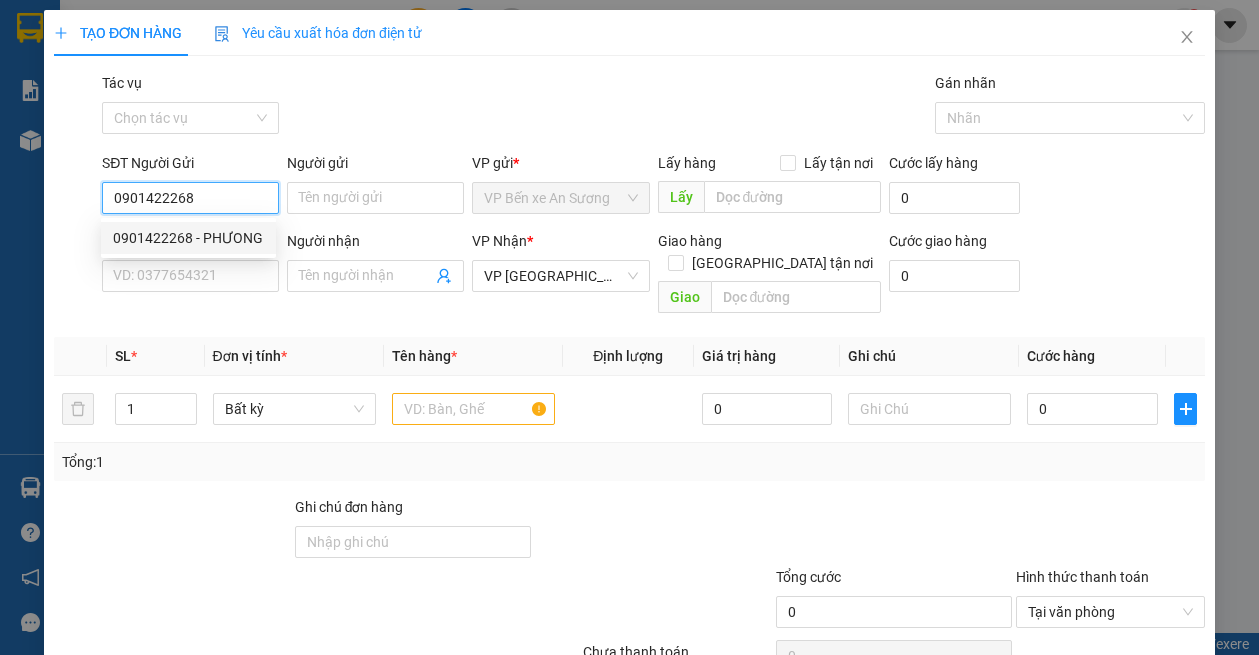 click on "0901422268 - PHƯONG" at bounding box center [188, 238] 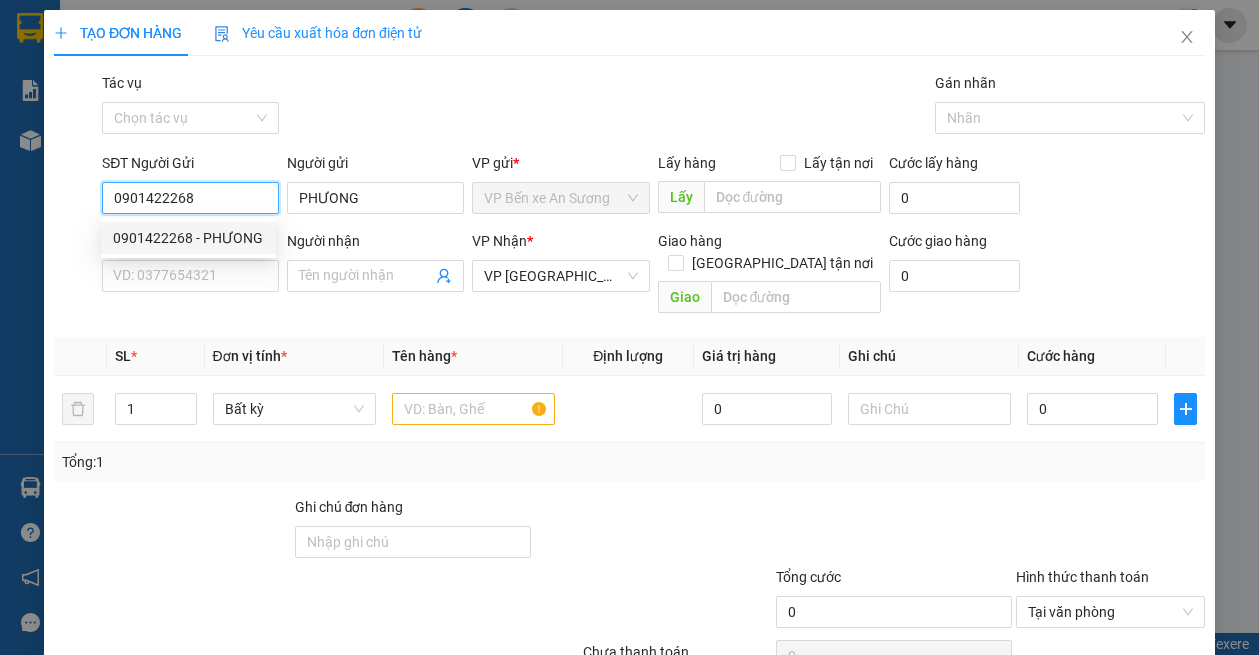 type on "90.000" 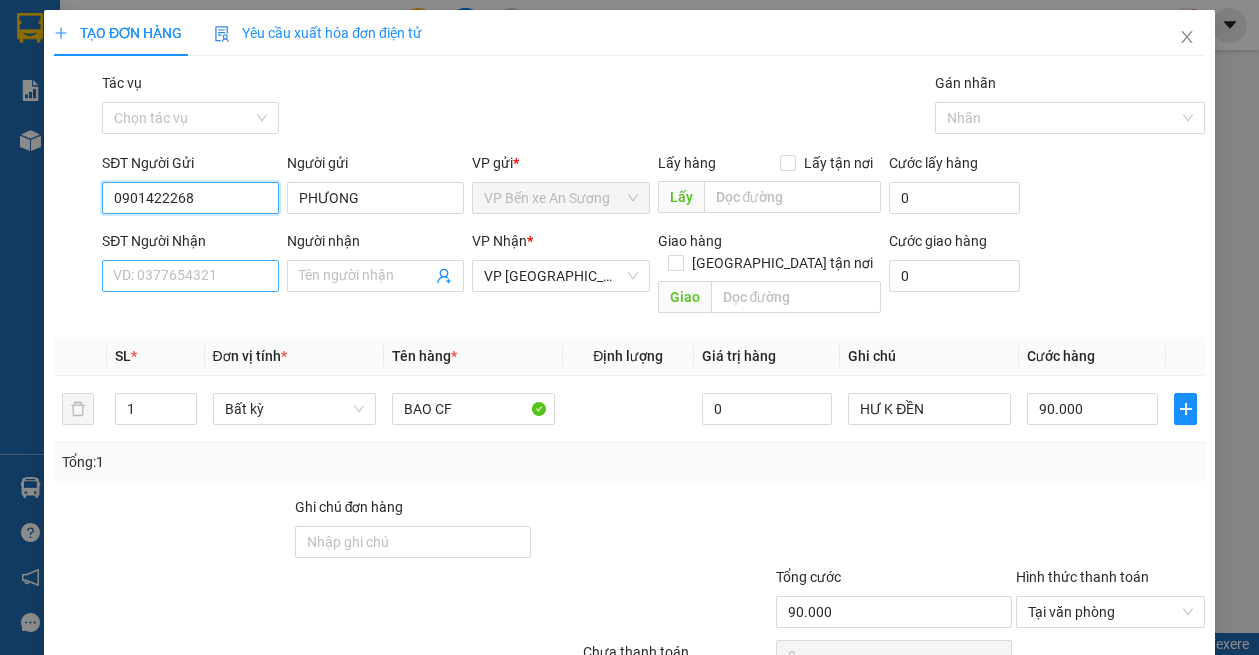 type on "0901422268" 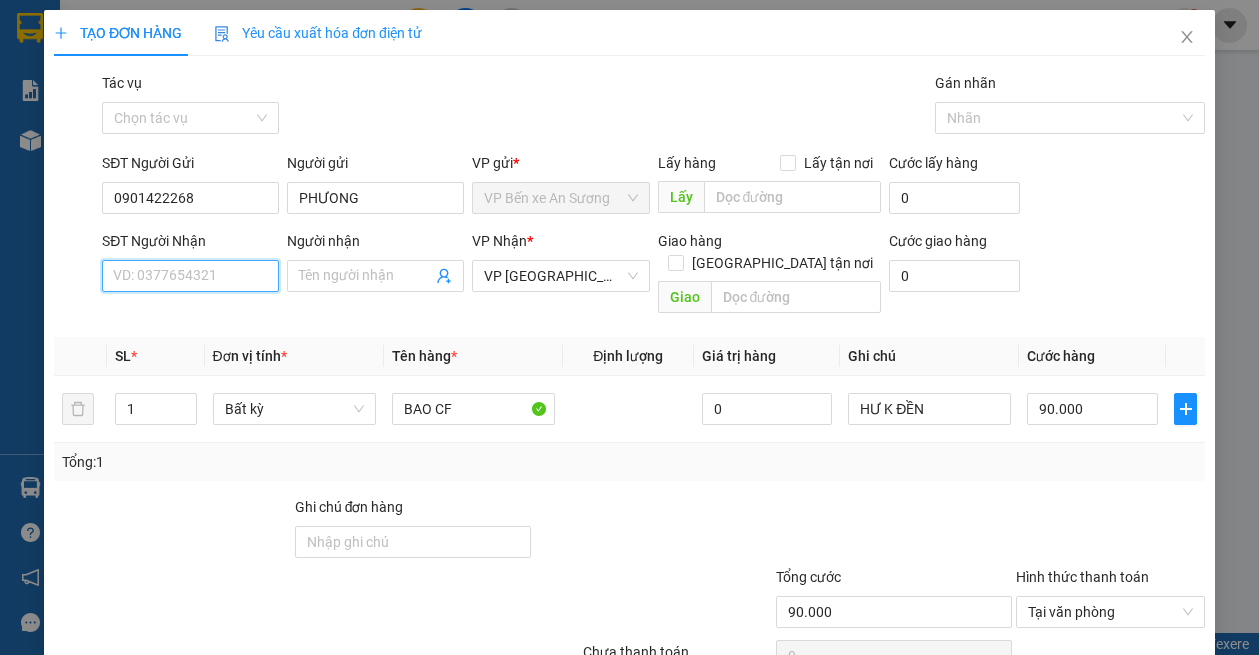 click on "SĐT Người Nhận" at bounding box center [190, 276] 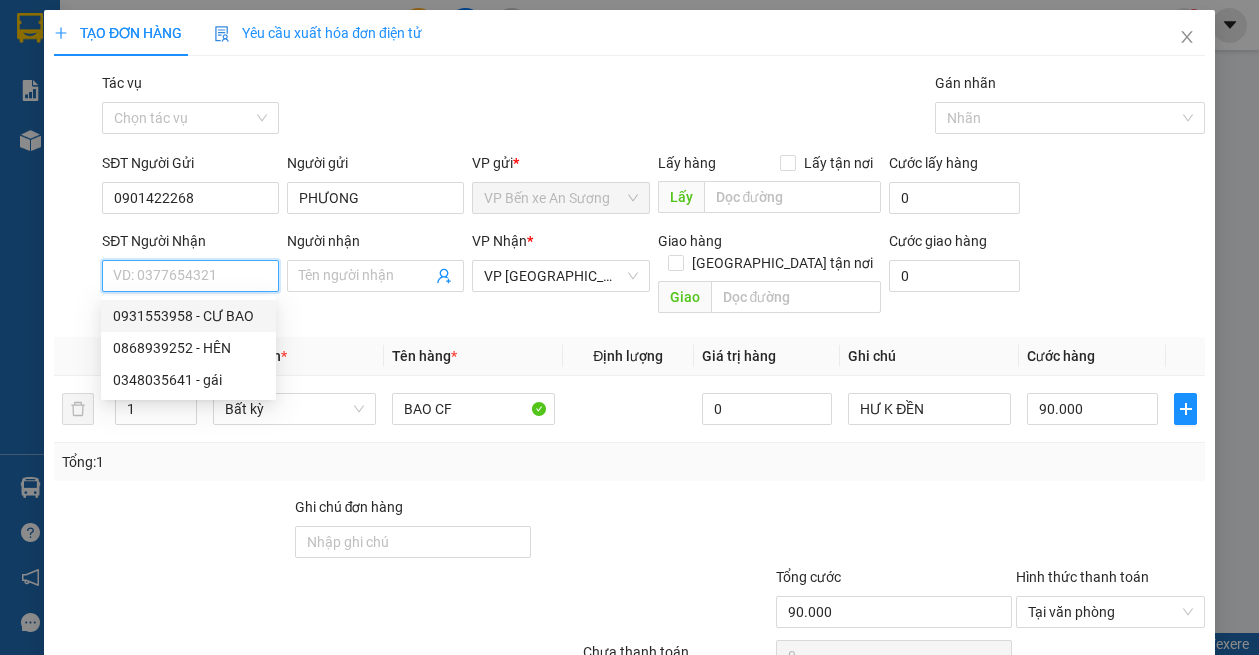 click on "SĐT Người Nhận" at bounding box center (190, 276) 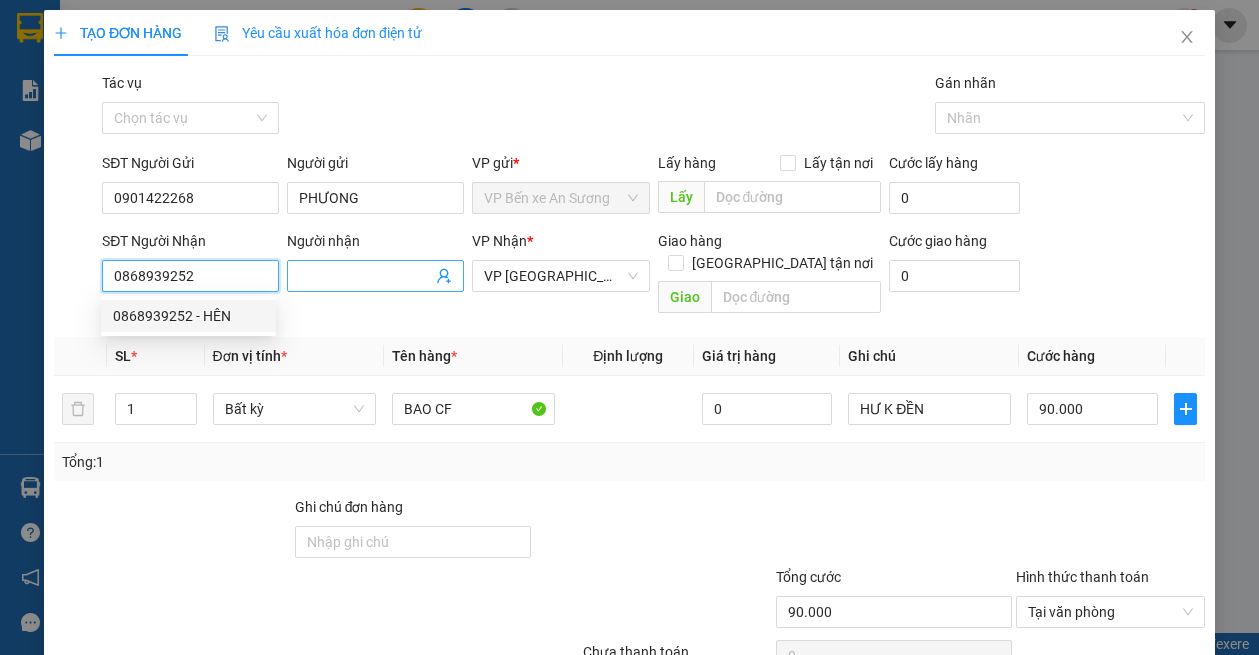 type on "0868939252" 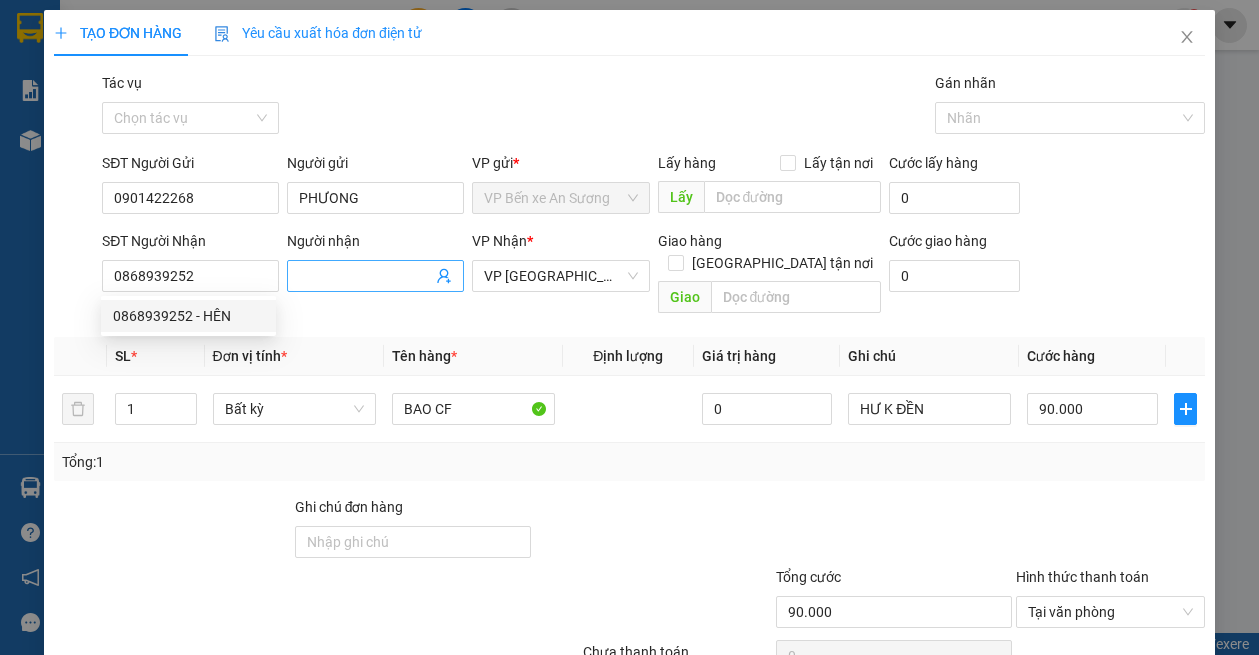 click on "Người nhận" at bounding box center (365, 276) 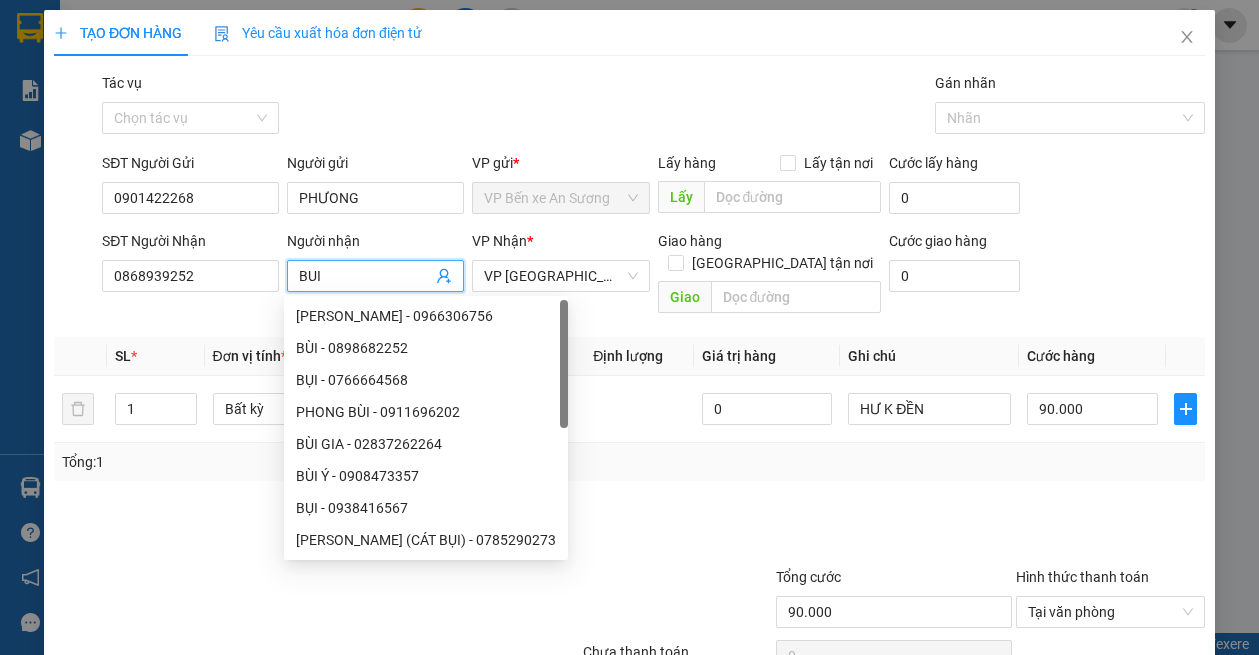 type on "BUI" 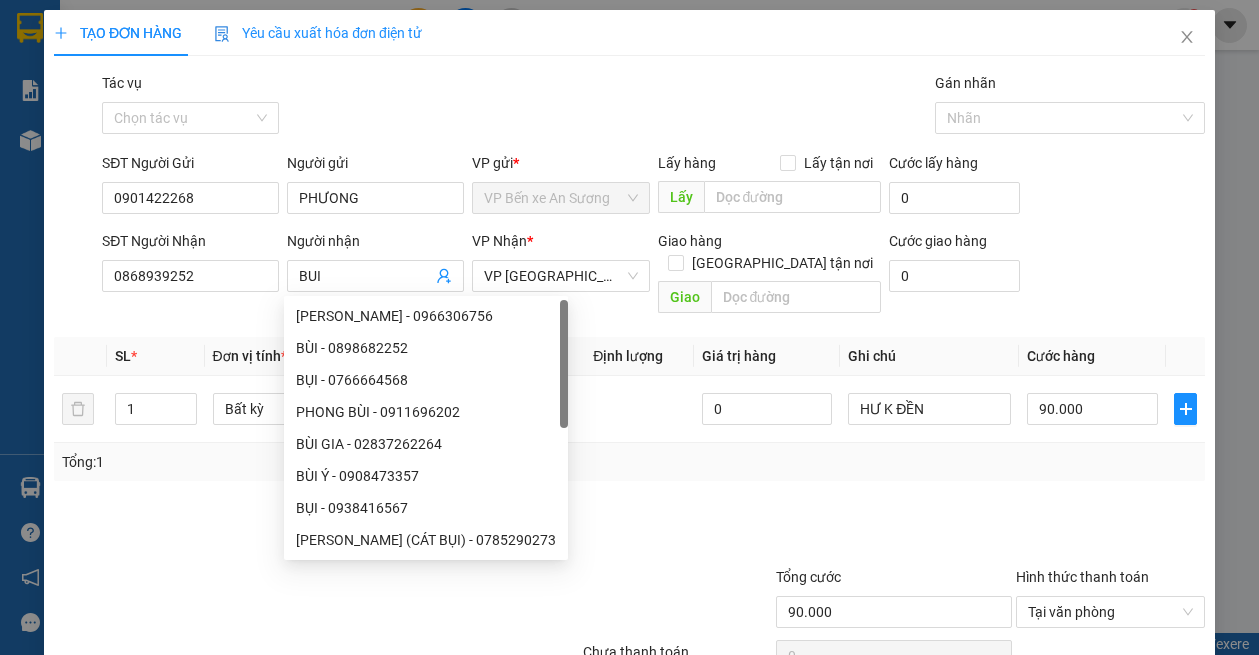 click at bounding box center (1110, 531) 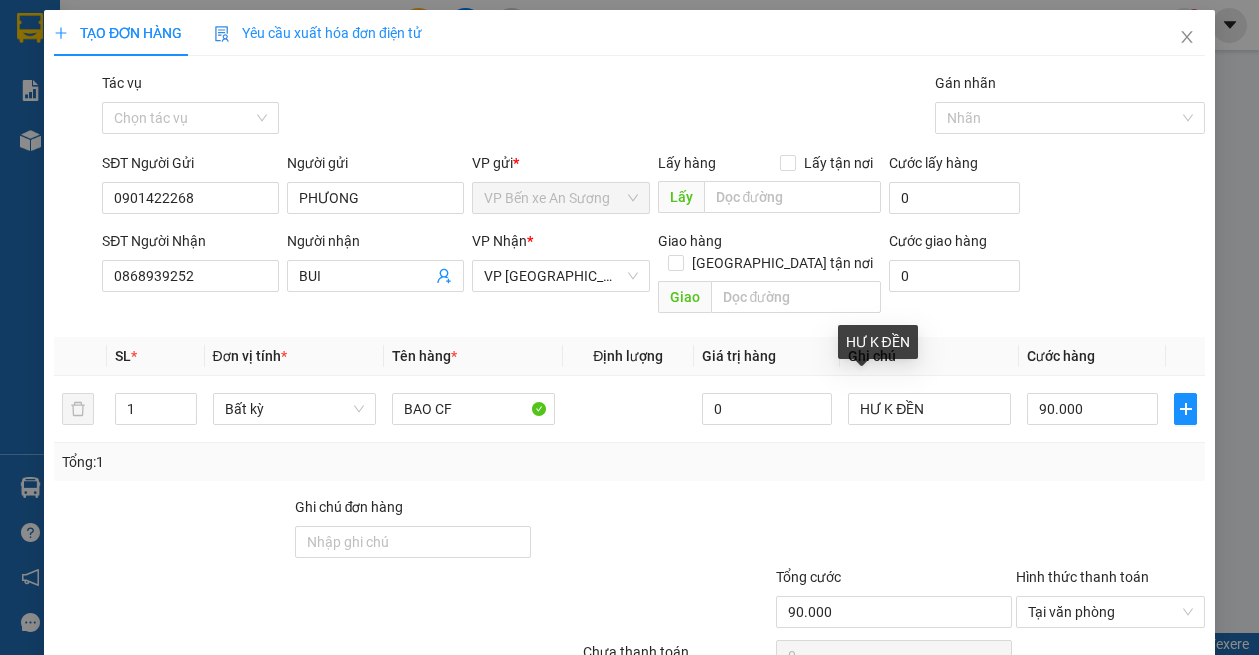 scroll, scrollTop: 85, scrollLeft: 0, axis: vertical 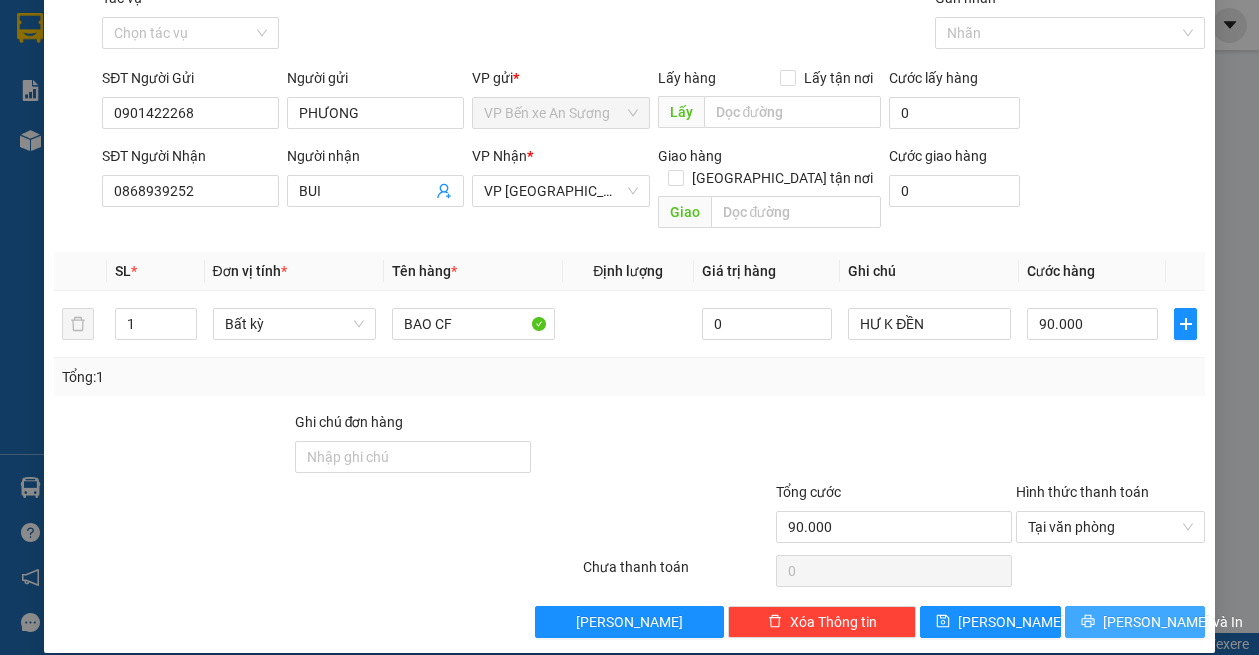 click on "[PERSON_NAME] và In" at bounding box center (1173, 622) 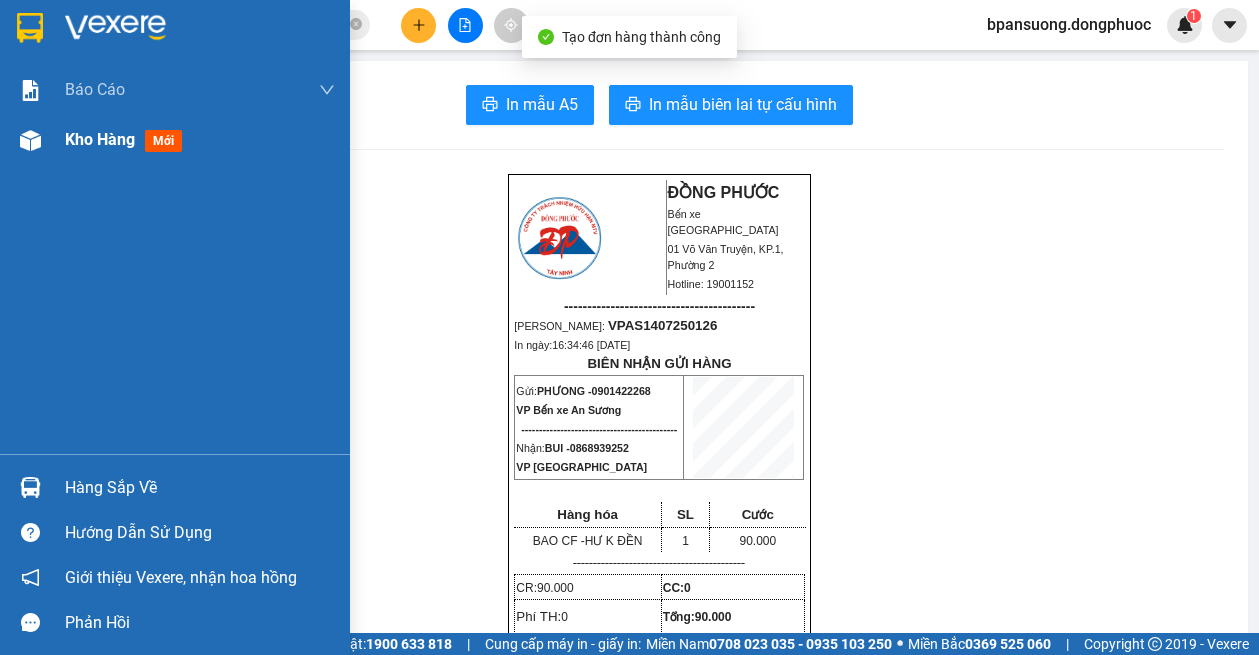 click on "Kho hàng" at bounding box center (100, 139) 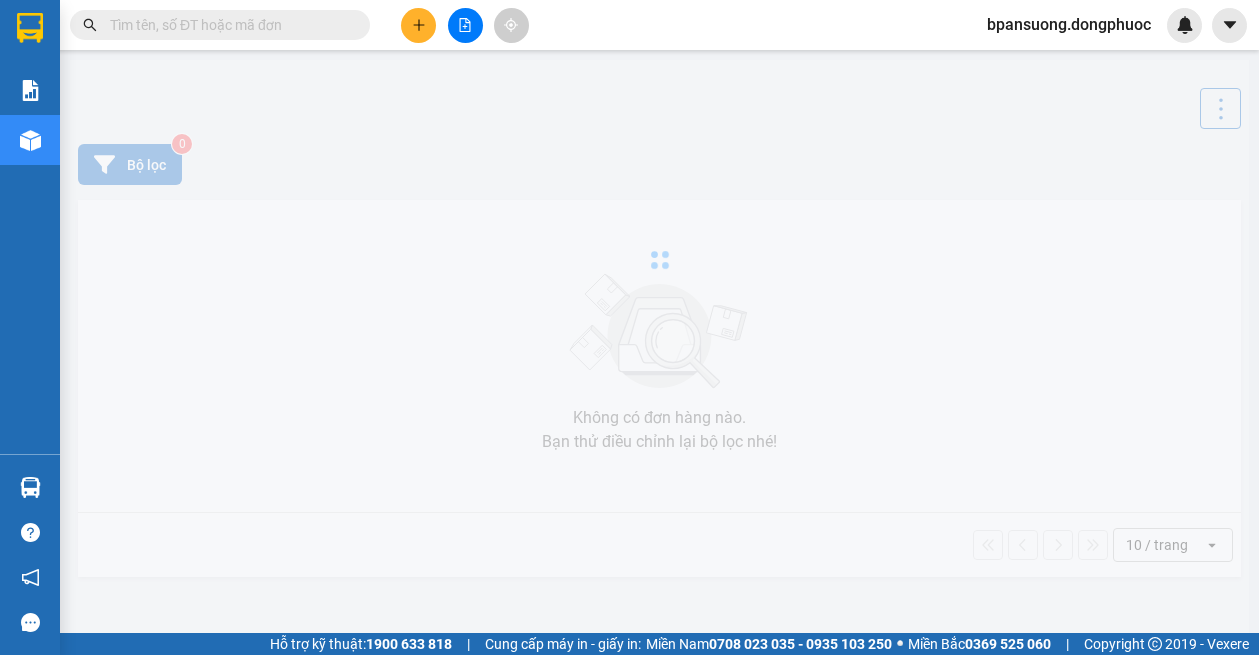 scroll, scrollTop: 0, scrollLeft: 0, axis: both 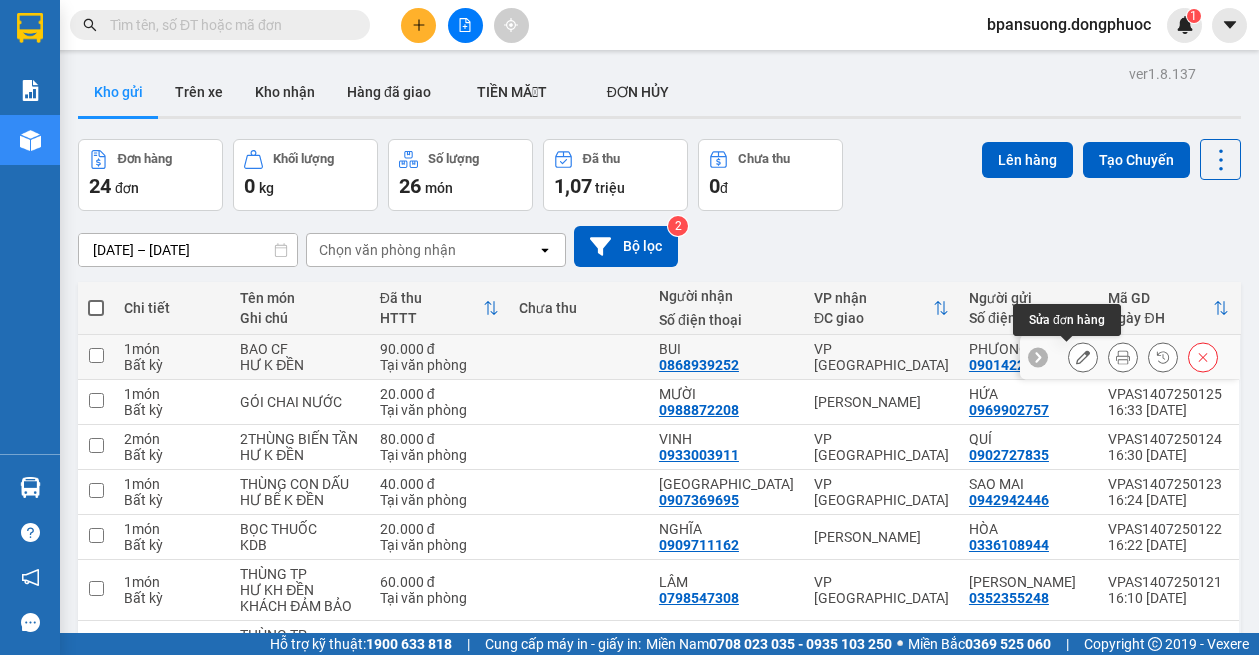 click 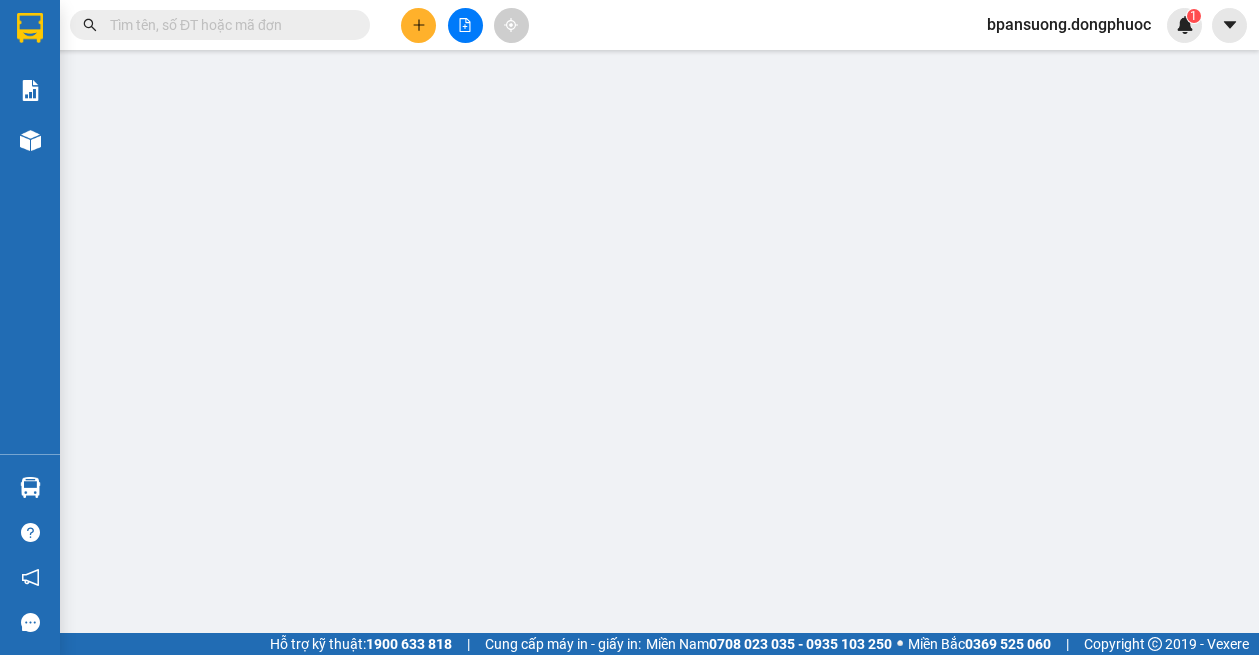 type on "0901422268" 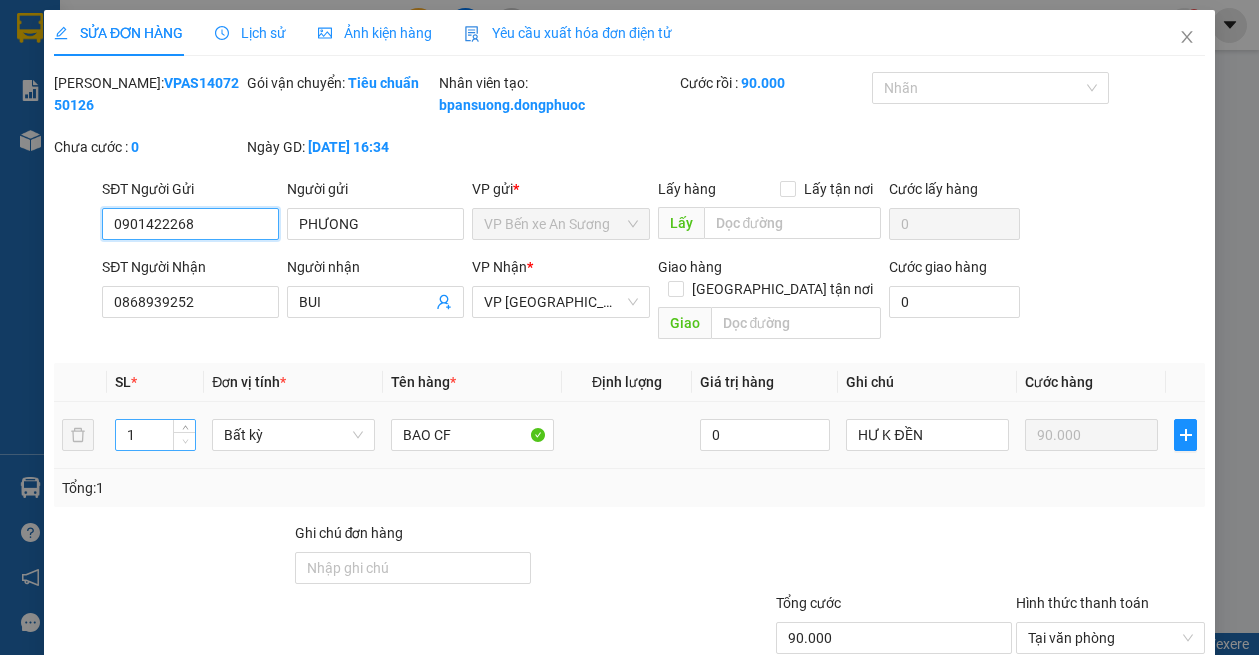 click at bounding box center [184, 441] 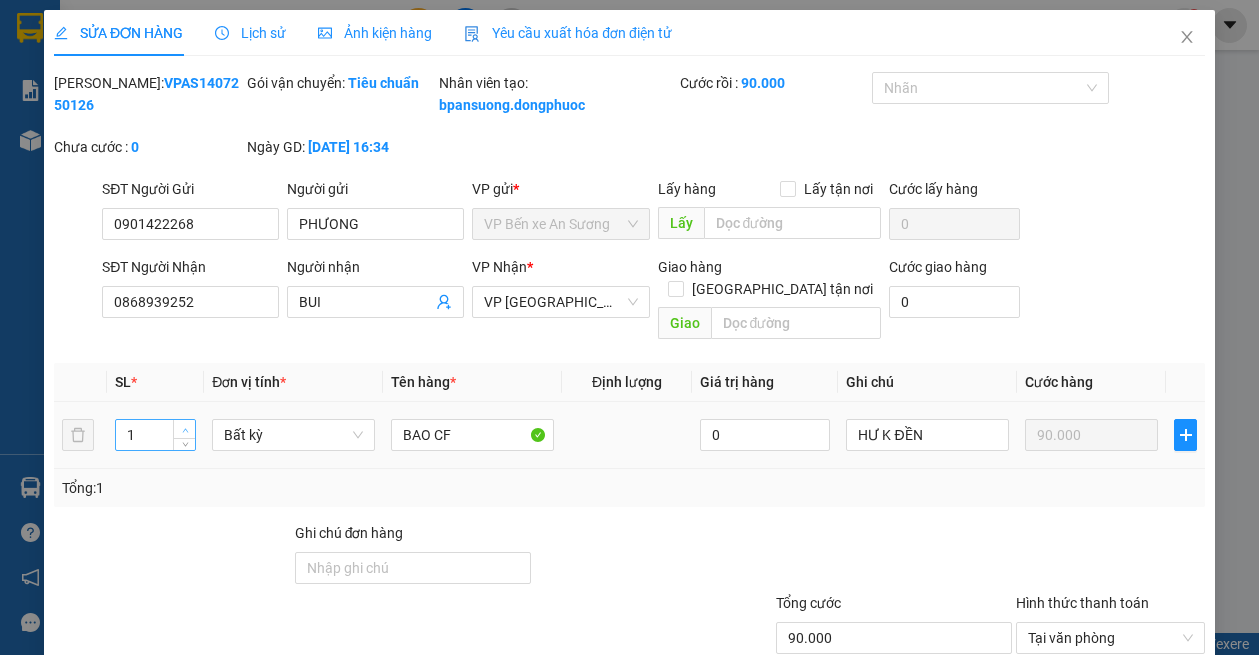 click at bounding box center [184, 429] 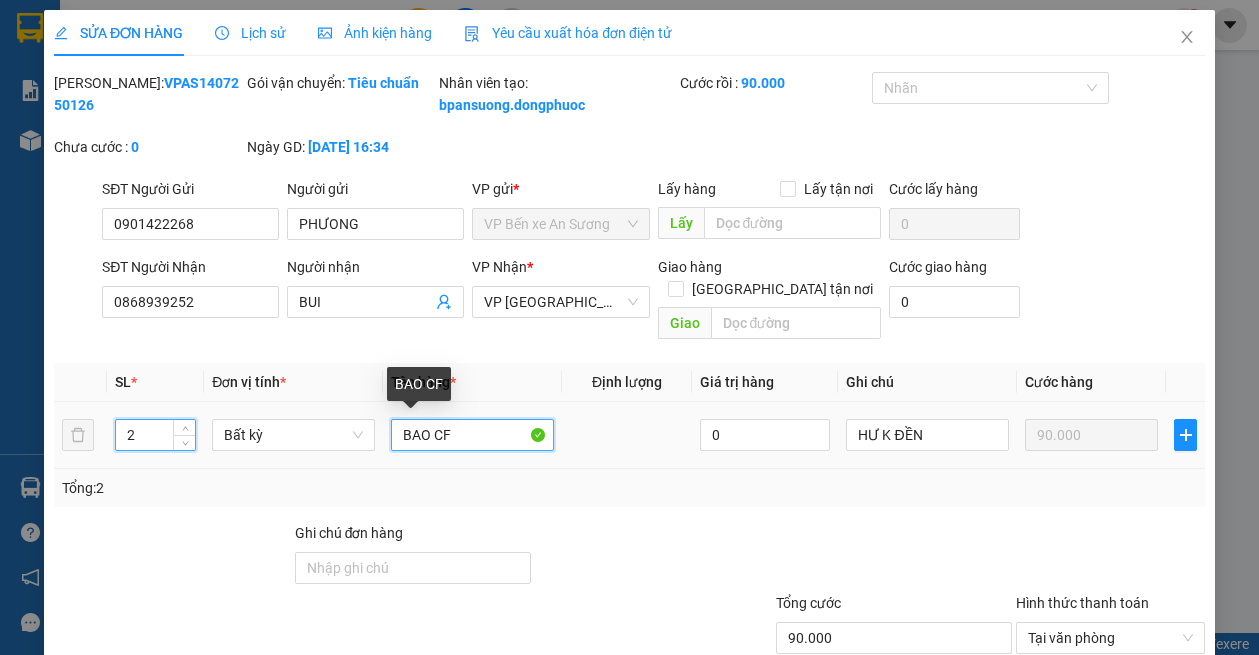 click on "BAO CF" at bounding box center [472, 435] 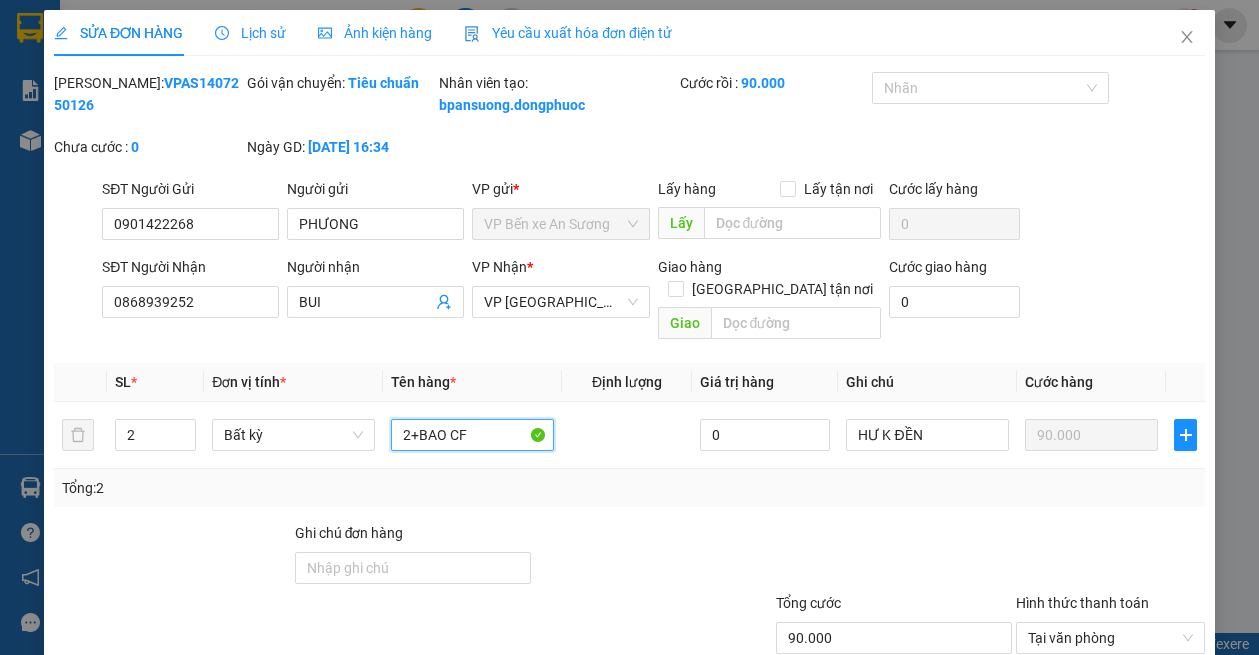 scroll, scrollTop: 133, scrollLeft: 0, axis: vertical 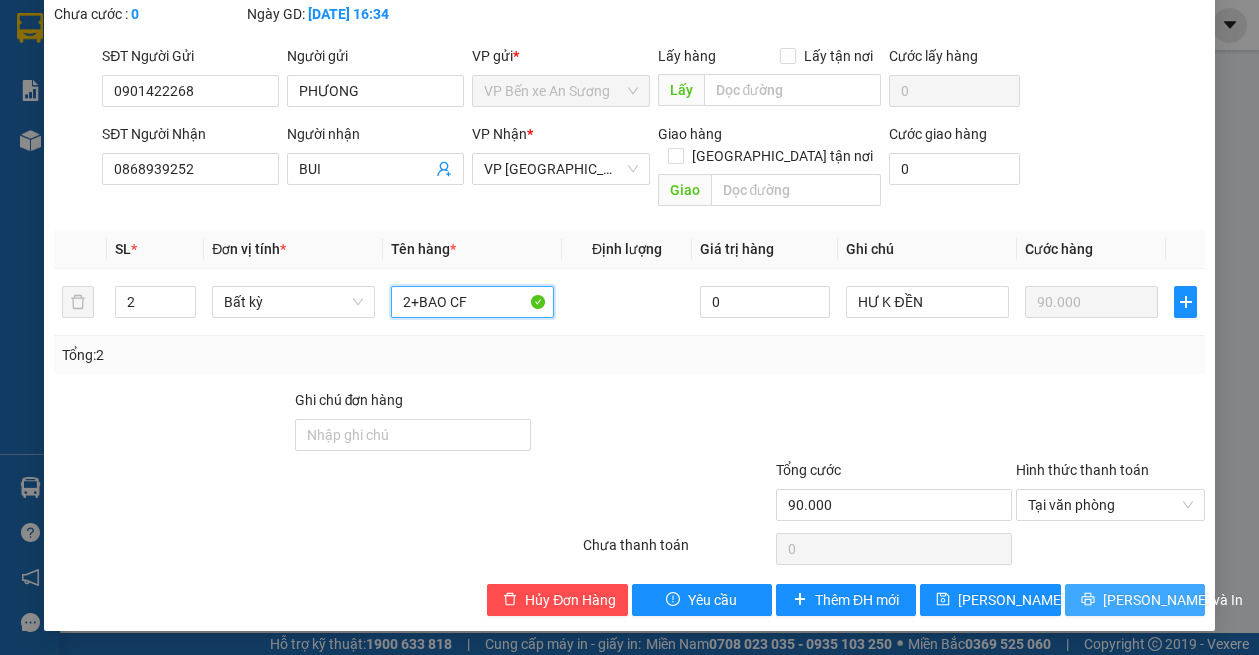 type on "2+BAO CF" 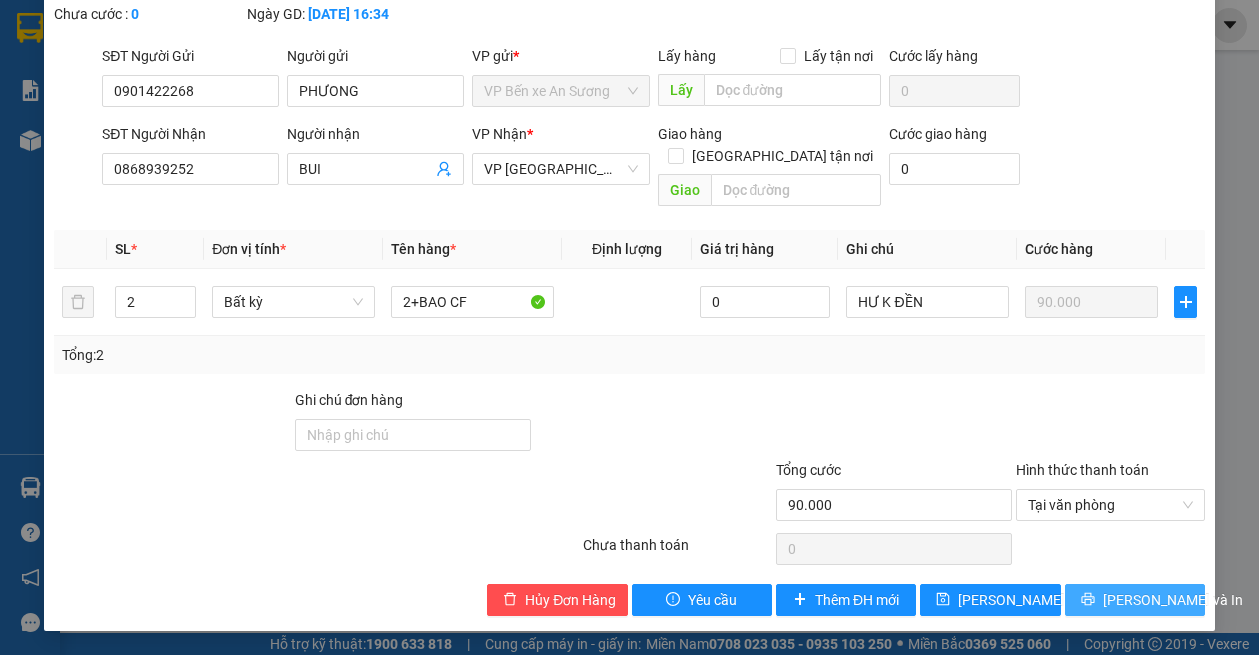 click on "[PERSON_NAME] và In" at bounding box center (1135, 600) 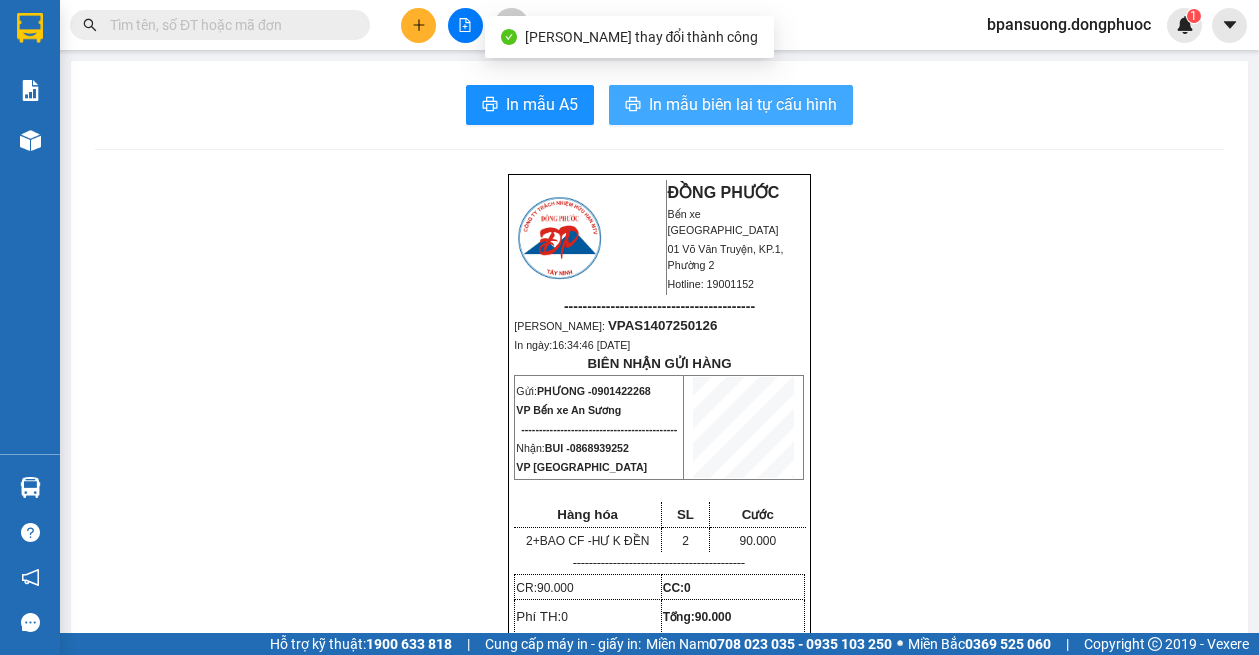 click on "In mẫu biên lai tự cấu hình" at bounding box center [743, 104] 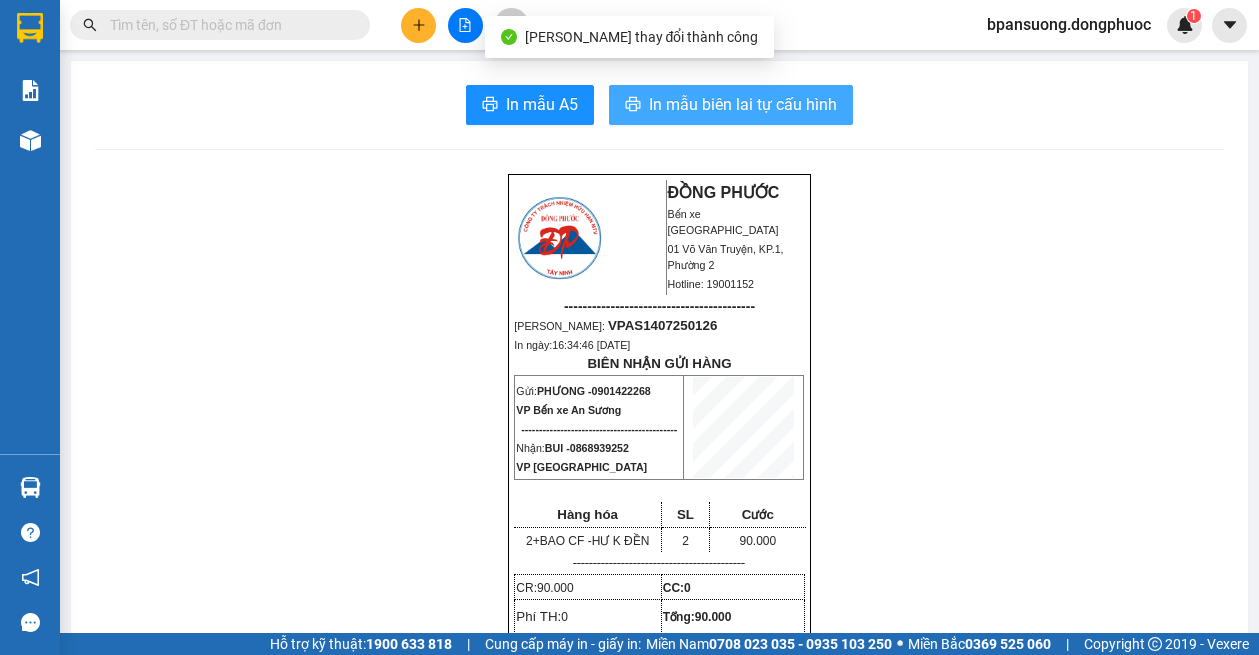 scroll, scrollTop: 0, scrollLeft: 0, axis: both 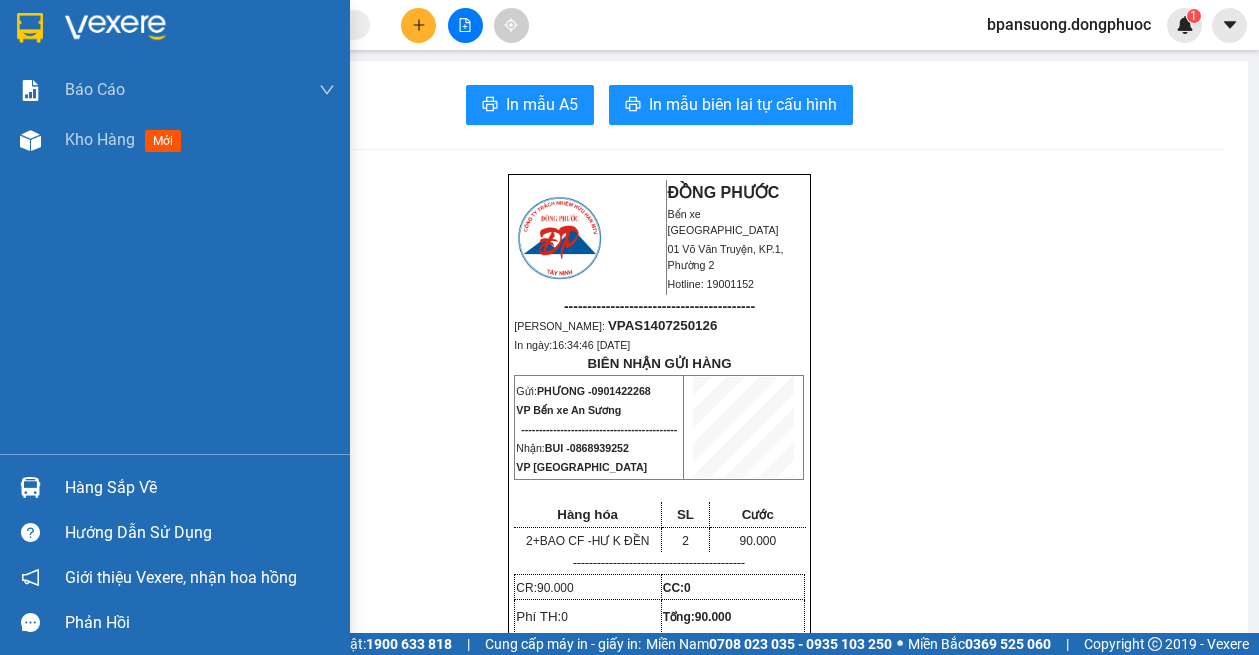 click at bounding box center (30, 487) 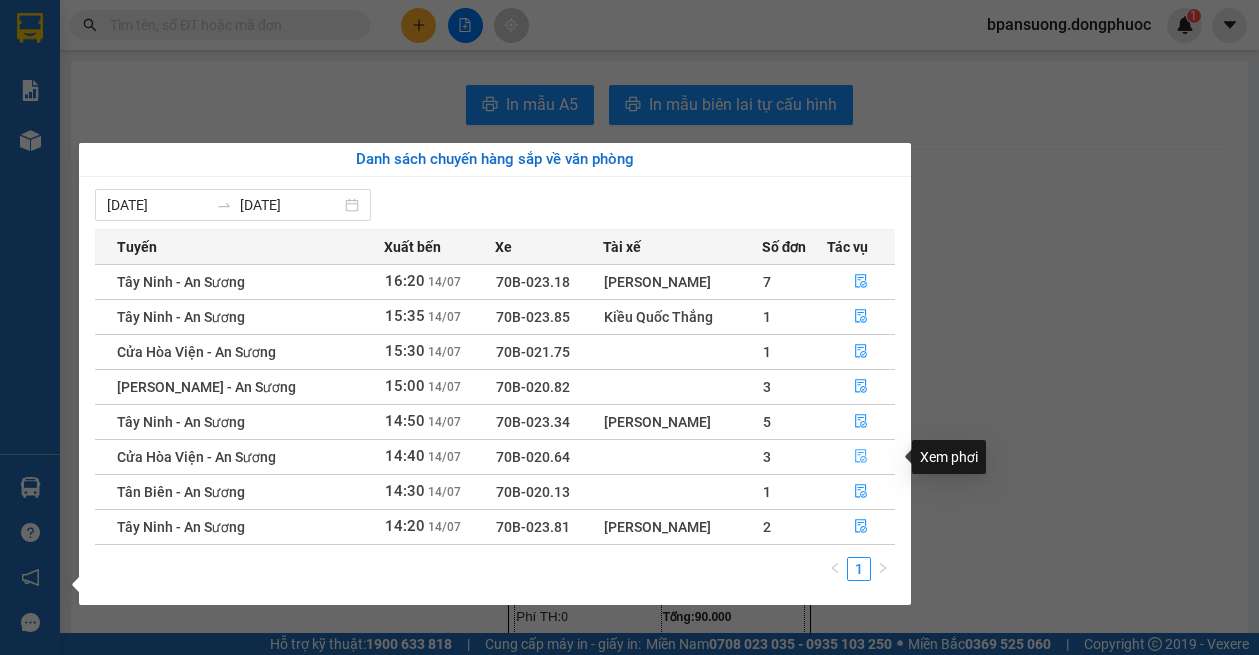 drag, startPoint x: 856, startPoint y: 463, endPoint x: 946, endPoint y: 438, distance: 93.40771 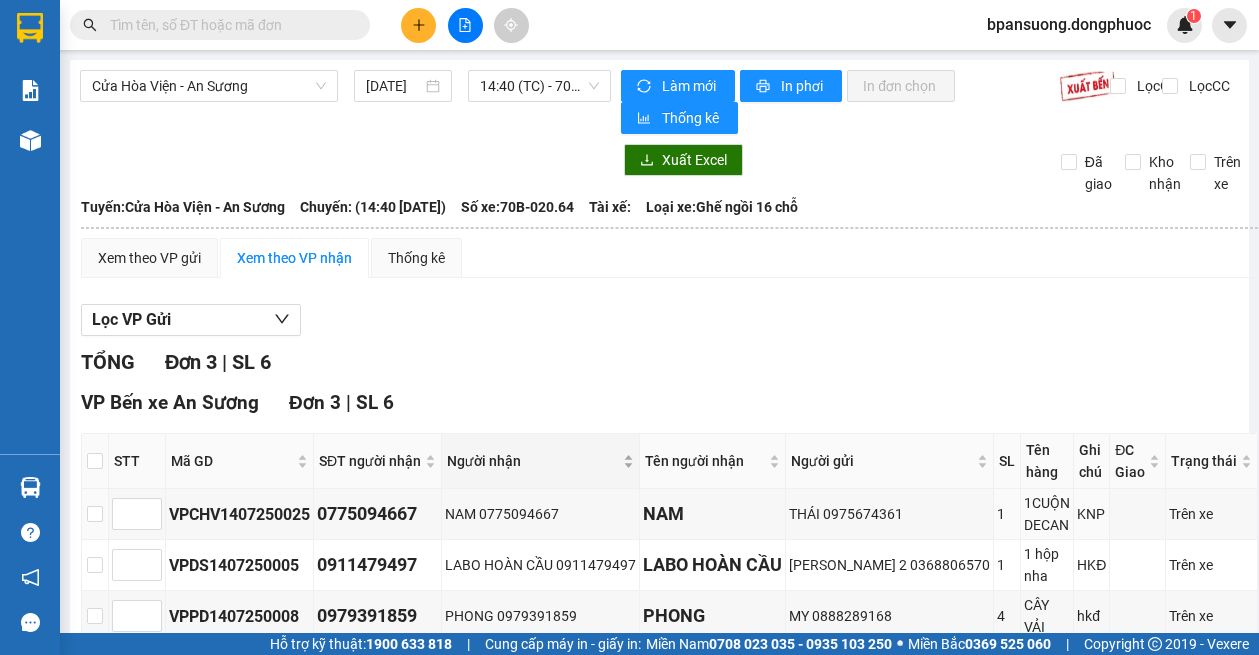 scroll, scrollTop: 112, scrollLeft: 0, axis: vertical 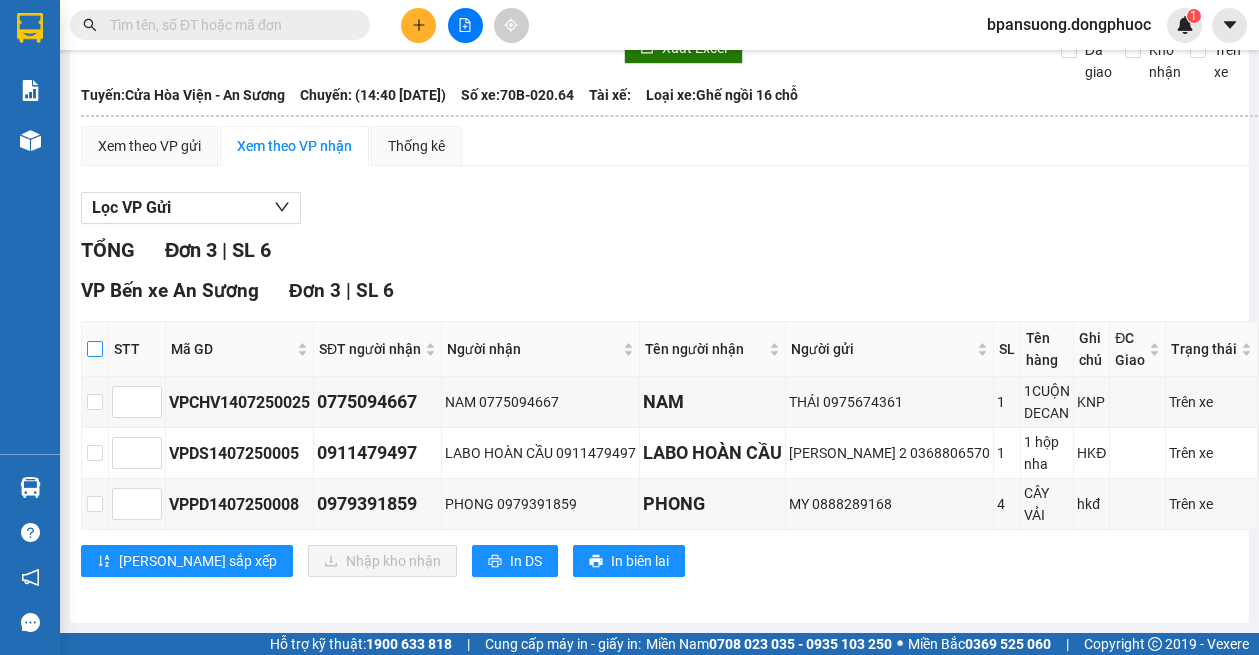 click at bounding box center [95, 349] 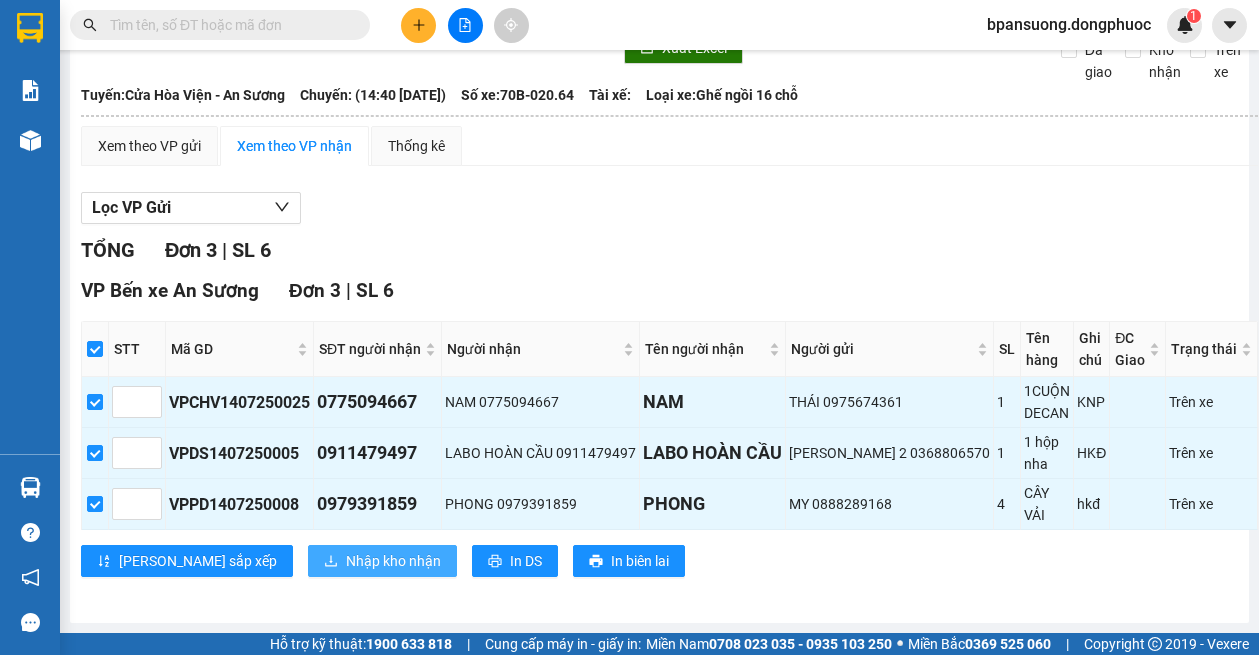 click on "Nhập kho nhận" at bounding box center (393, 561) 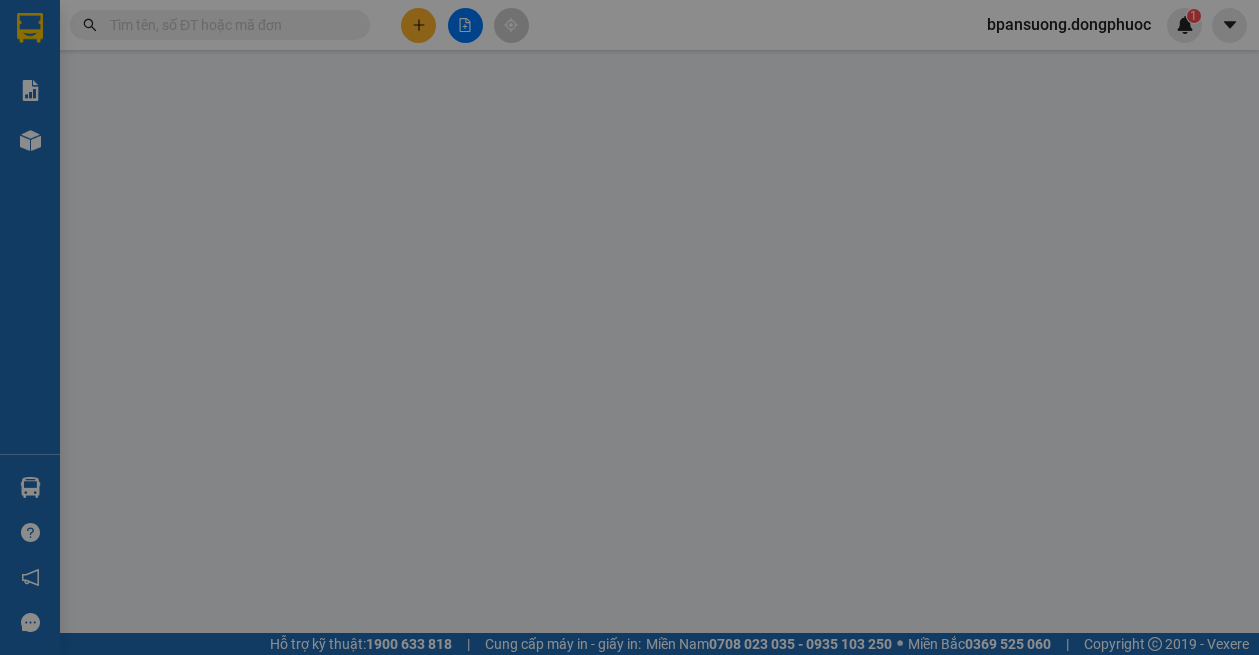 scroll, scrollTop: 0, scrollLeft: 0, axis: both 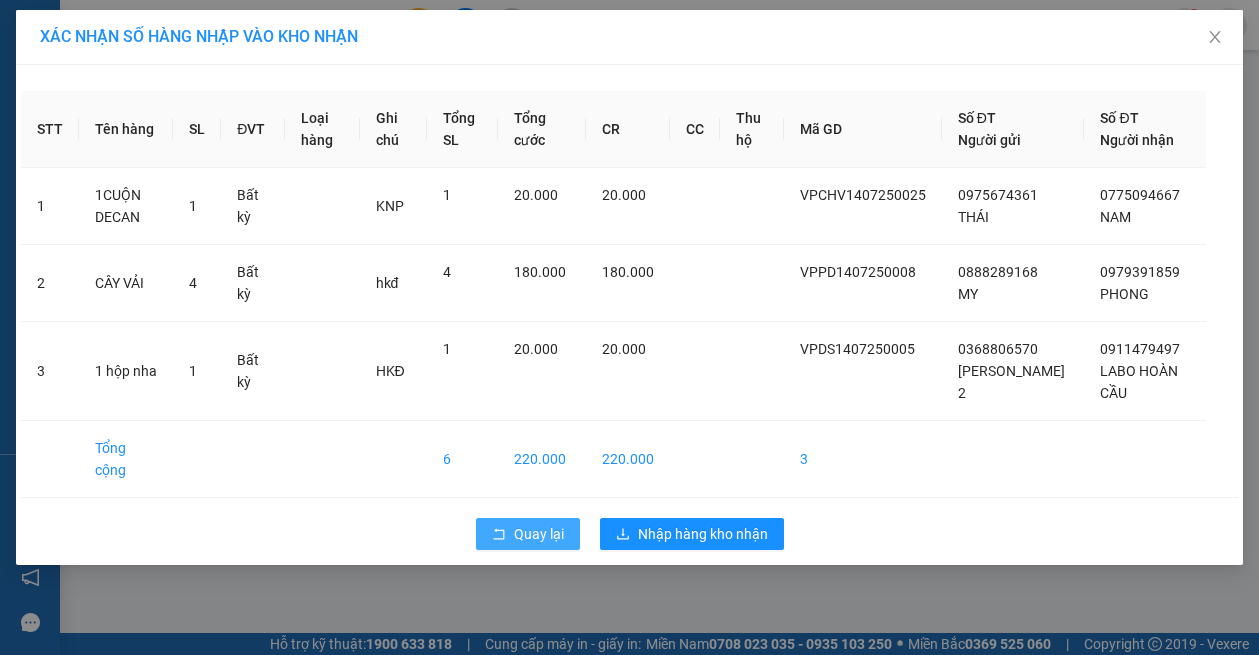 click on "Quay lại" at bounding box center (539, 534) 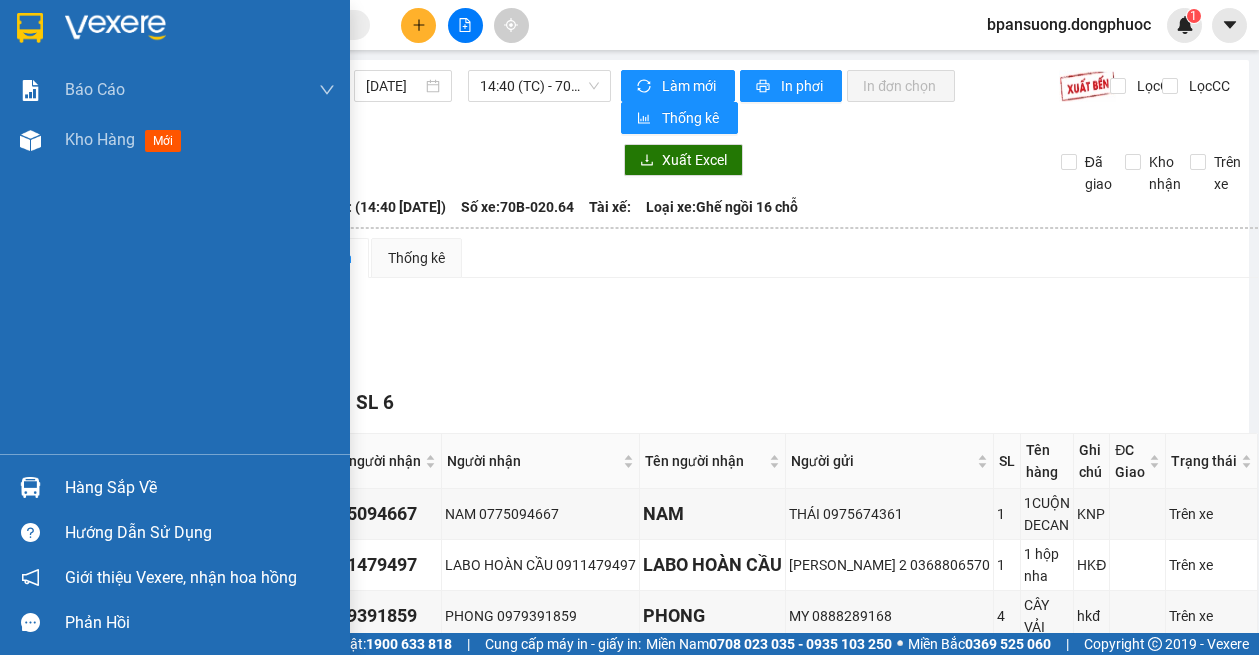 click at bounding box center (30, 487) 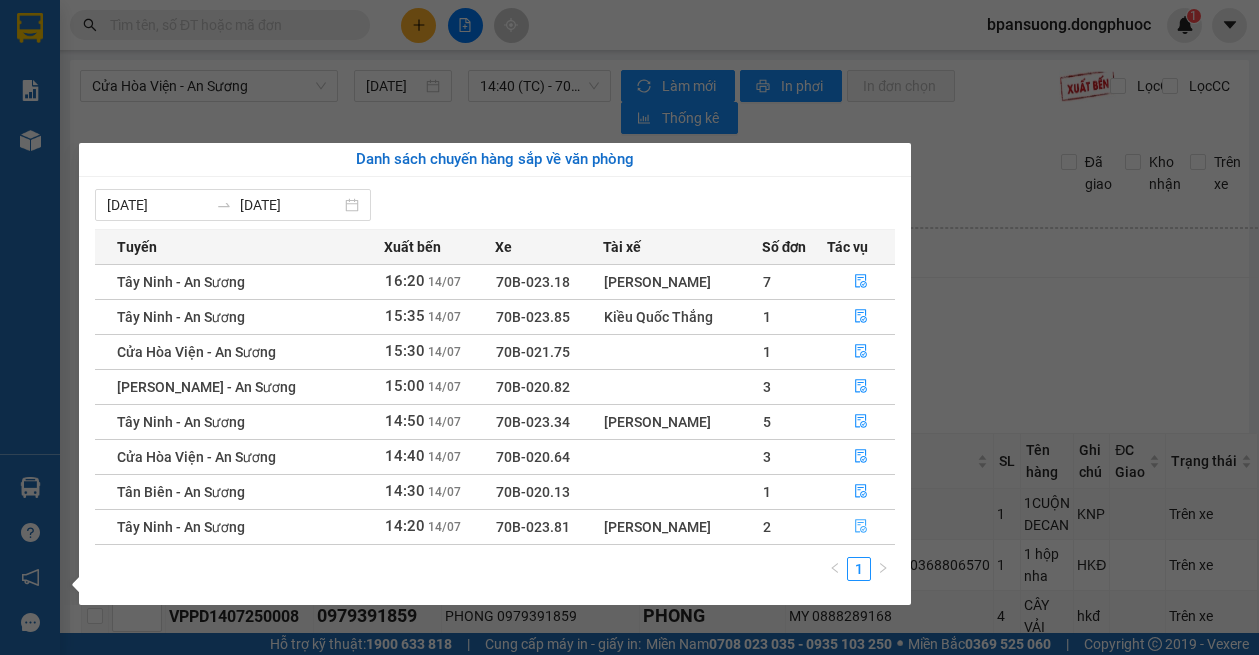 click 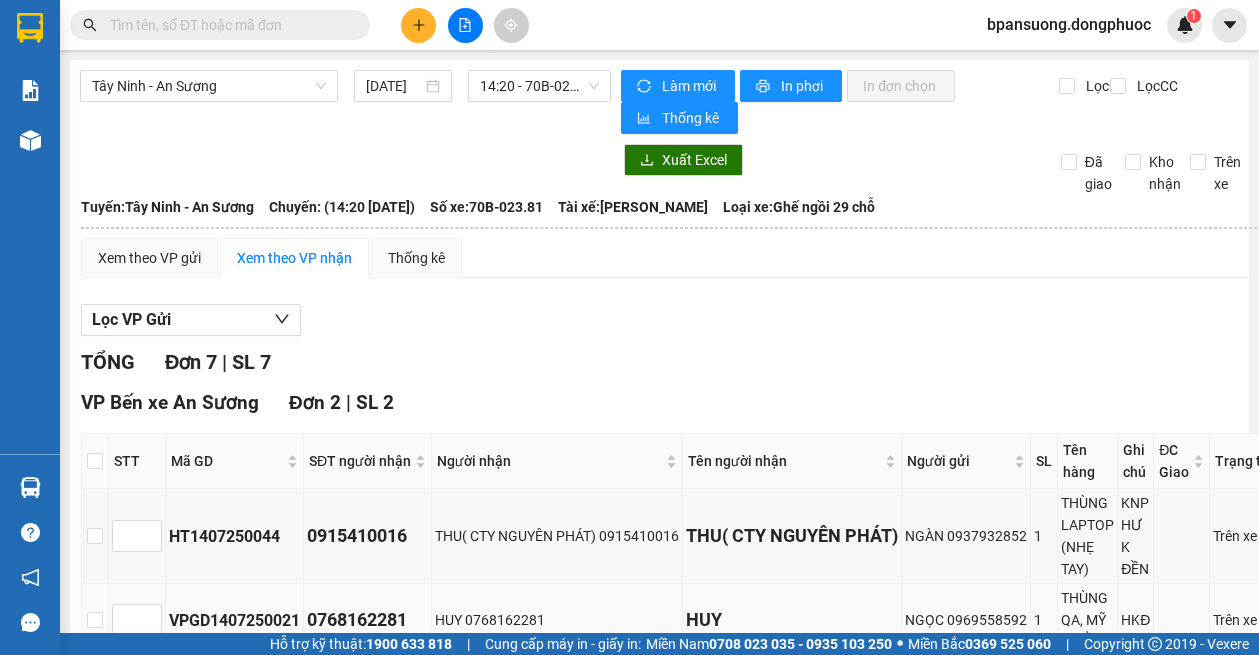 scroll, scrollTop: 200, scrollLeft: 0, axis: vertical 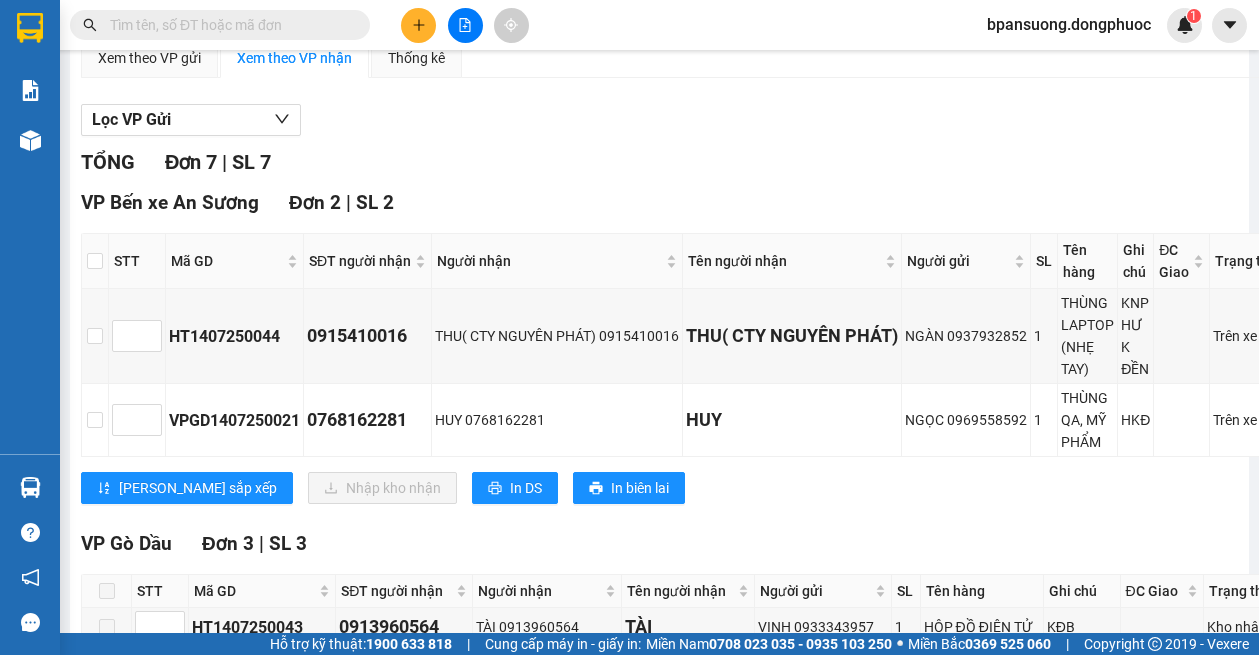 click at bounding box center [95, 261] 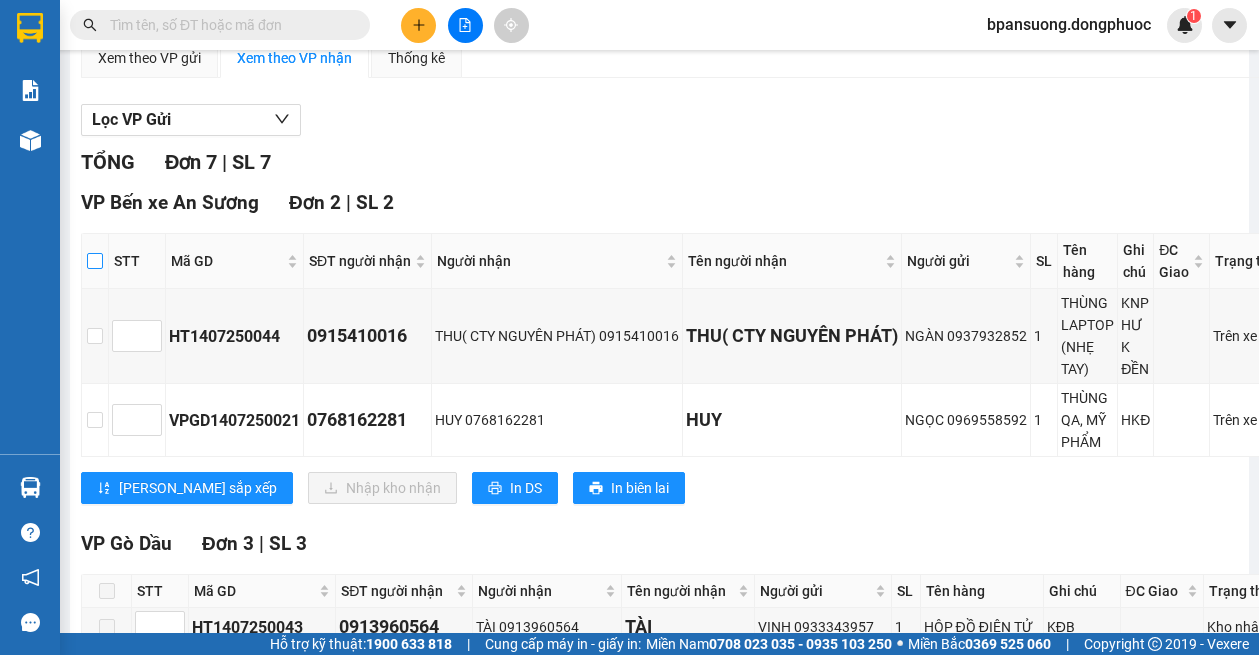 click at bounding box center (95, 261) 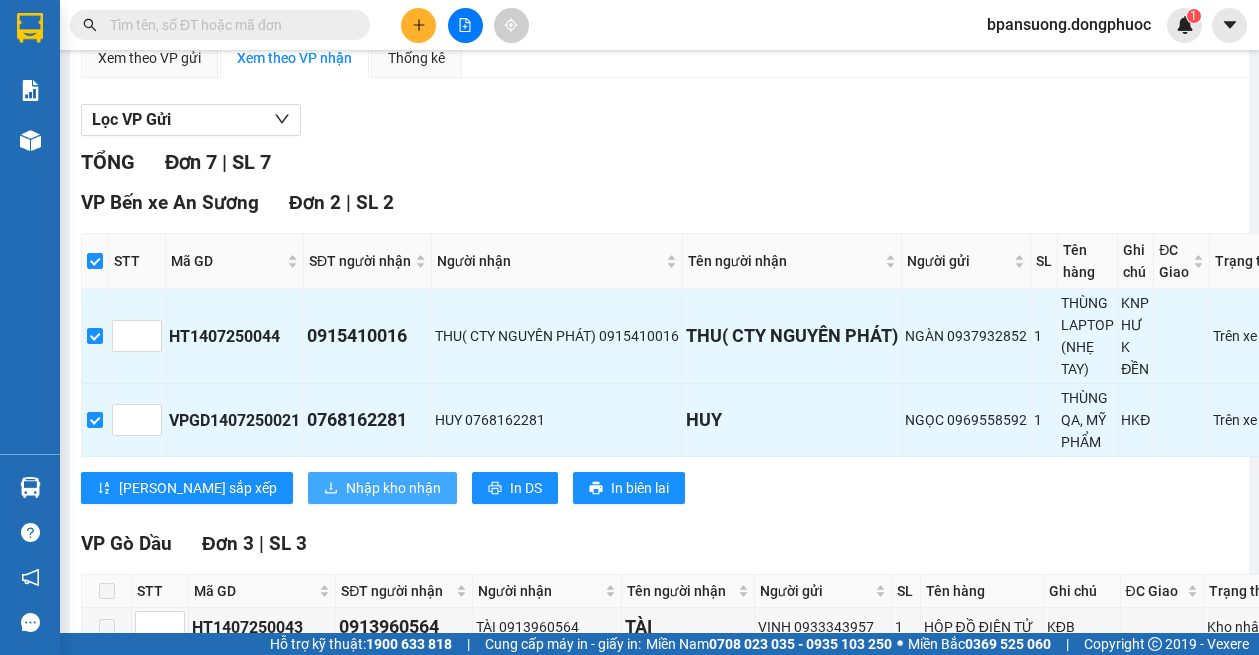 click on "Nhập kho nhận" at bounding box center (393, 488) 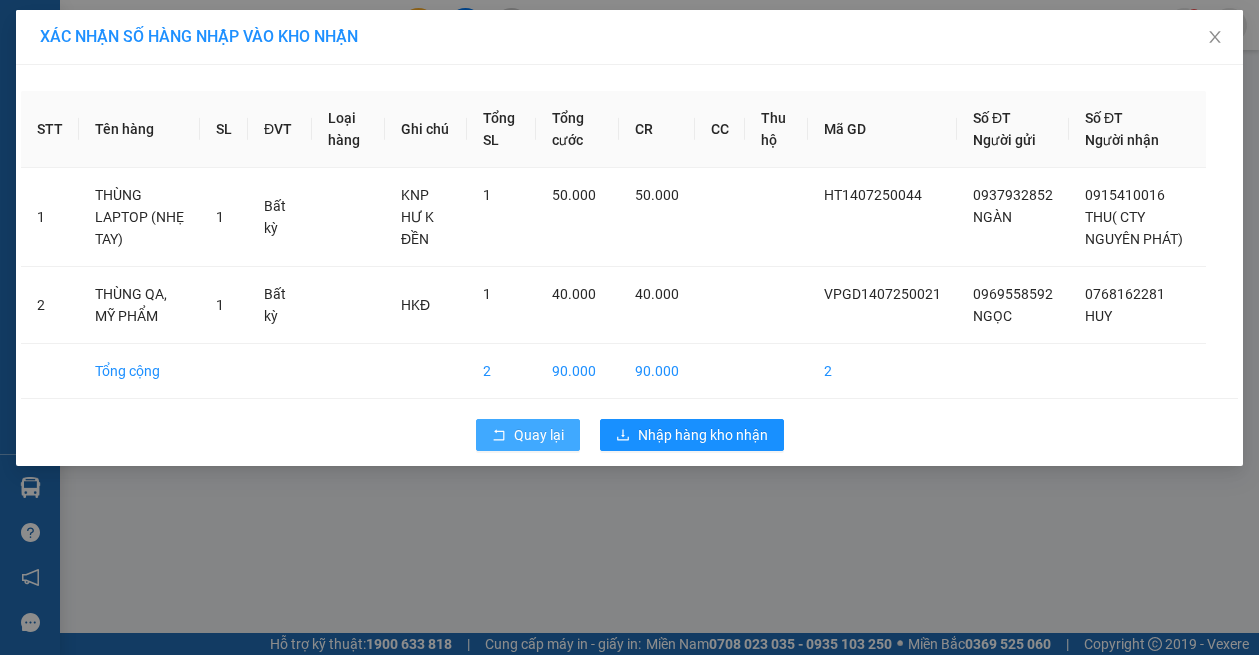 click on "Quay lại" at bounding box center (539, 435) 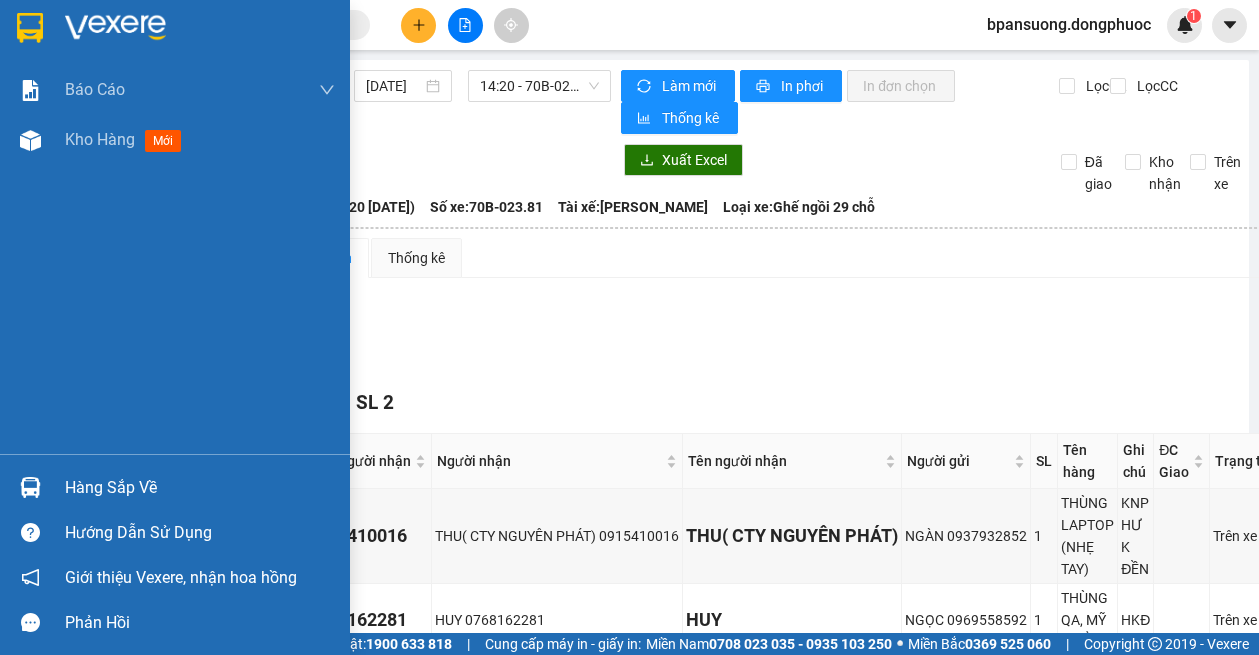 click at bounding box center [30, 487] 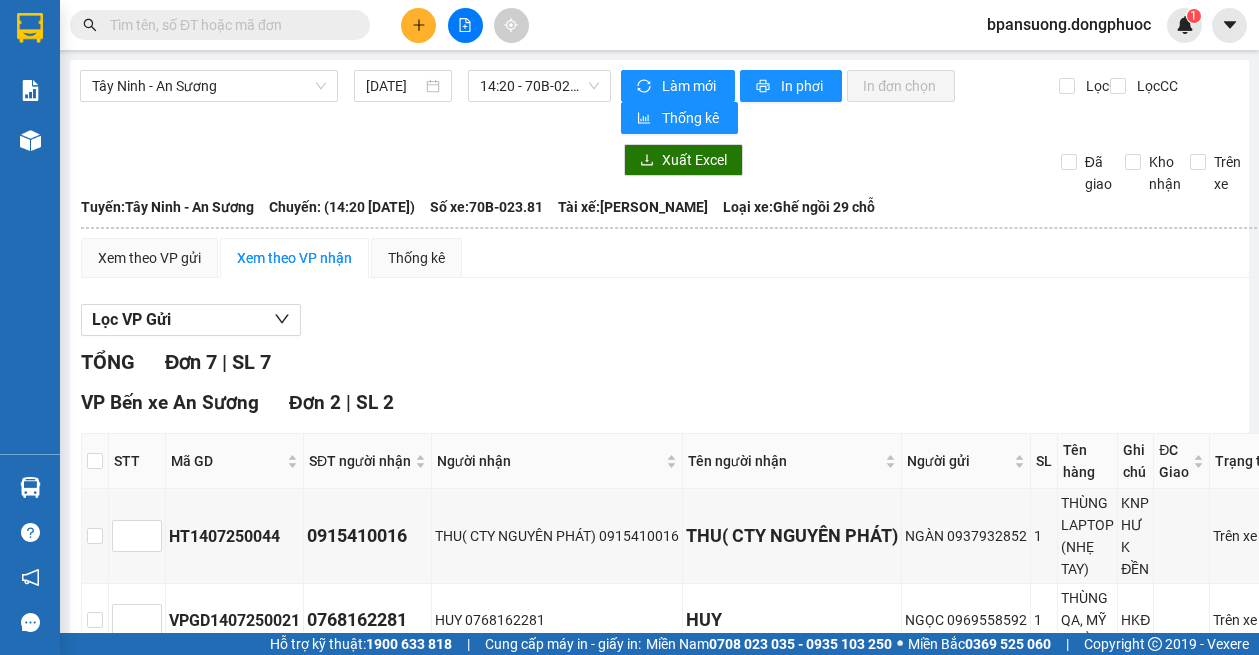 click on "Kết quả tìm kiếm ( 0 )  Bộ lọc  No Data bpansuong.dongphuoc 1     Báo cáo Mẫu 1: Báo cáo dòng tiền theo nhân viên Mẫu 1: Báo cáo dòng tiền theo nhân viên (VP) Mẫu 2: Doanh số tạo đơn theo Văn phòng, nhân viên - Trạm     Kho hàng mới Hàng sắp về Hướng dẫn sử dụng Giới thiệu Vexere, nhận hoa hồng Phản hồi Phần mềm hỗ trợ bạn tốt chứ? [GEOGRAPHIC_DATA] - An Sương [DATE] 14:20     - 70B-023.81  Làm mới In phơi In đơn chọn Thống kê Lọc  CR Lọc  CC Xuất Excel Đã giao Kho nhận Trên xe [GEOGRAPHIC_DATA]   19001152   [GEOGRAPHIC_DATA], 01 Võ Văn Truyện, KP 1, Phường 2 16:37 [DATE] [GEOGRAPHIC_DATA]:  [GEOGRAPHIC_DATA] - [GEOGRAPHIC_DATA]:   (14:20 [DATE]) Tài xế:  [PERSON_NAME] Cang   Số xe:  70B-023.81 Loại xe:  Ghế ngồi 29 chỗ [GEOGRAPHIC_DATA]:  [GEOGRAPHIC_DATA] - An Sương Chuyến:   (14:20 [DATE]) Số xe:  70B-023.81 Tài xế:  [PERSON_NAME] Cang Loại xe:  Ghế ngồi 29 chỗ Xem theo VP gửi TỔNG" at bounding box center [629, 327] 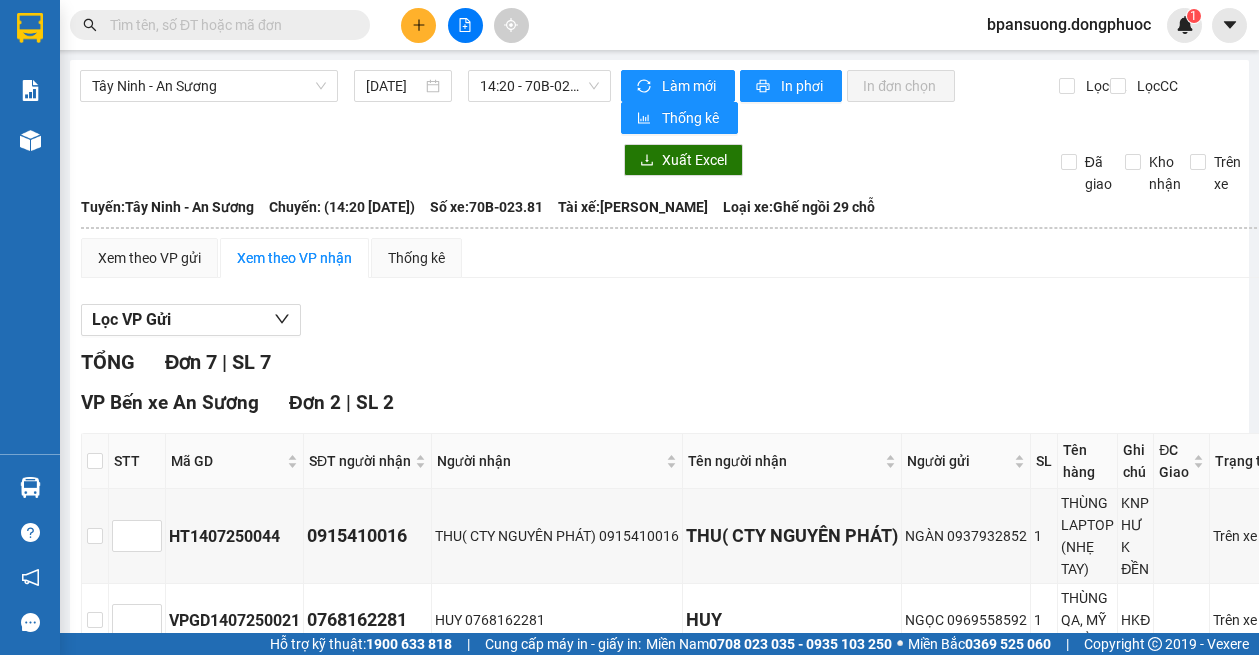click 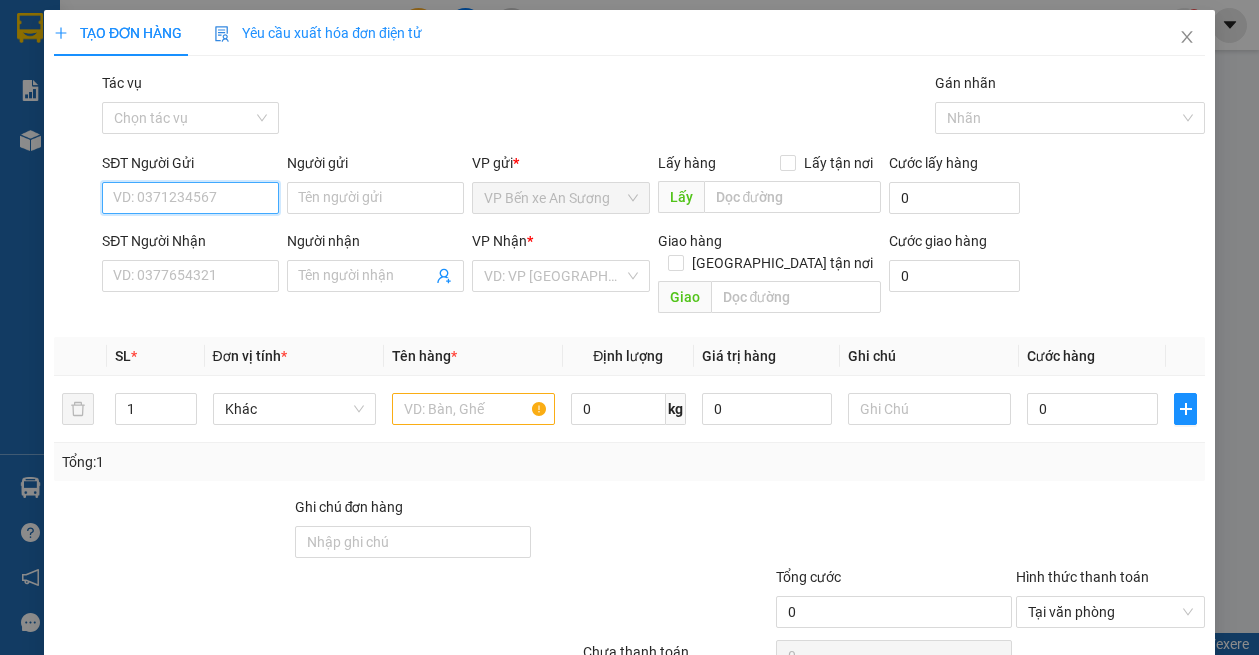 click on "SĐT Người Gửi" at bounding box center (190, 198) 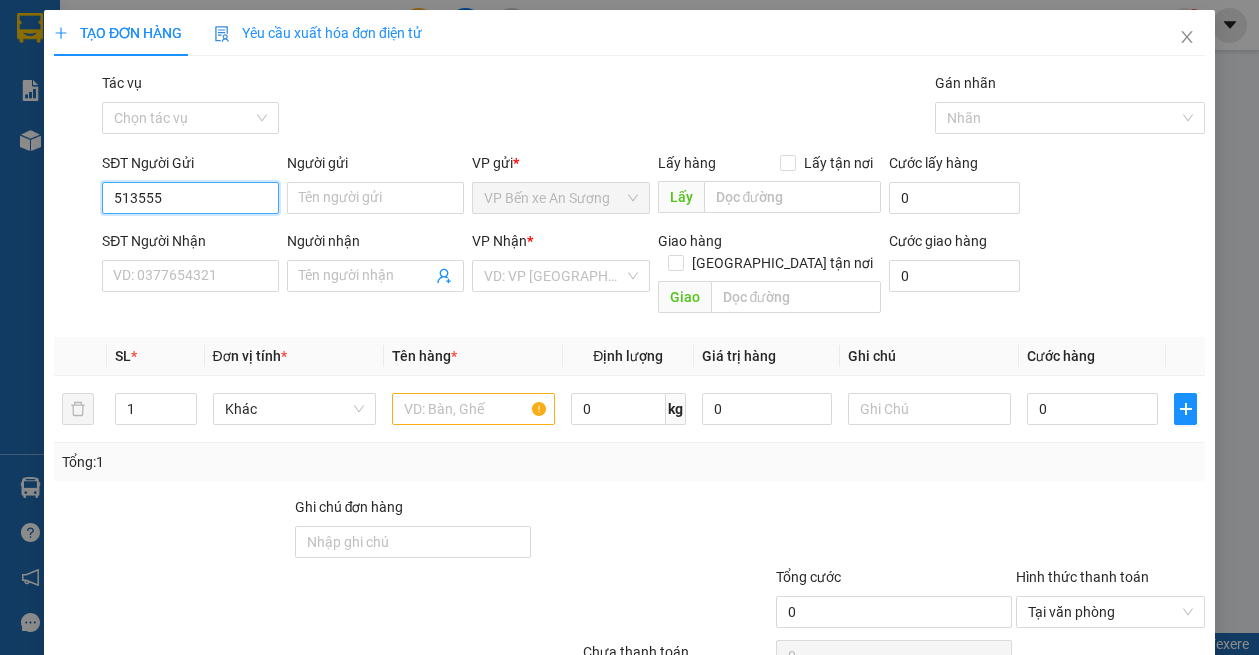 click on "513555" at bounding box center [190, 198] 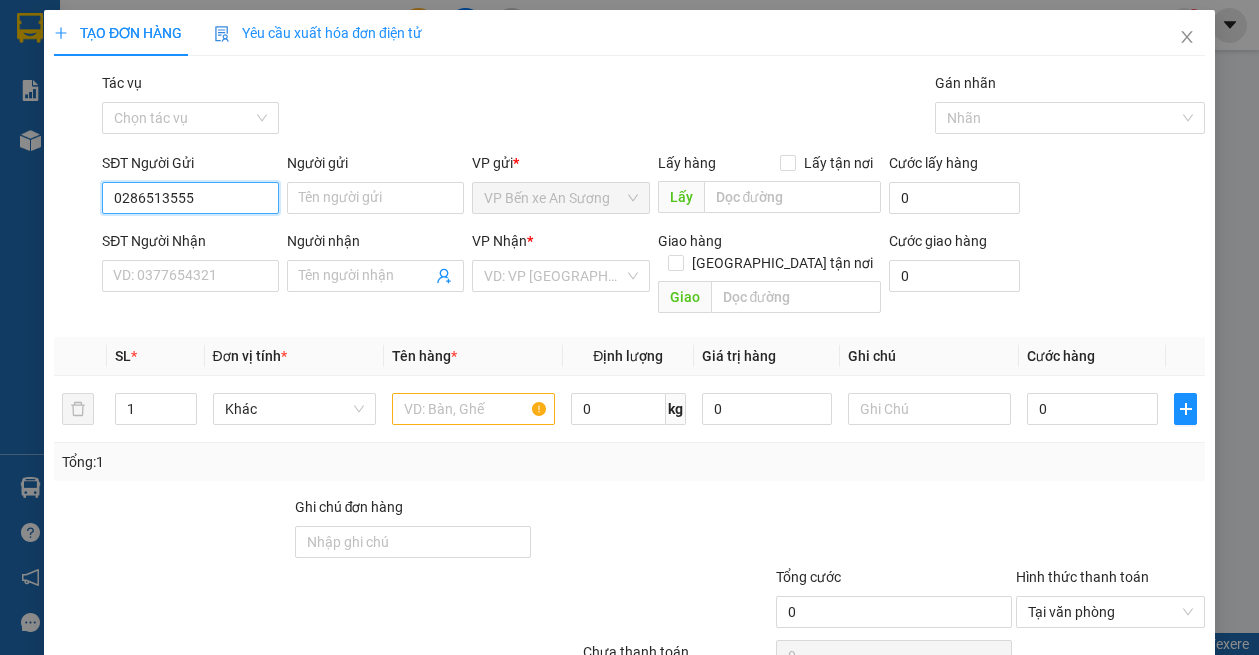 type on "02866513555" 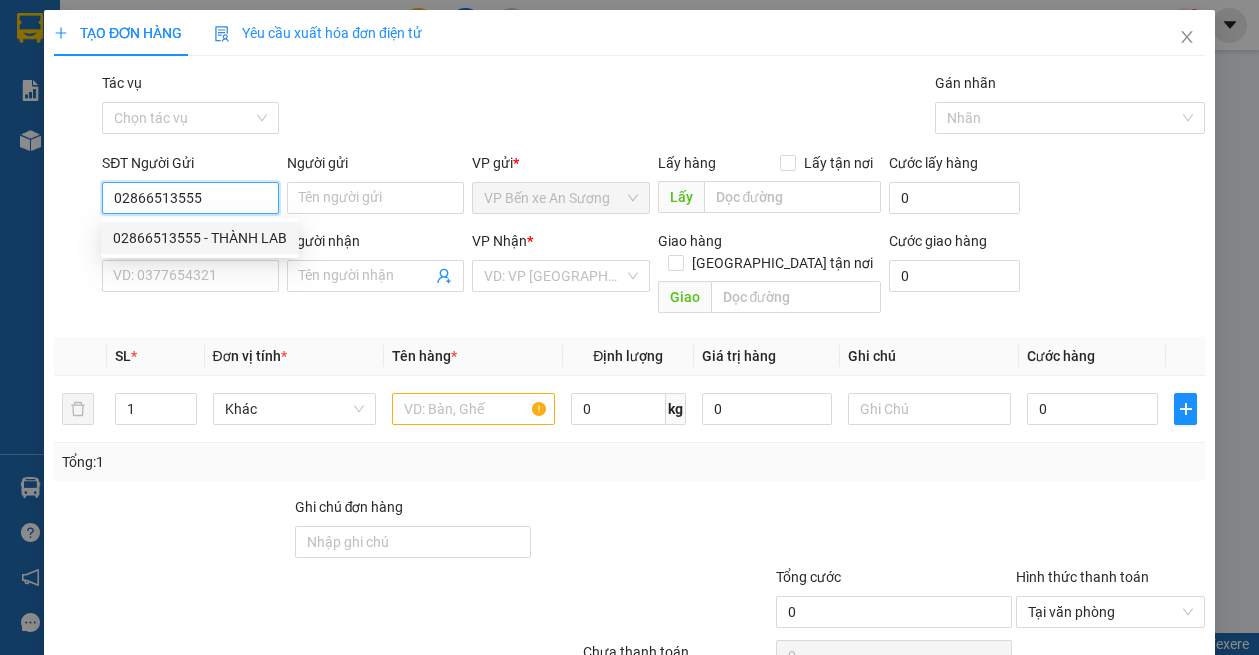 click on "02866513555 - THÀNH LAB" at bounding box center (200, 238) 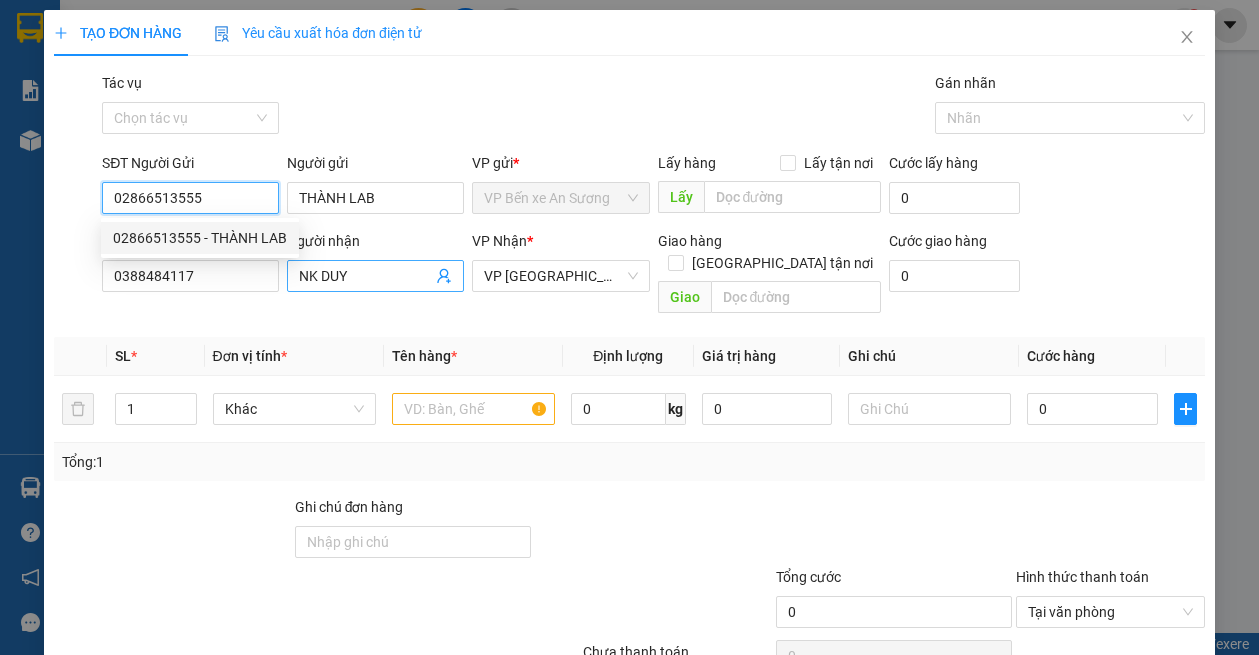 type on "20.000" 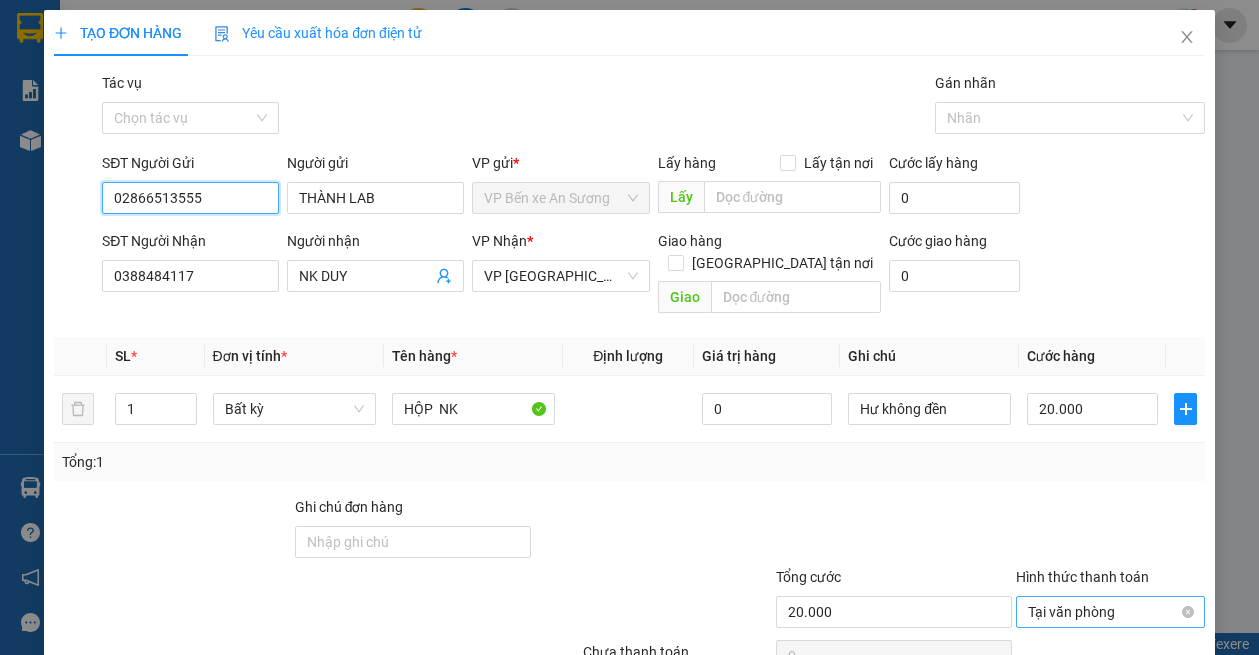 scroll, scrollTop: 85, scrollLeft: 0, axis: vertical 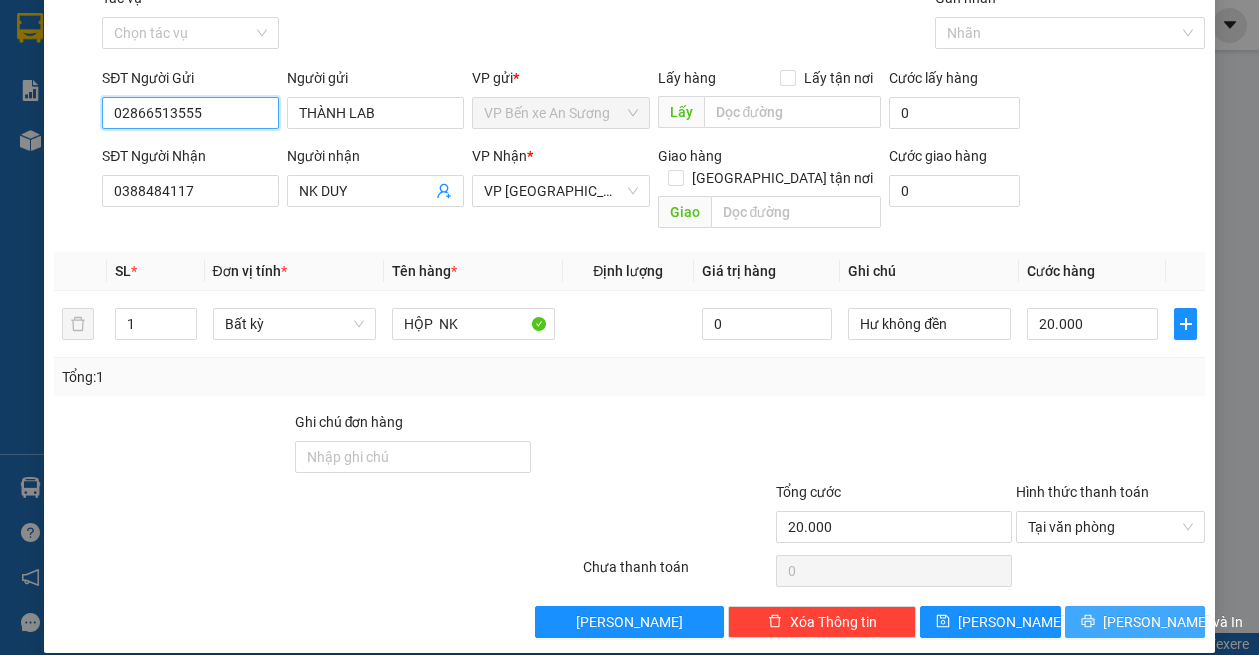 type on "02866513555" 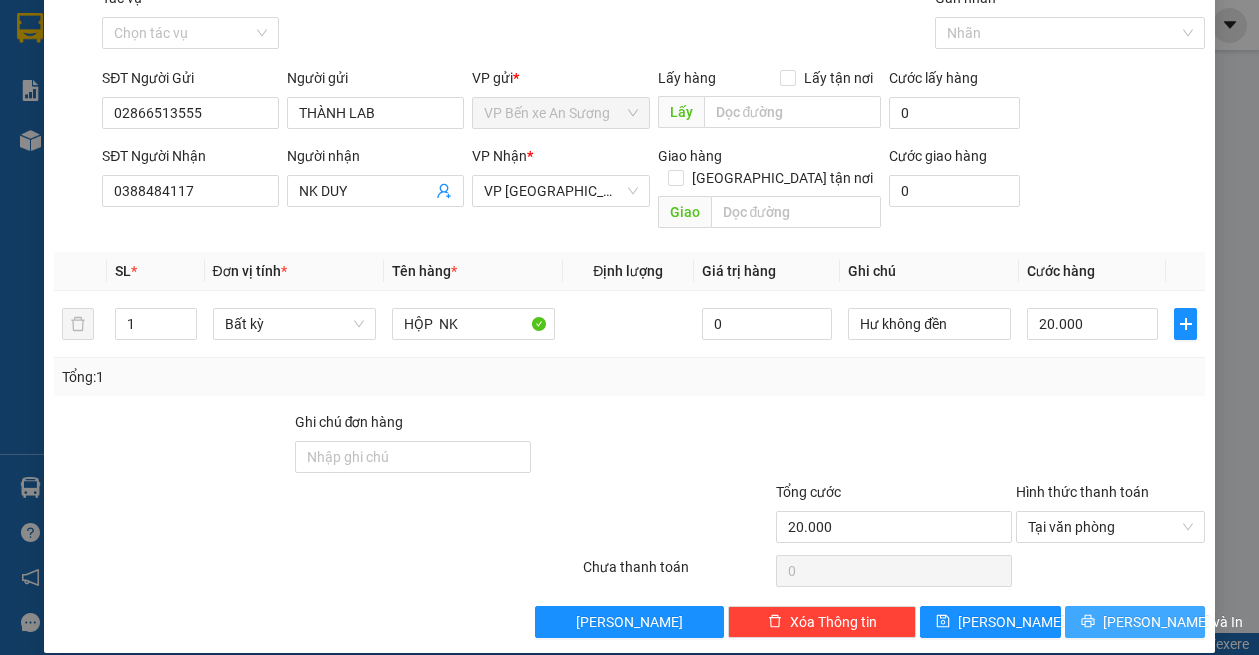 click on "[PERSON_NAME] và In" at bounding box center (1135, 622) 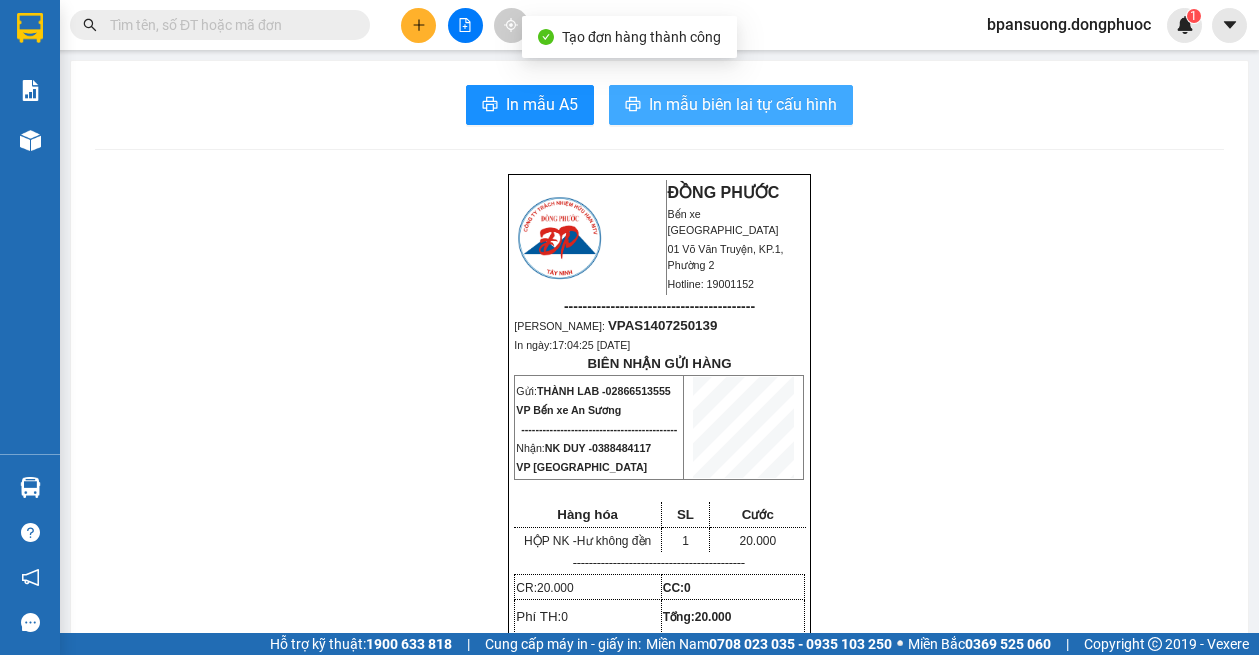 click on "In mẫu biên lai tự cấu hình" at bounding box center [743, 104] 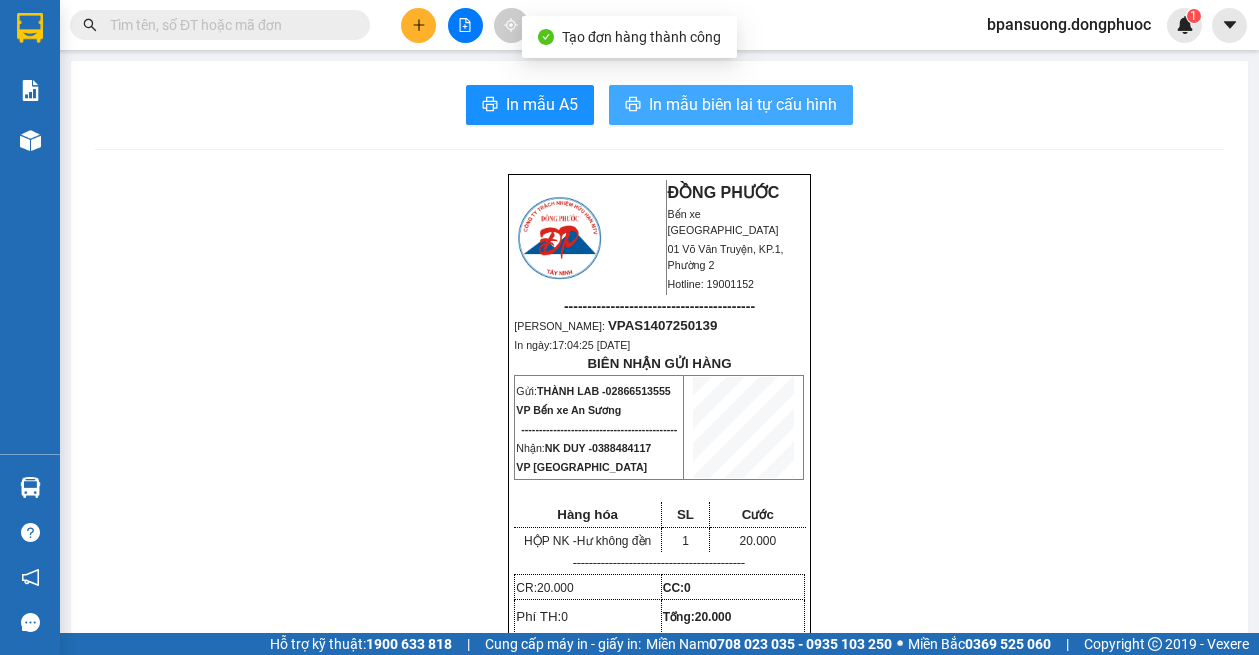 scroll, scrollTop: 0, scrollLeft: 0, axis: both 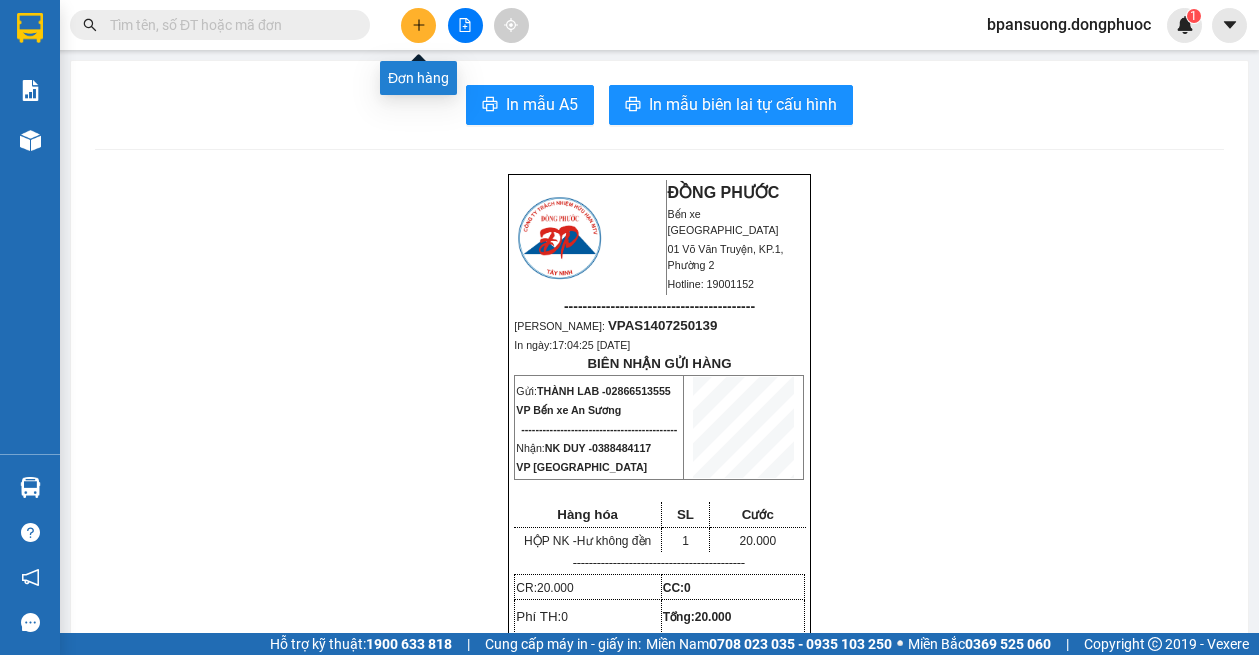 click 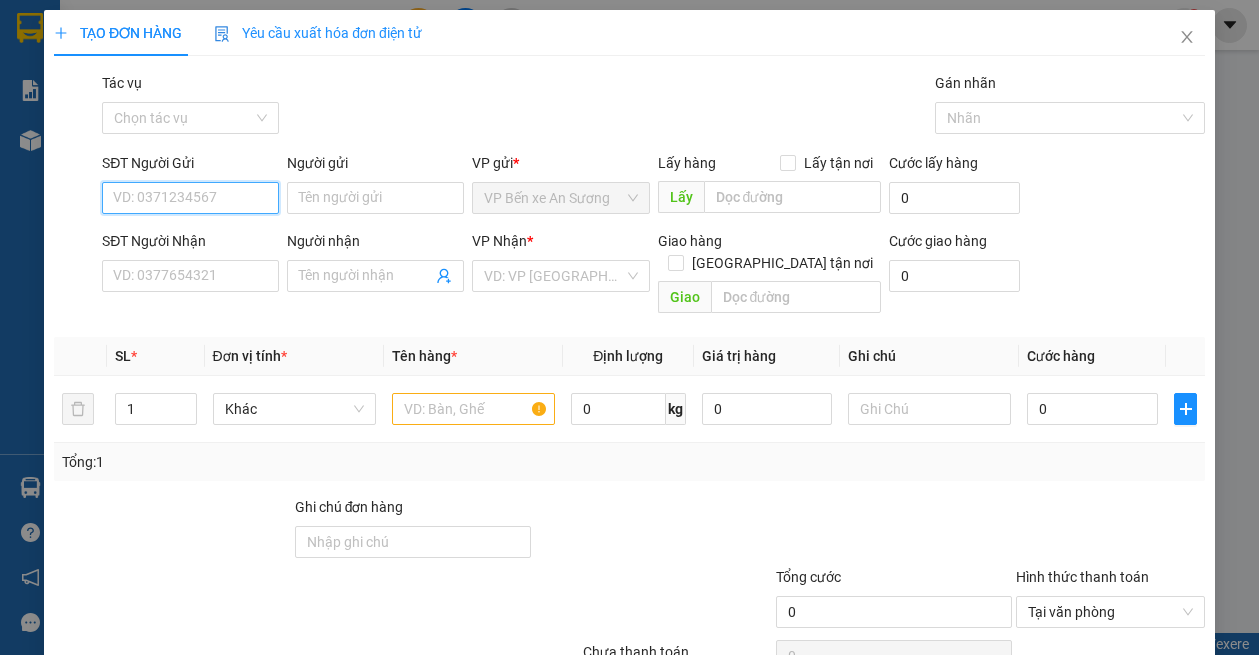 click on "SĐT Người Gửi" at bounding box center [190, 198] 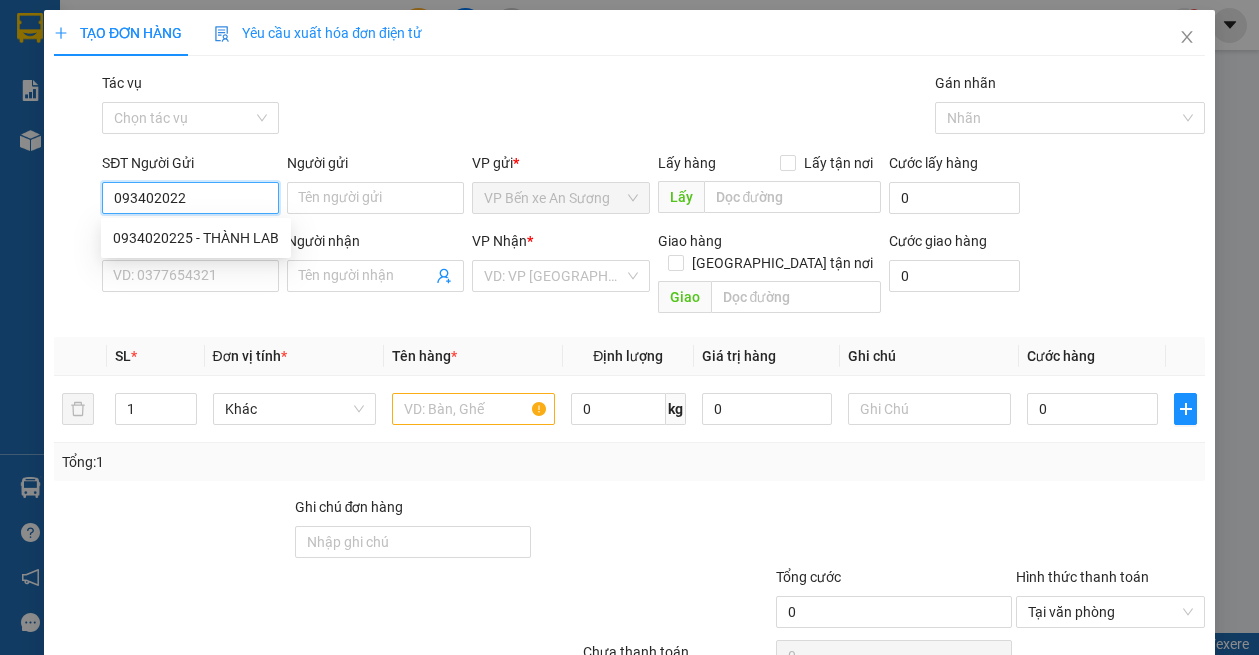 type on "0934020225" 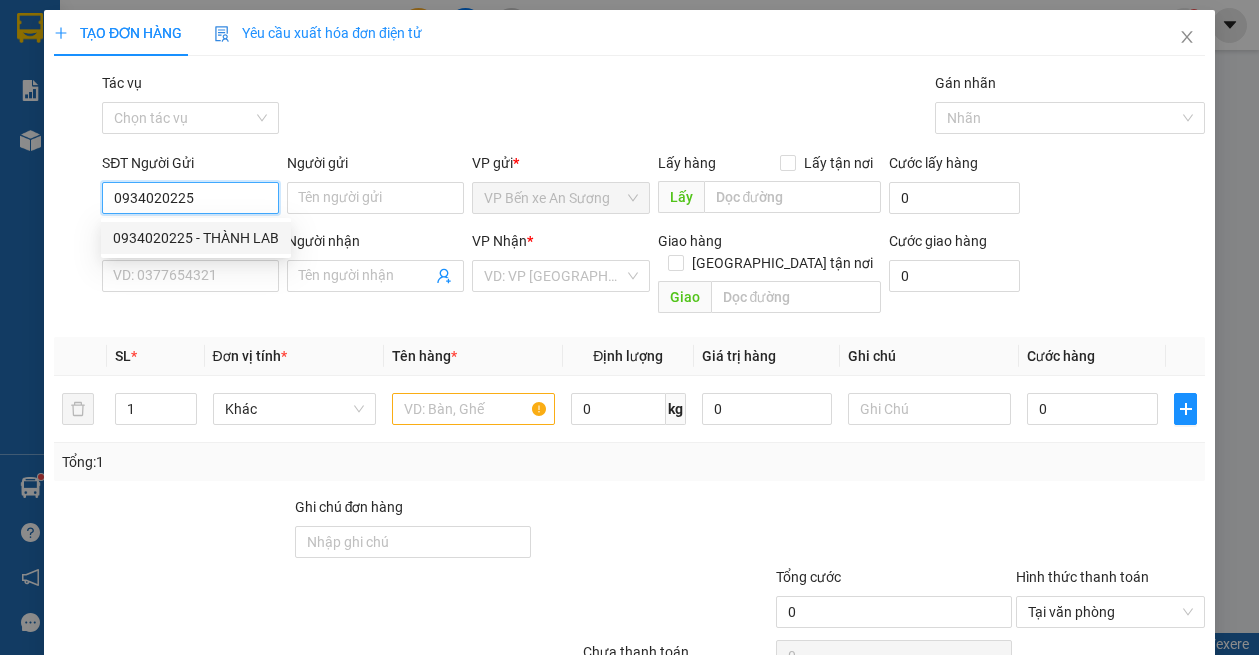 click on "0934020225 - THÀNH LAB" at bounding box center [196, 238] 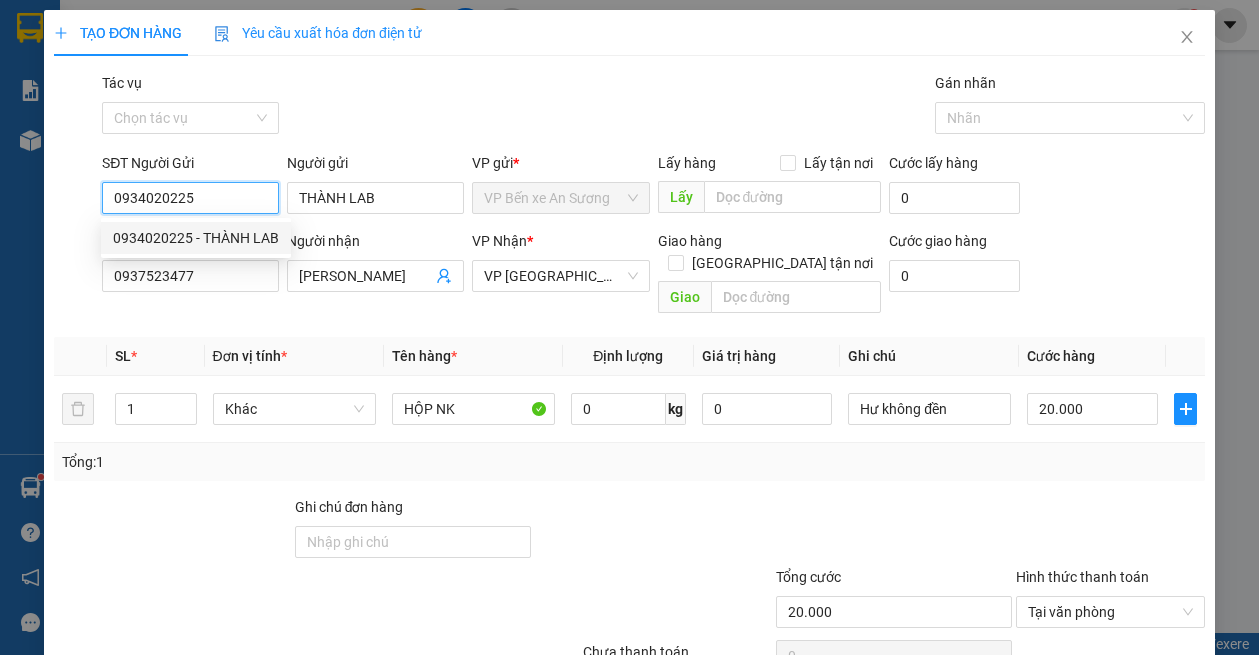 type on "20.000" 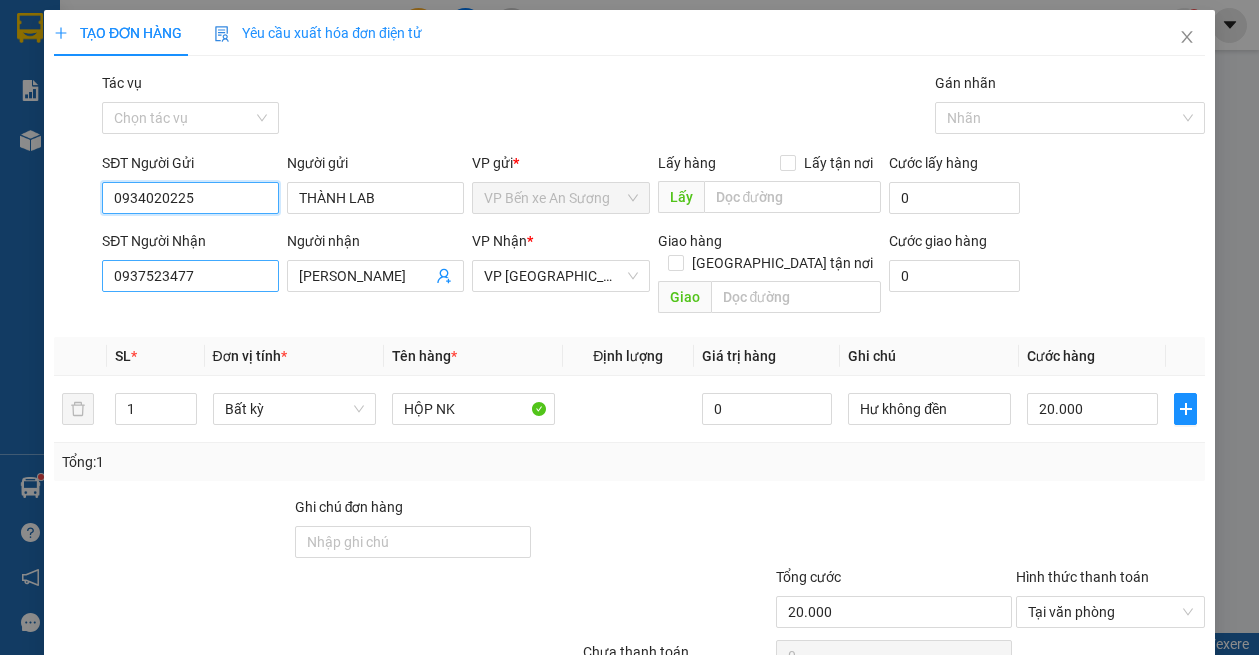 type on "0934020225" 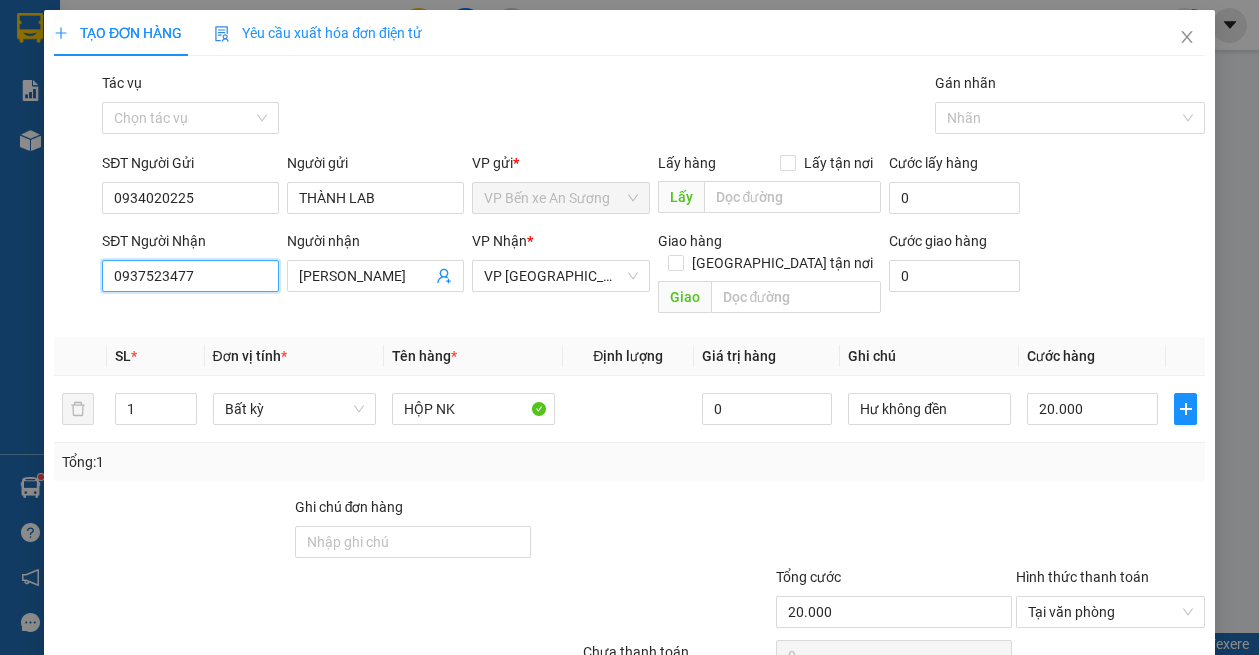 click on "0937523477" at bounding box center [190, 276] 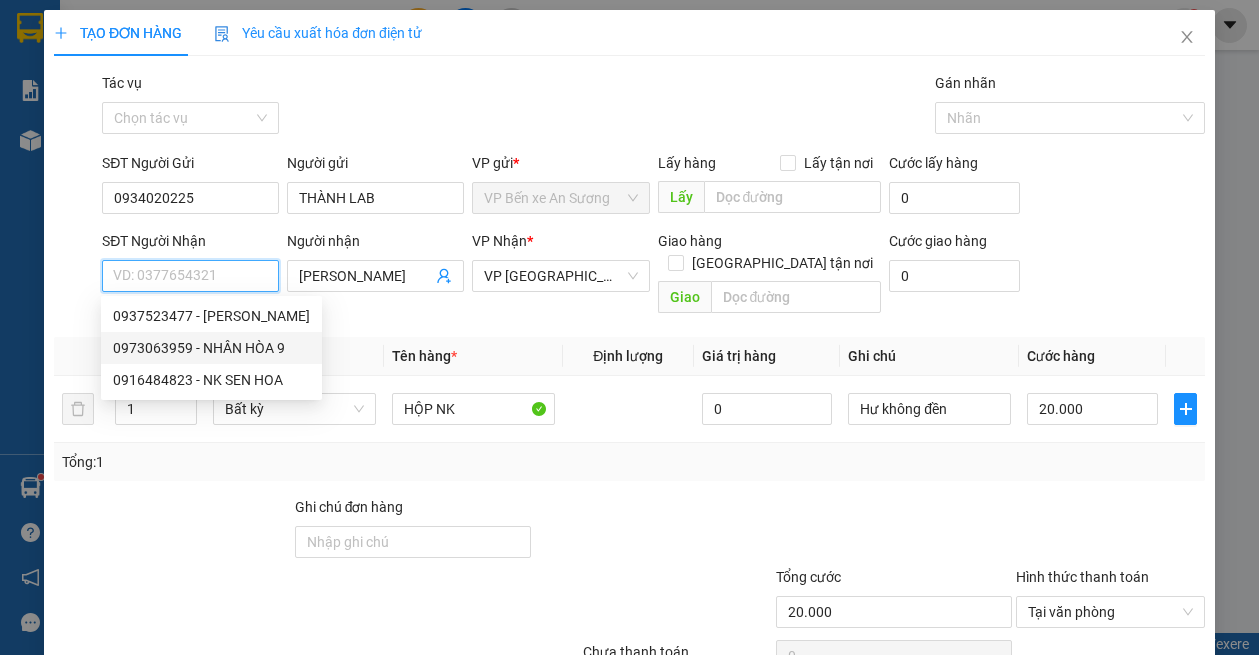 click on "0973063959 - NHÂN HÒA 9" at bounding box center [211, 348] 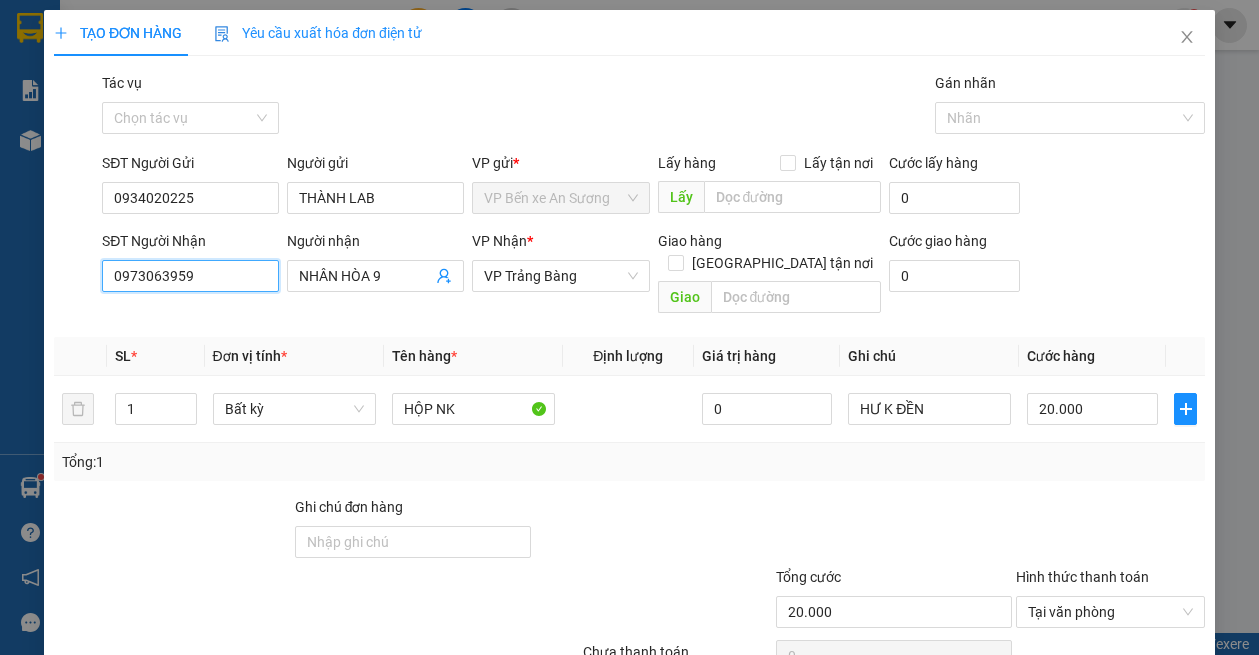 scroll, scrollTop: 85, scrollLeft: 0, axis: vertical 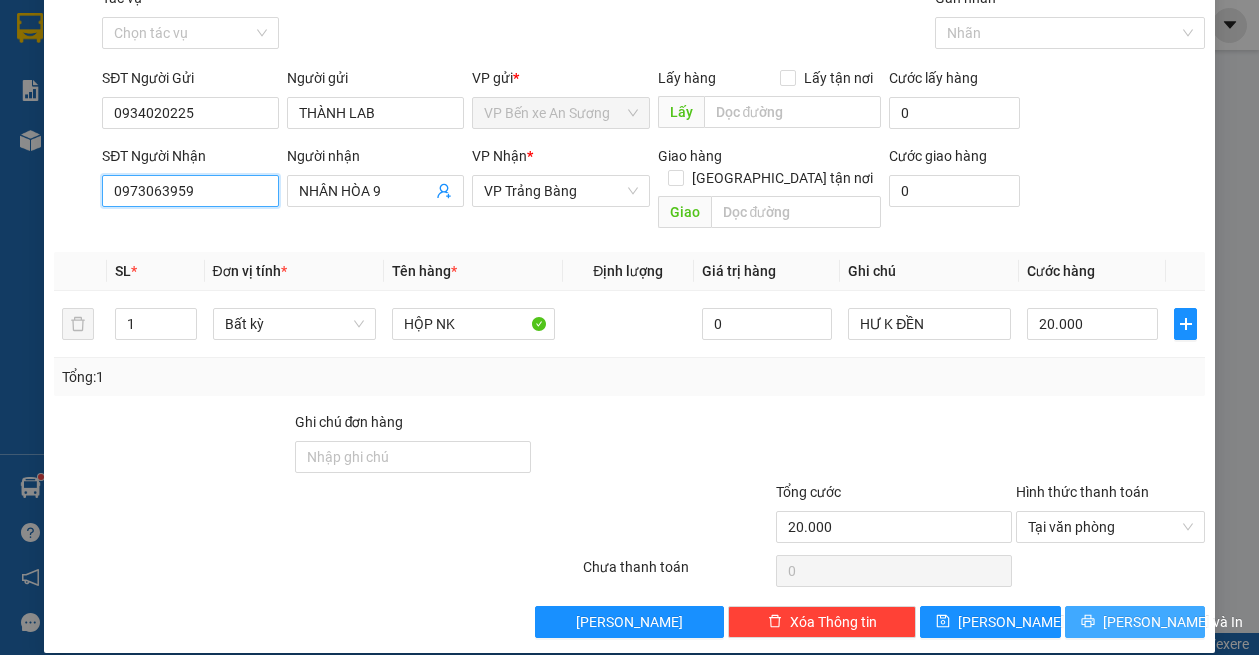 type on "0973063959" 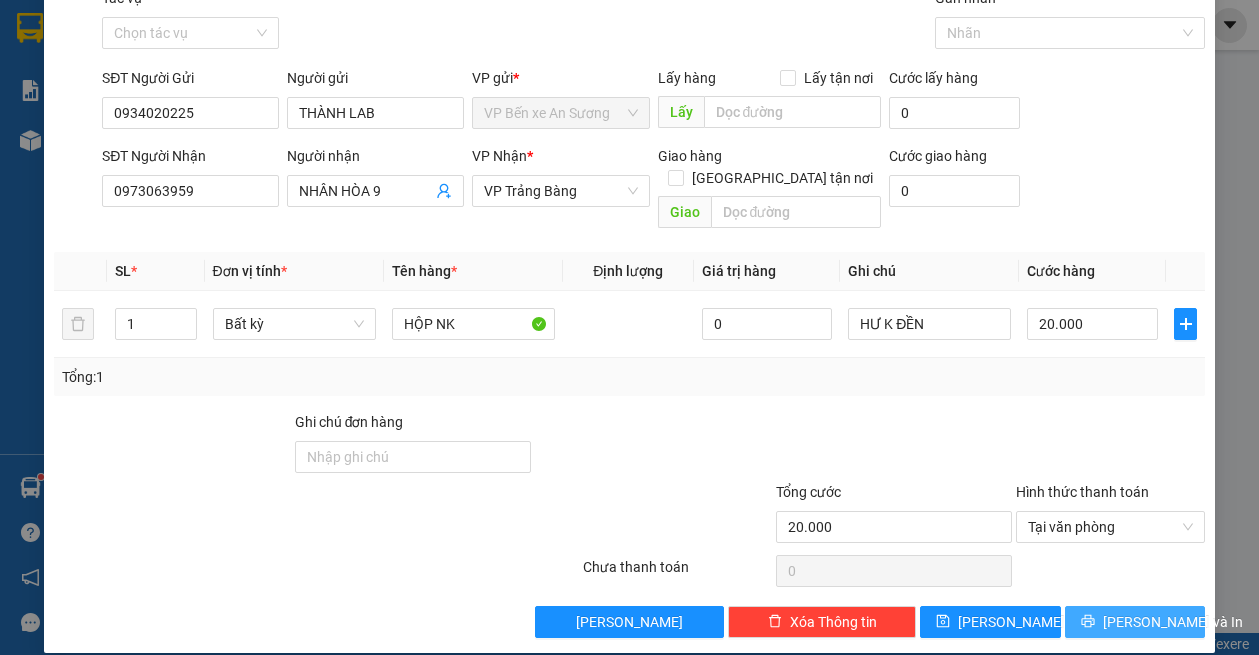 click on "[PERSON_NAME] và In" at bounding box center [1173, 622] 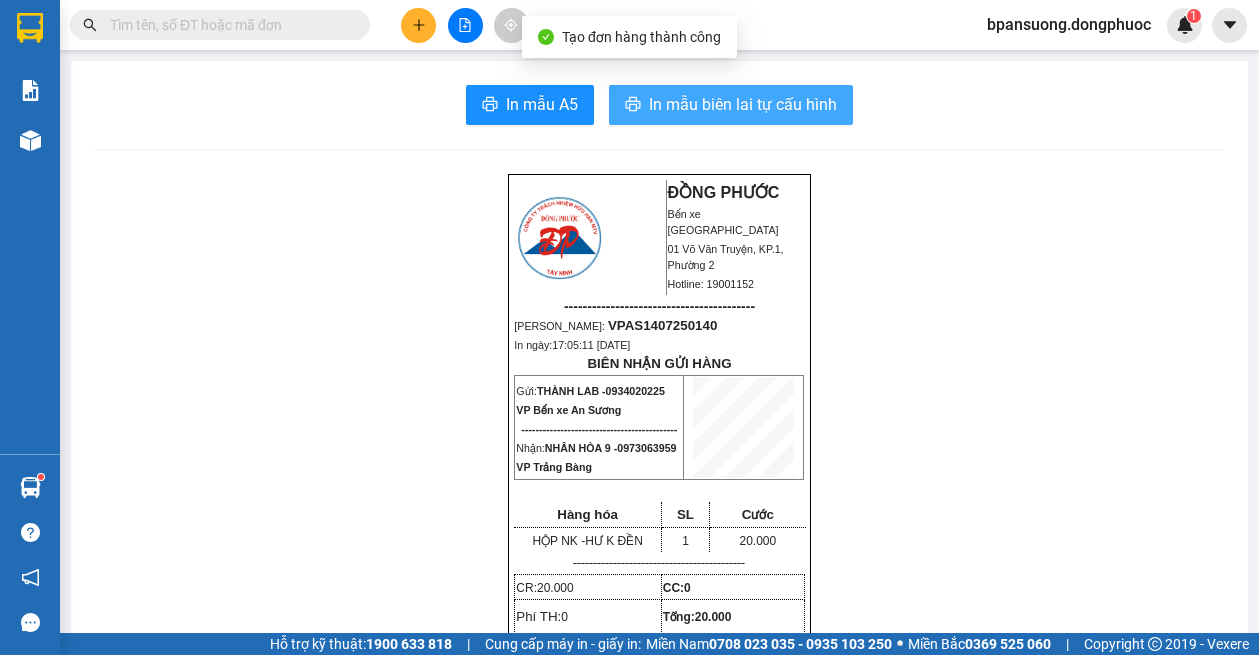click on "In mẫu biên lai tự cấu hình" at bounding box center (731, 105) 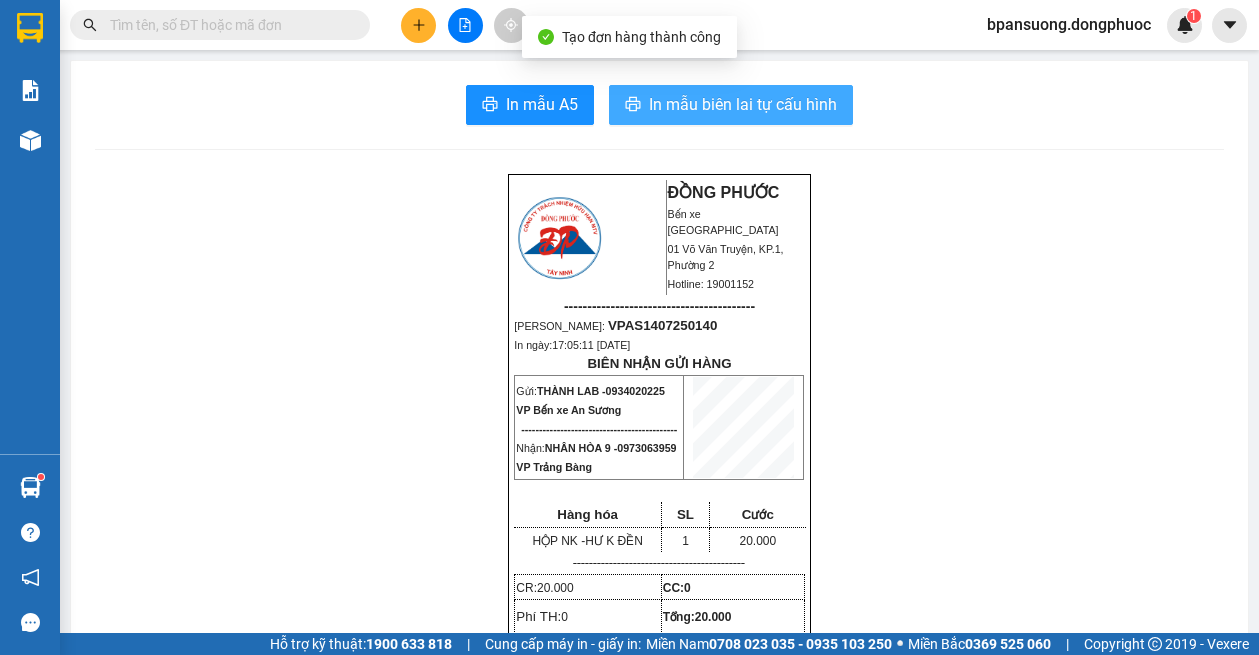 scroll, scrollTop: 0, scrollLeft: 0, axis: both 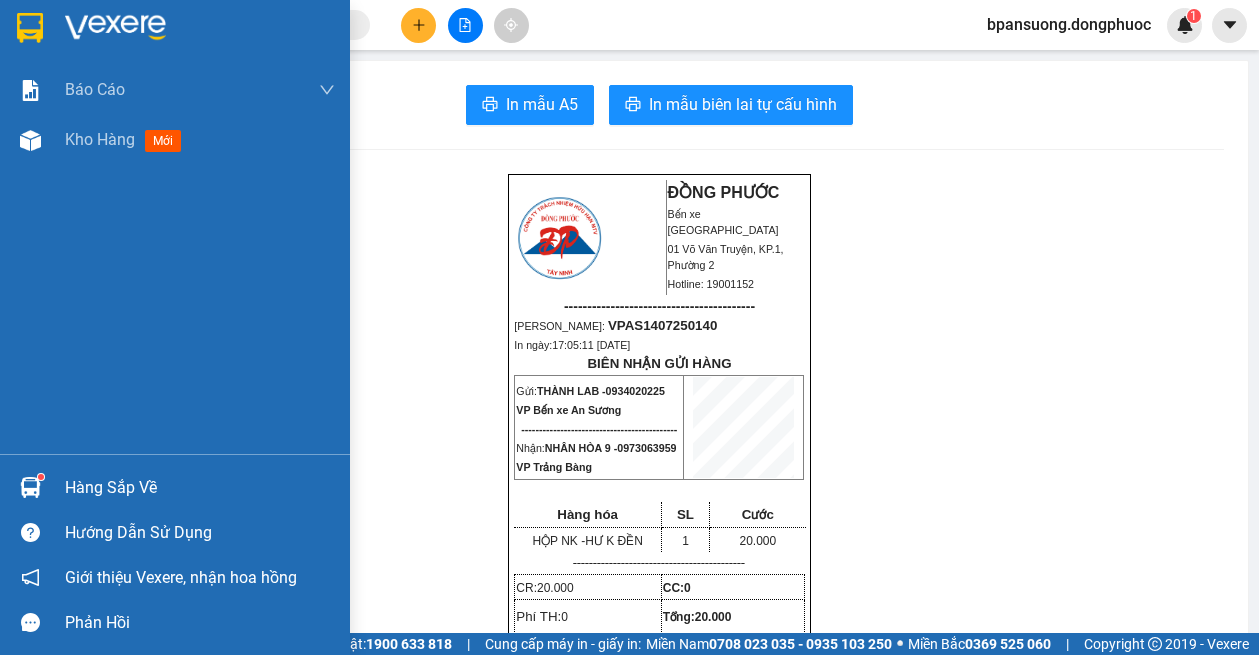 click at bounding box center [30, 487] 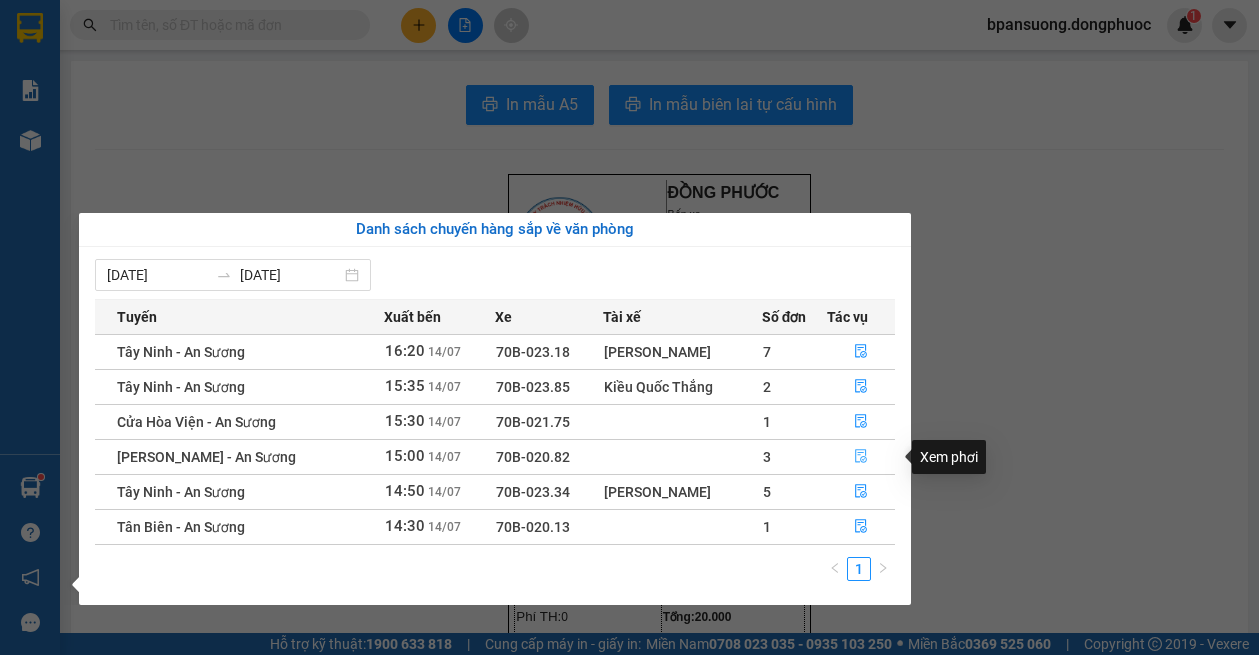 click 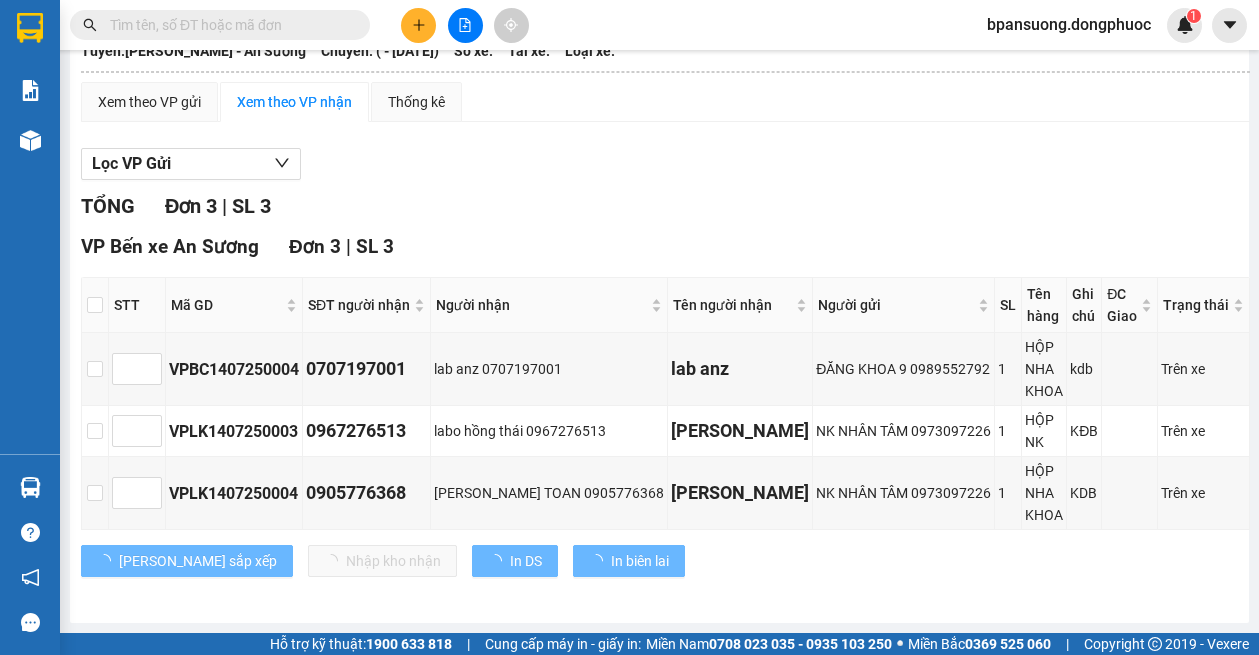 scroll, scrollTop: 172, scrollLeft: 0, axis: vertical 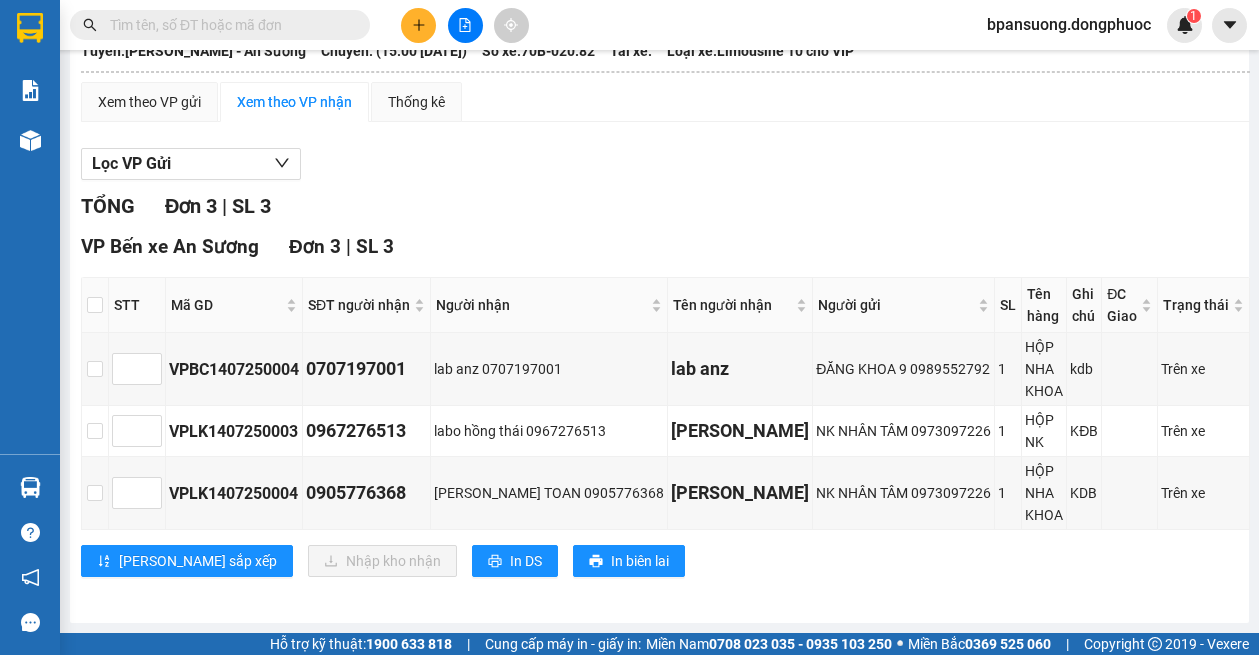 drag, startPoint x: 72, startPoint y: 276, endPoint x: 79, endPoint y: 286, distance: 12.206555 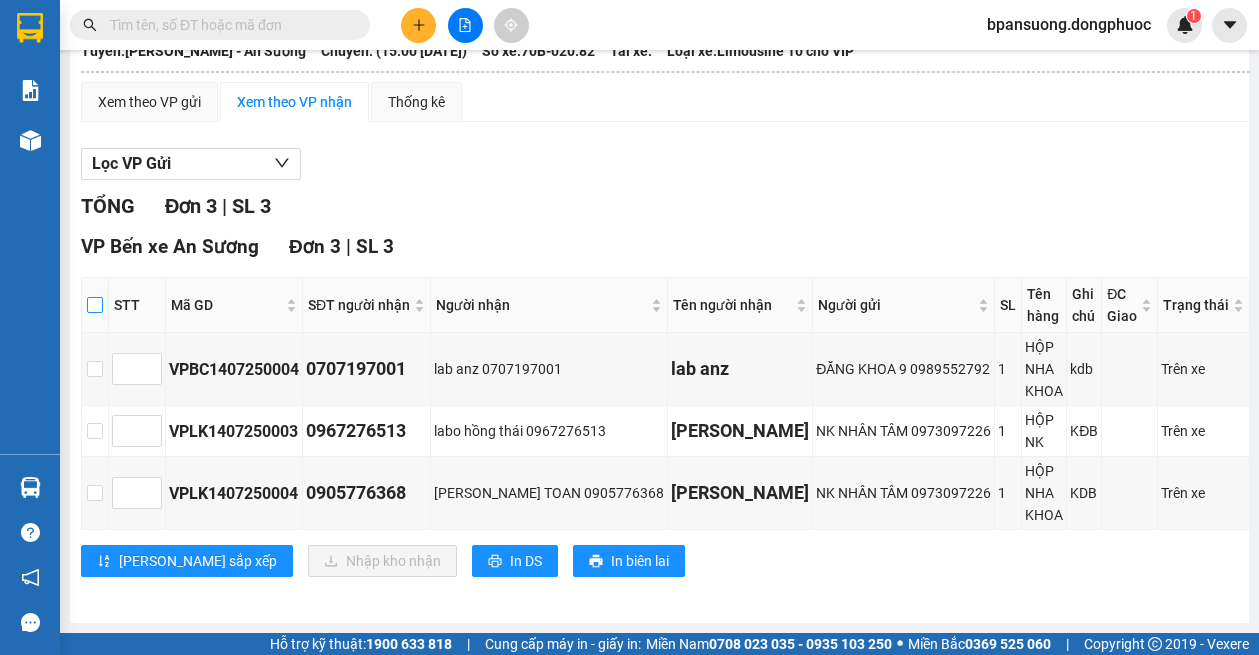 click at bounding box center [95, 305] 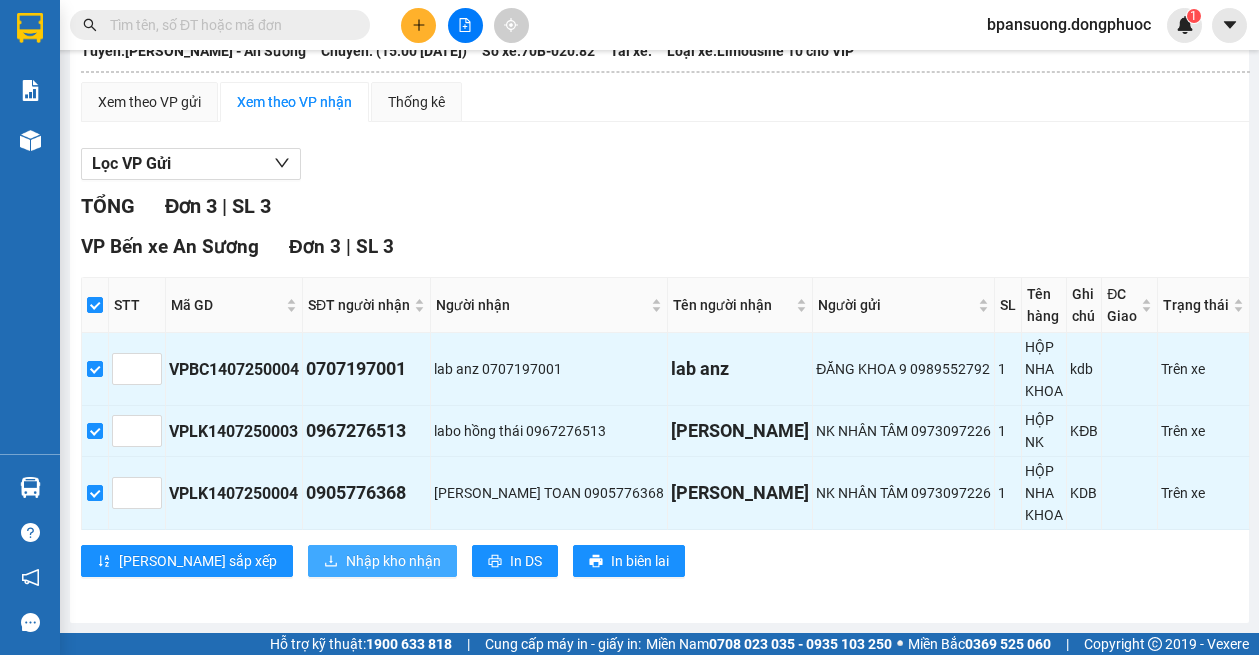 click on "Nhập kho nhận" at bounding box center [382, 561] 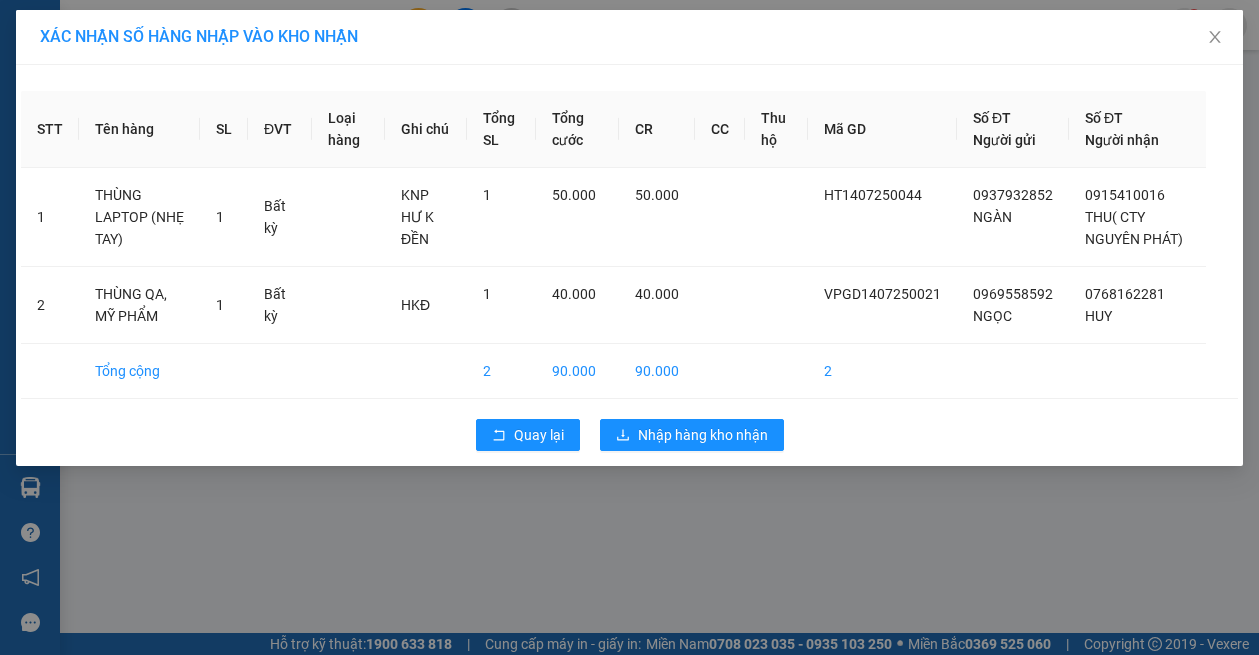 scroll, scrollTop: 0, scrollLeft: 0, axis: both 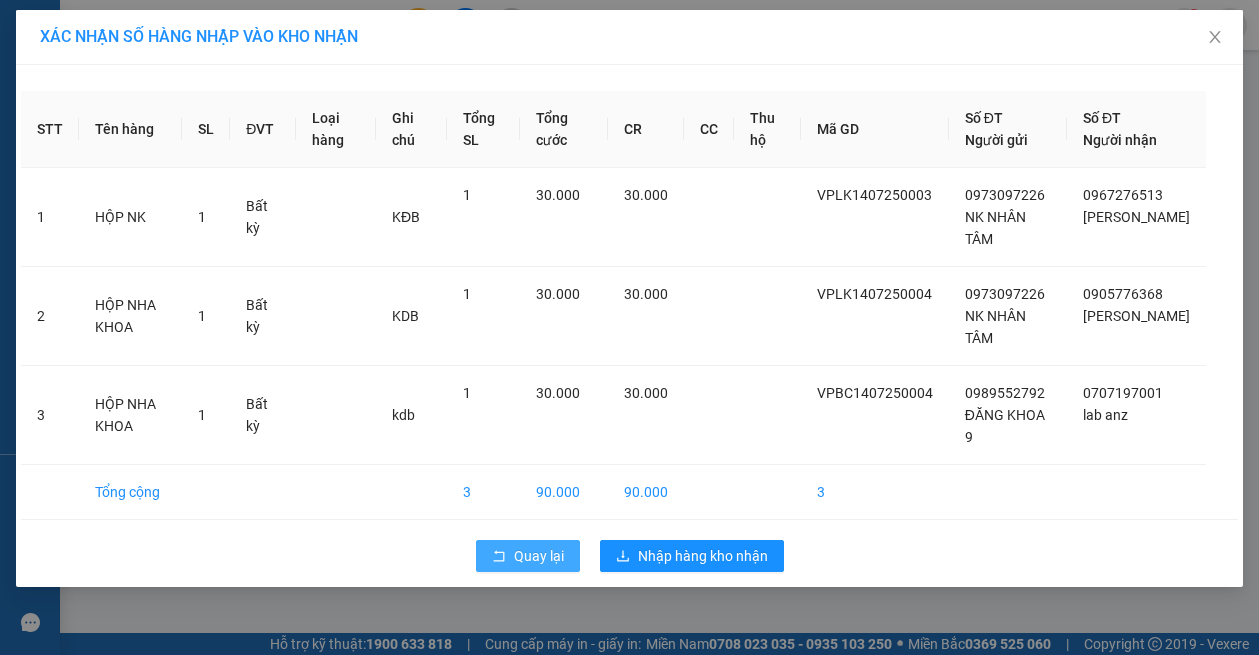 click on "Quay lại" at bounding box center (539, 556) 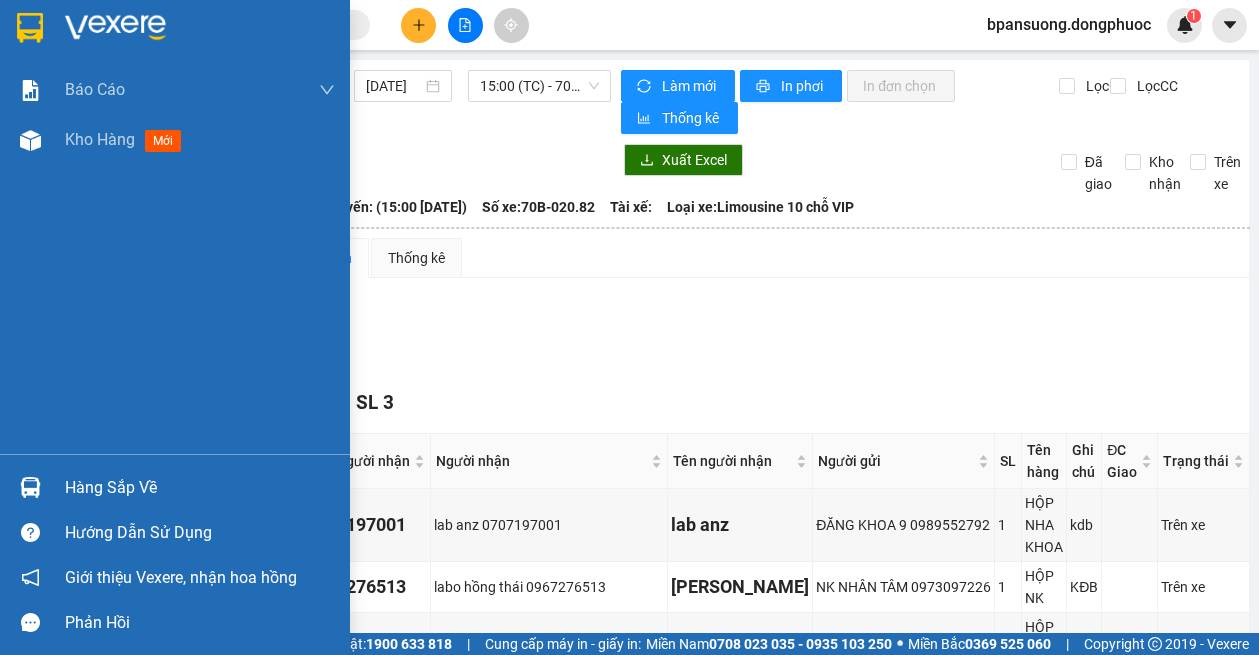 click on "Hàng sắp về" at bounding box center [200, 488] 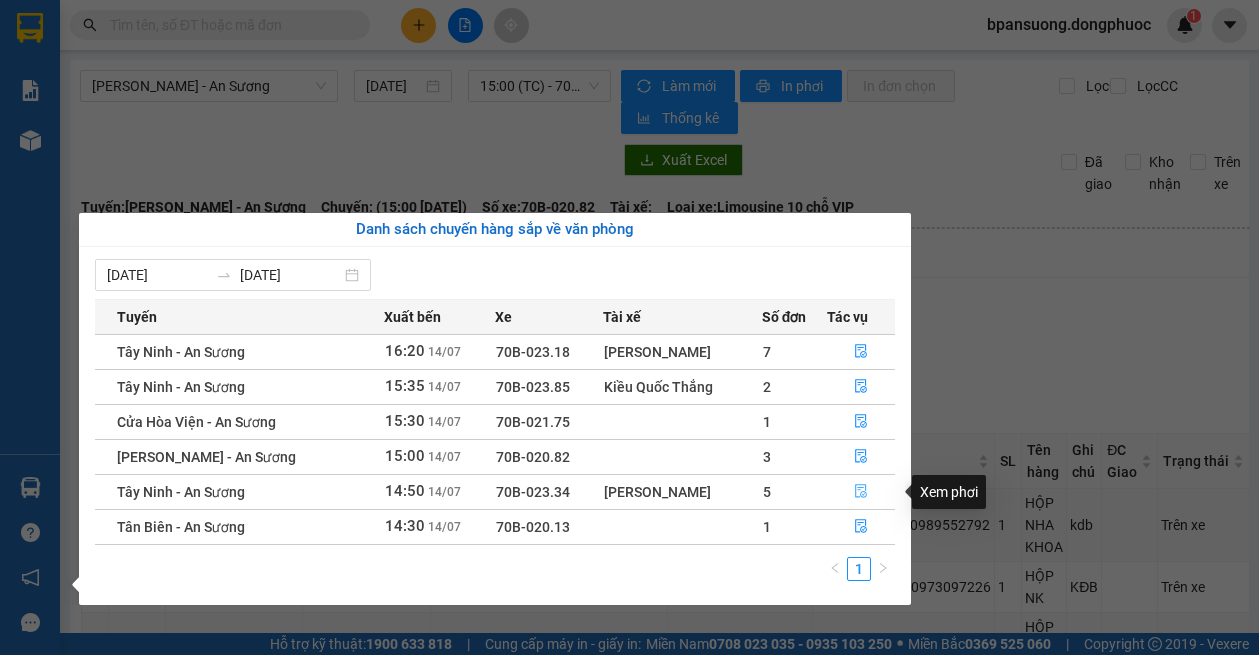 click at bounding box center [861, 492] 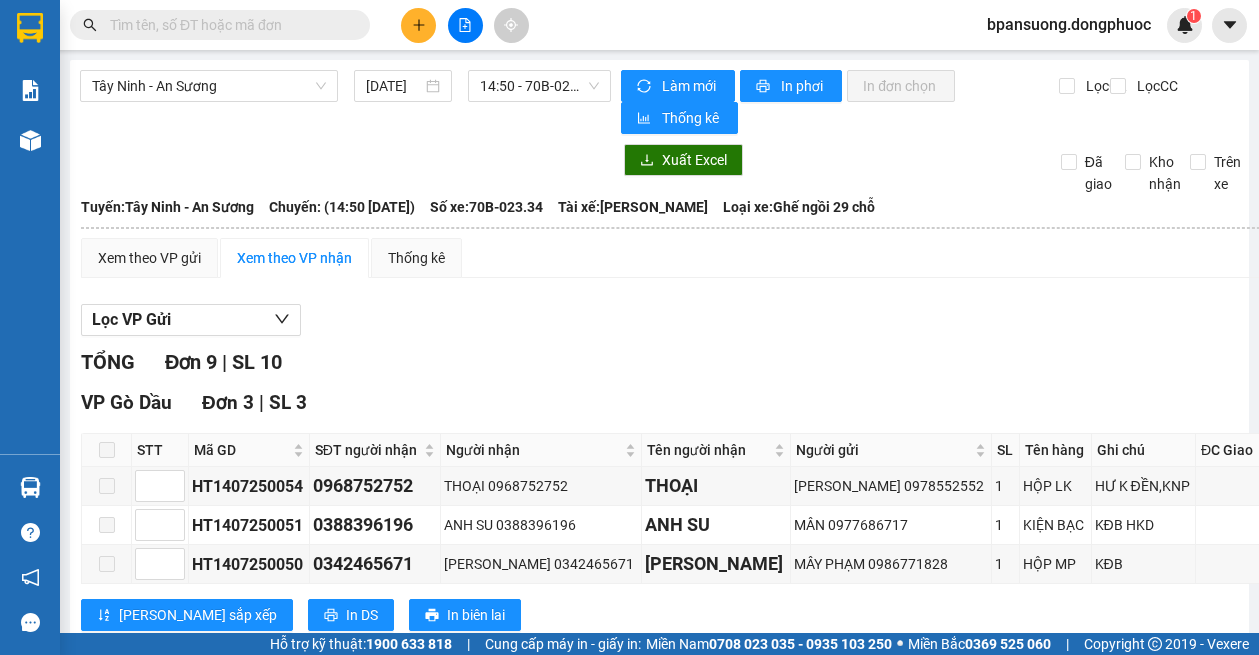 scroll, scrollTop: 200, scrollLeft: 0, axis: vertical 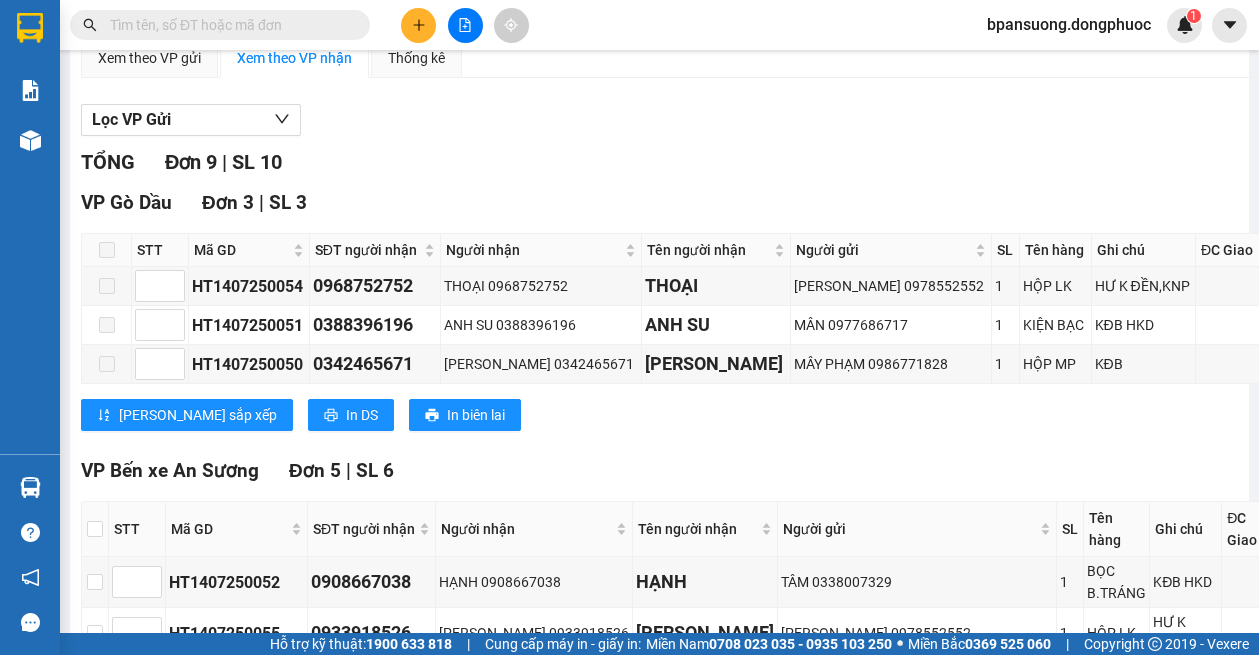 click at bounding box center [107, 250] 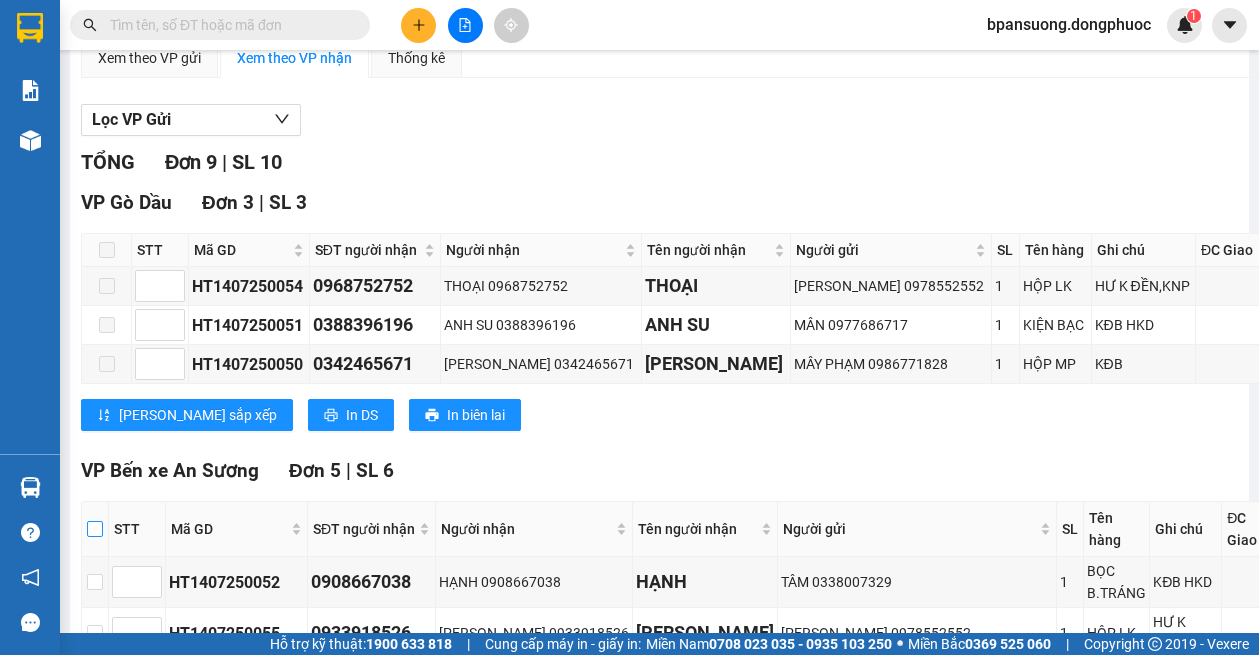click at bounding box center [95, 529] 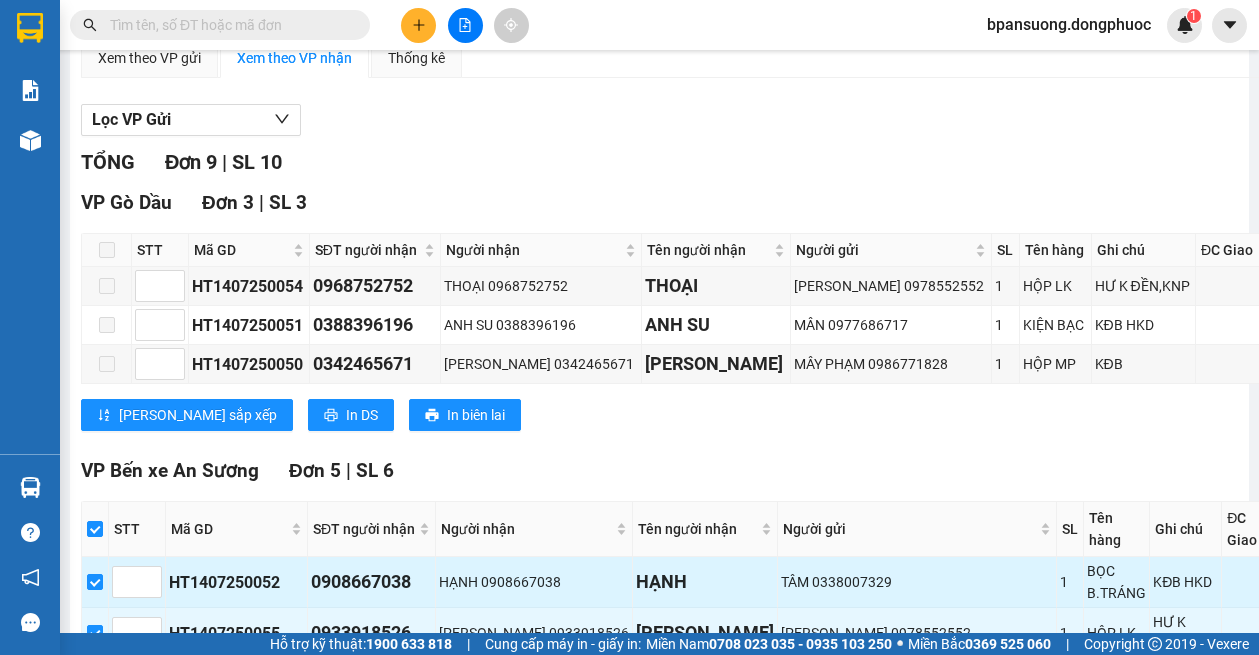 scroll, scrollTop: 600, scrollLeft: 0, axis: vertical 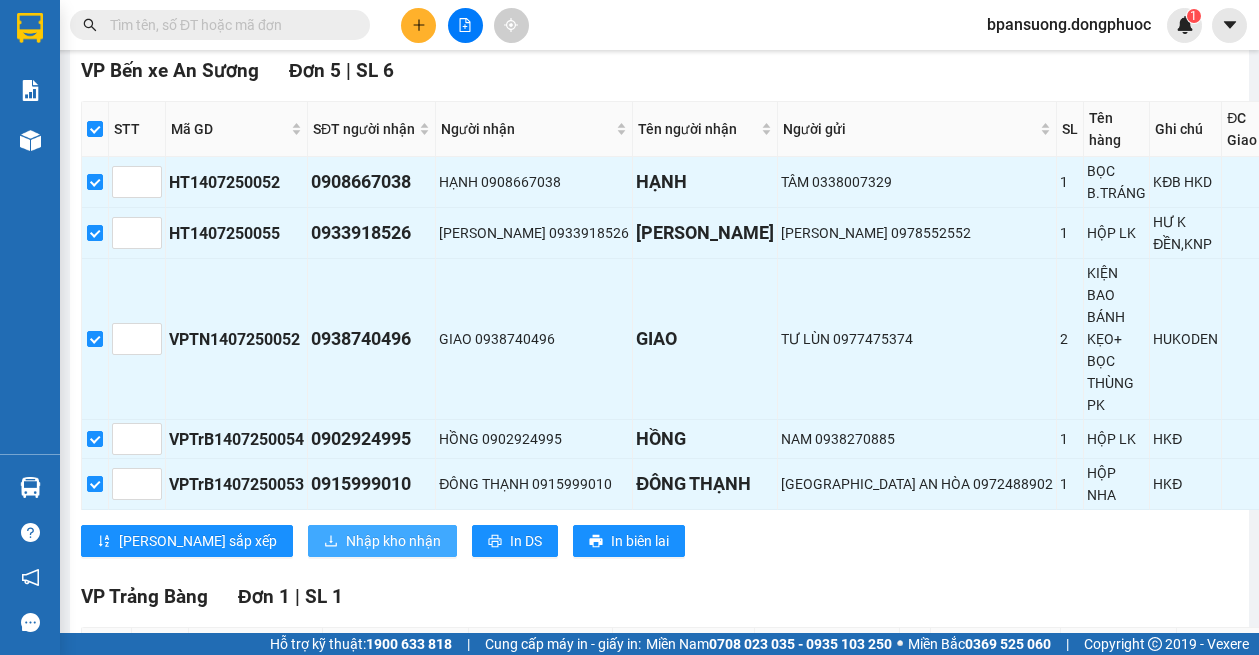 click on "Nhập kho nhận" at bounding box center [393, 541] 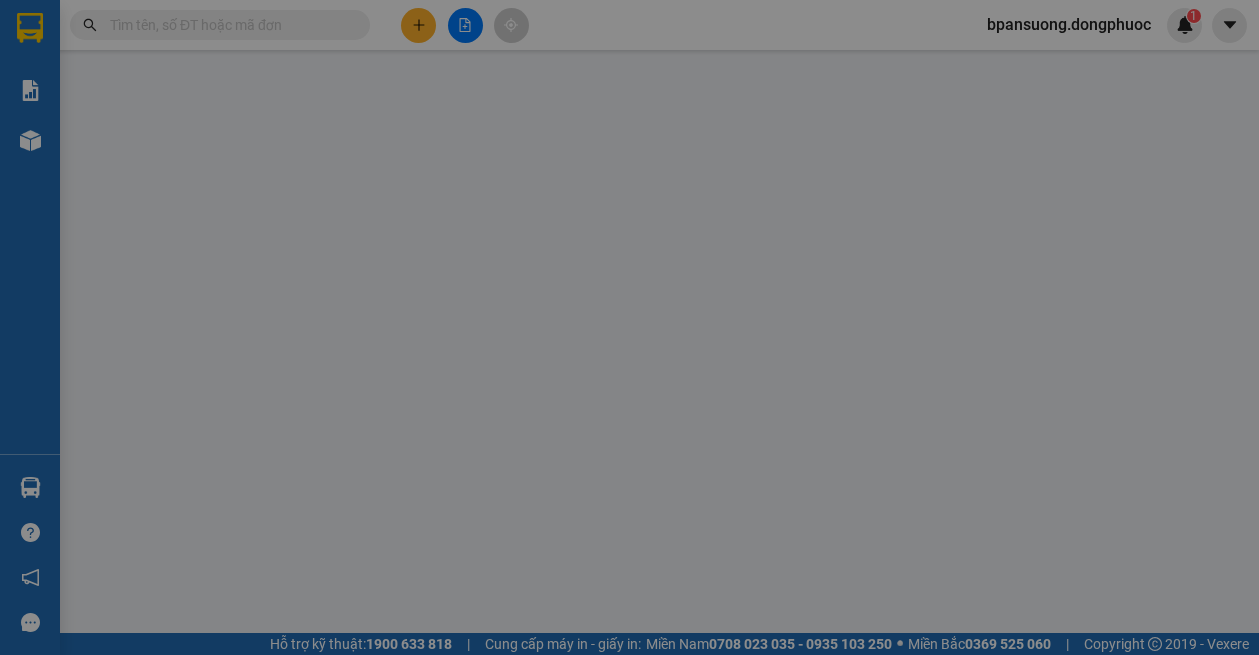 scroll, scrollTop: 0, scrollLeft: 0, axis: both 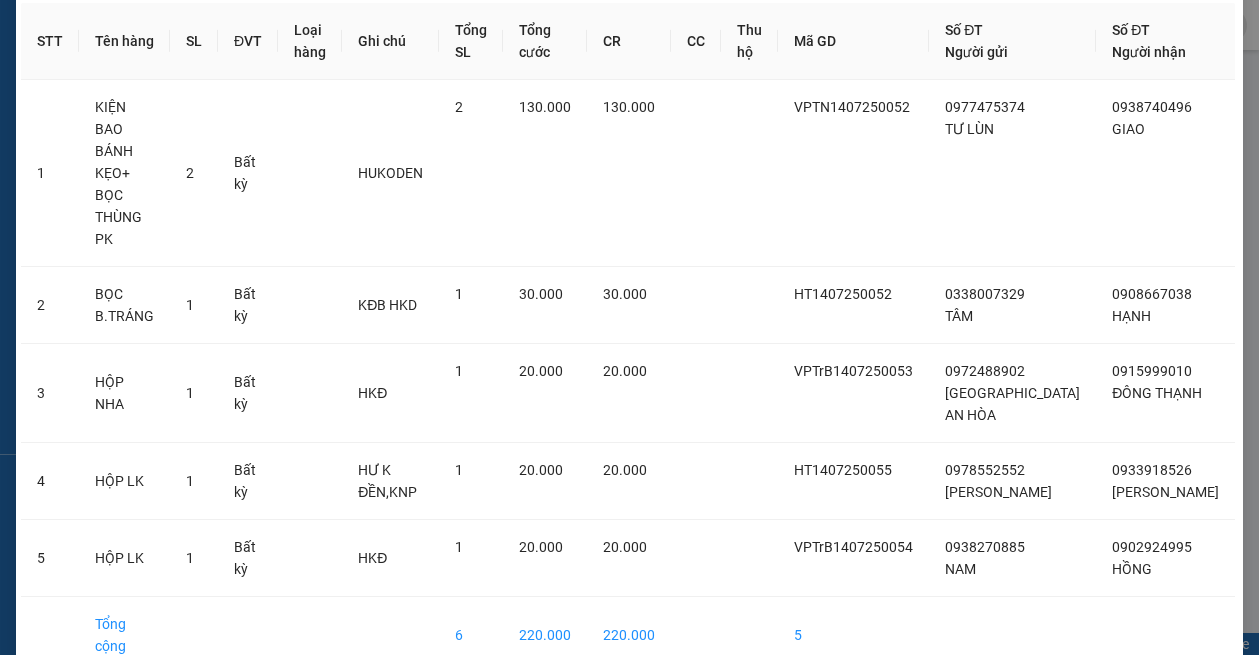click on "Quay lại" at bounding box center [539, 710] 